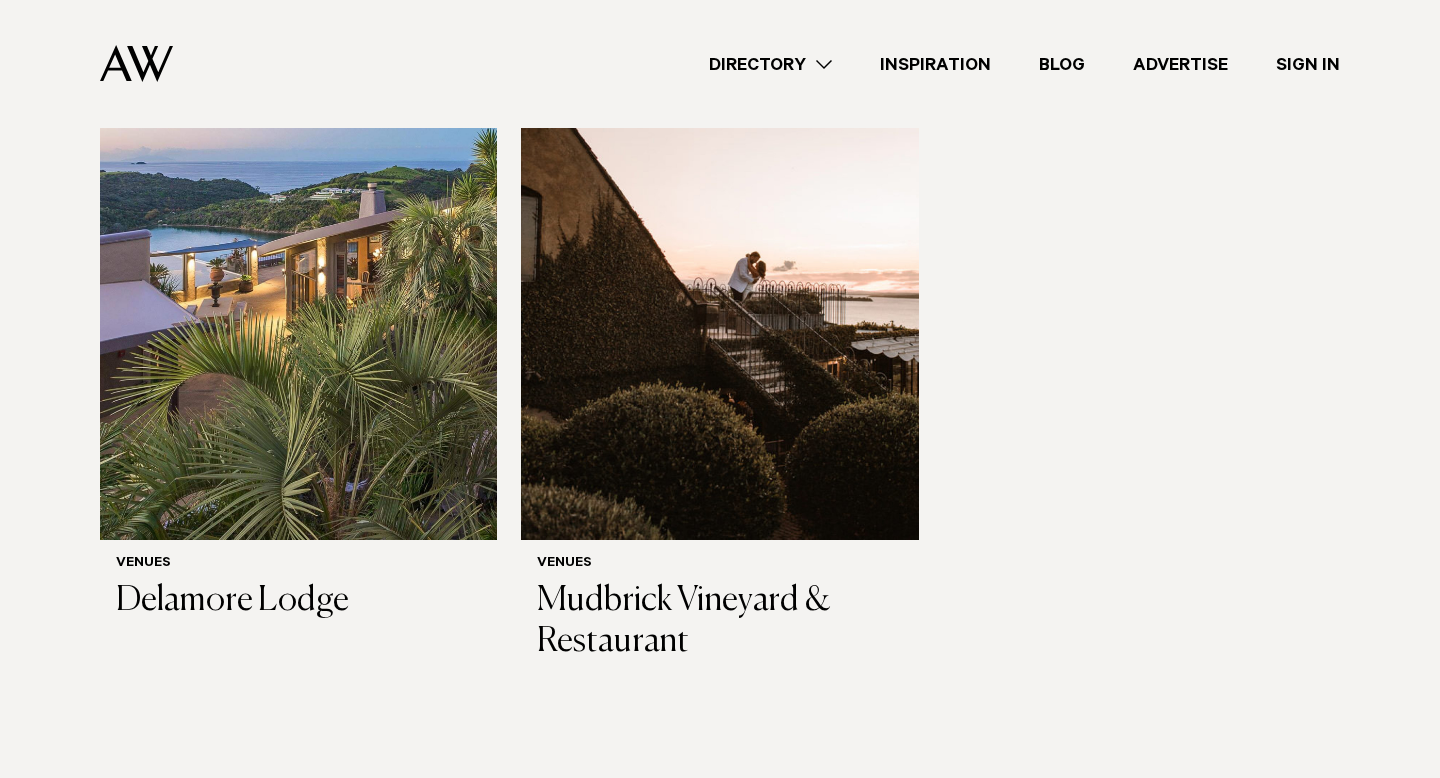 scroll, scrollTop: 471, scrollLeft: 0, axis: vertical 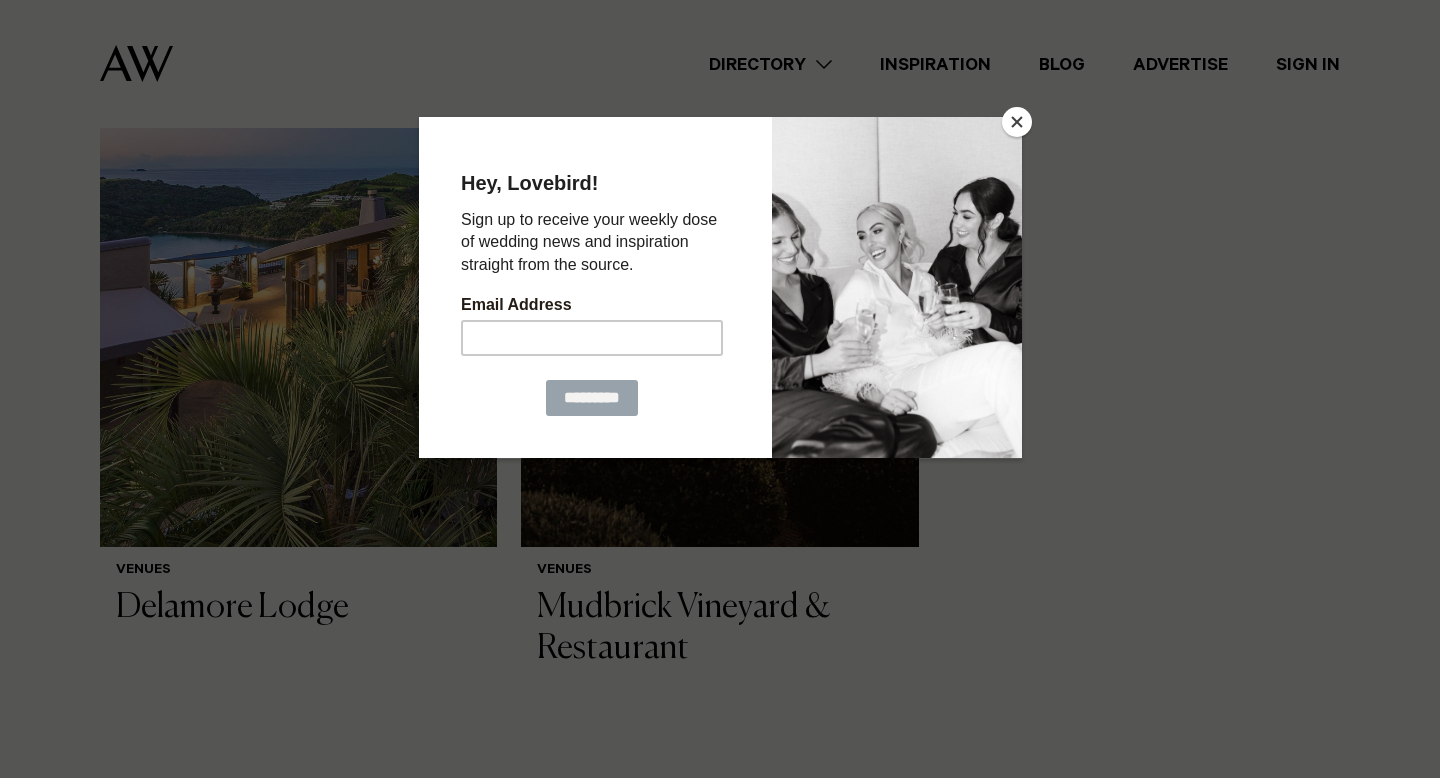 click at bounding box center (1017, 122) 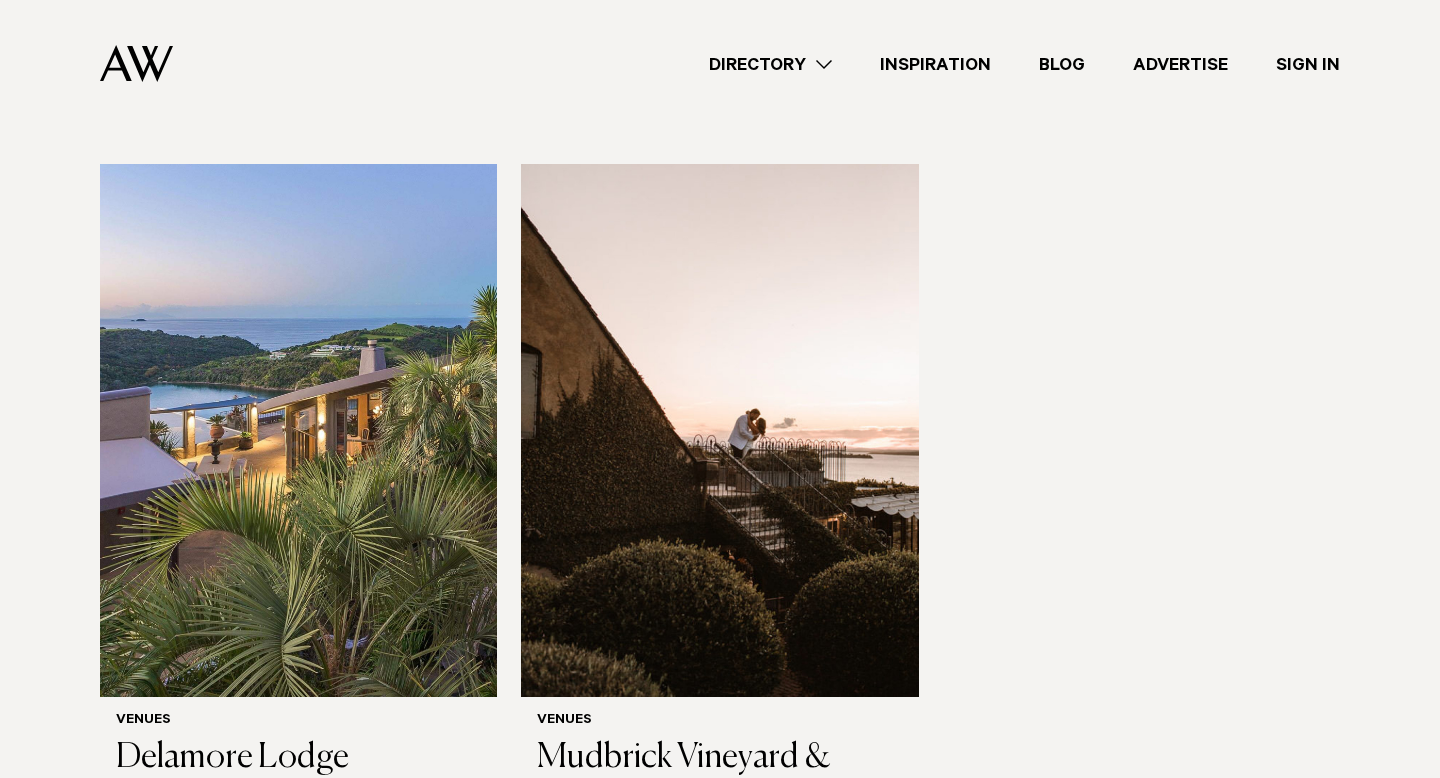 scroll, scrollTop: 0, scrollLeft: 0, axis: both 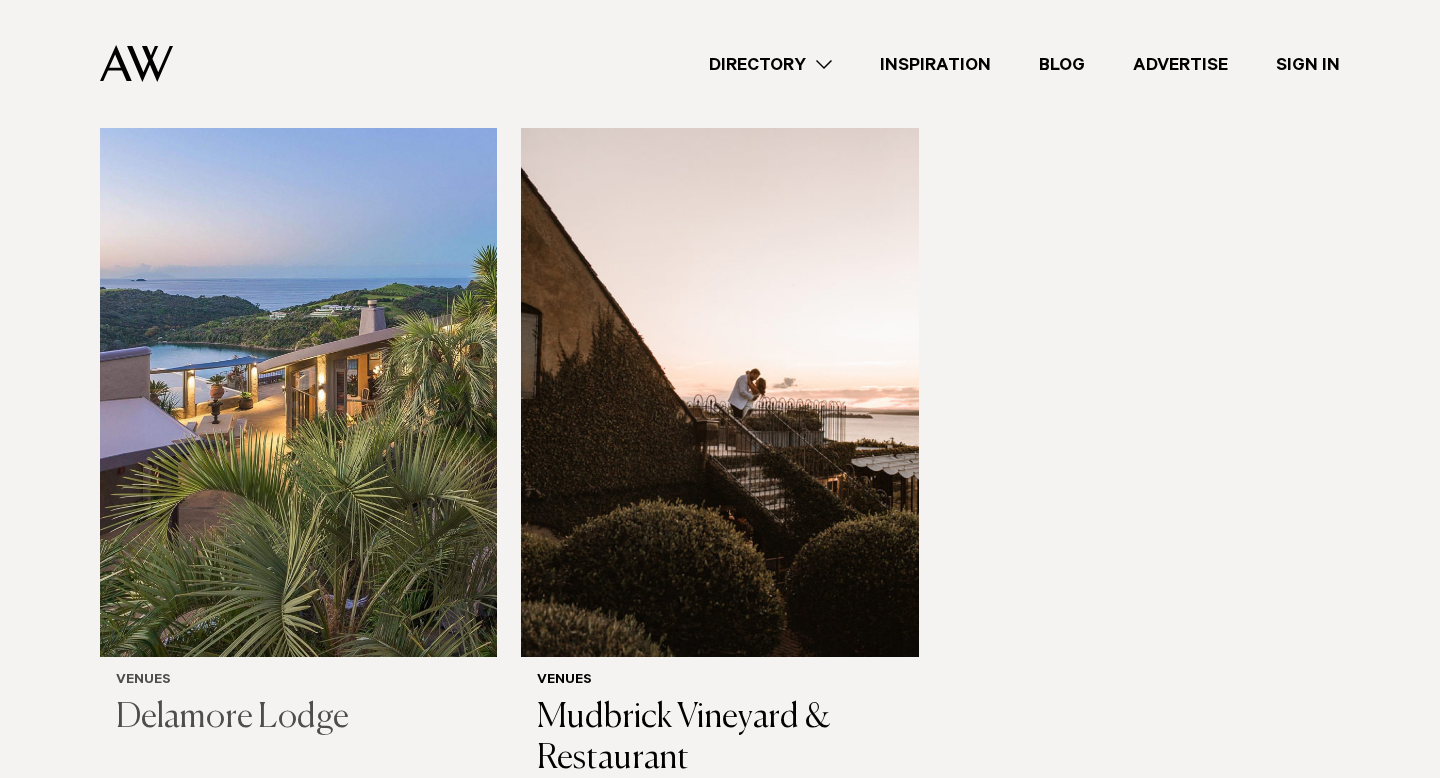 click on "Delamore Lodge" at bounding box center (298, 718) 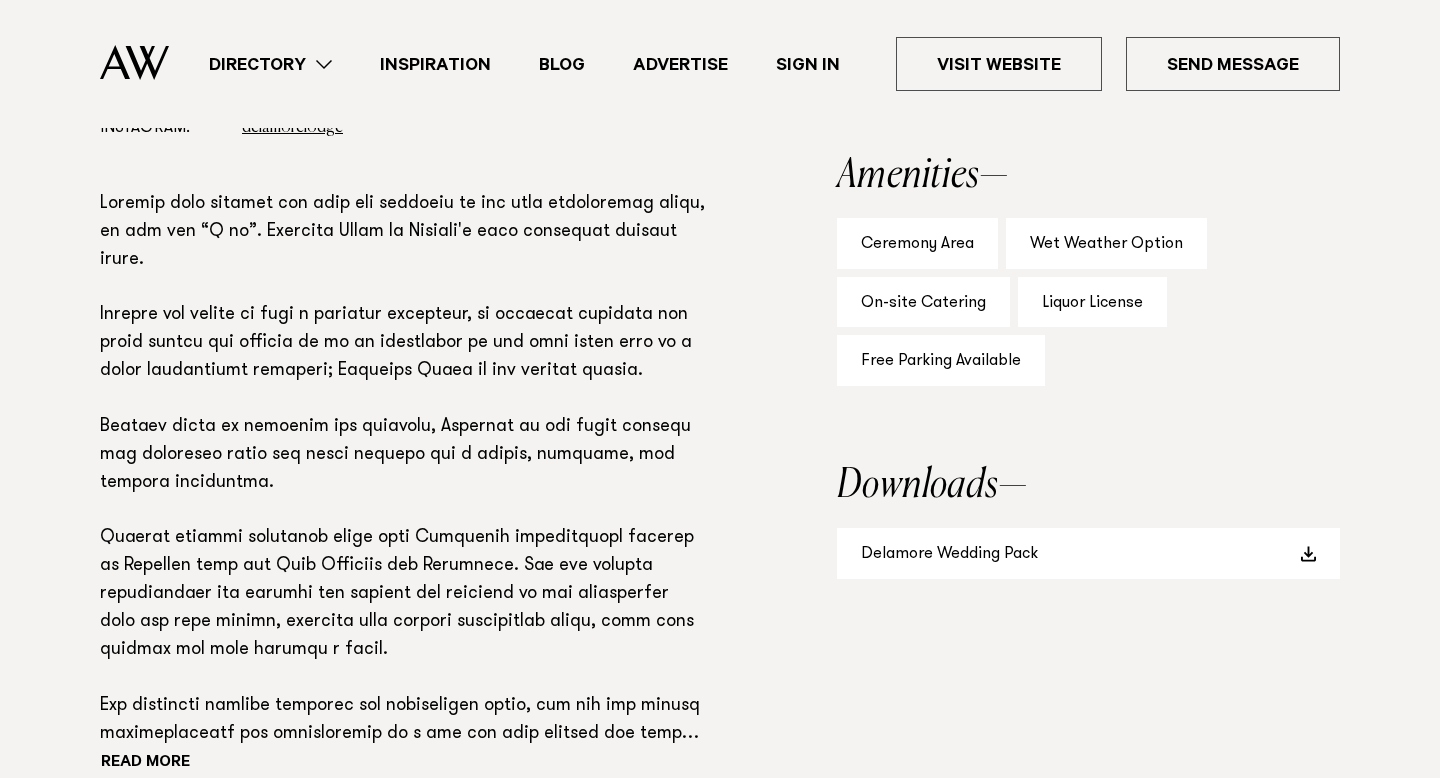 scroll, scrollTop: 1295, scrollLeft: 0, axis: vertical 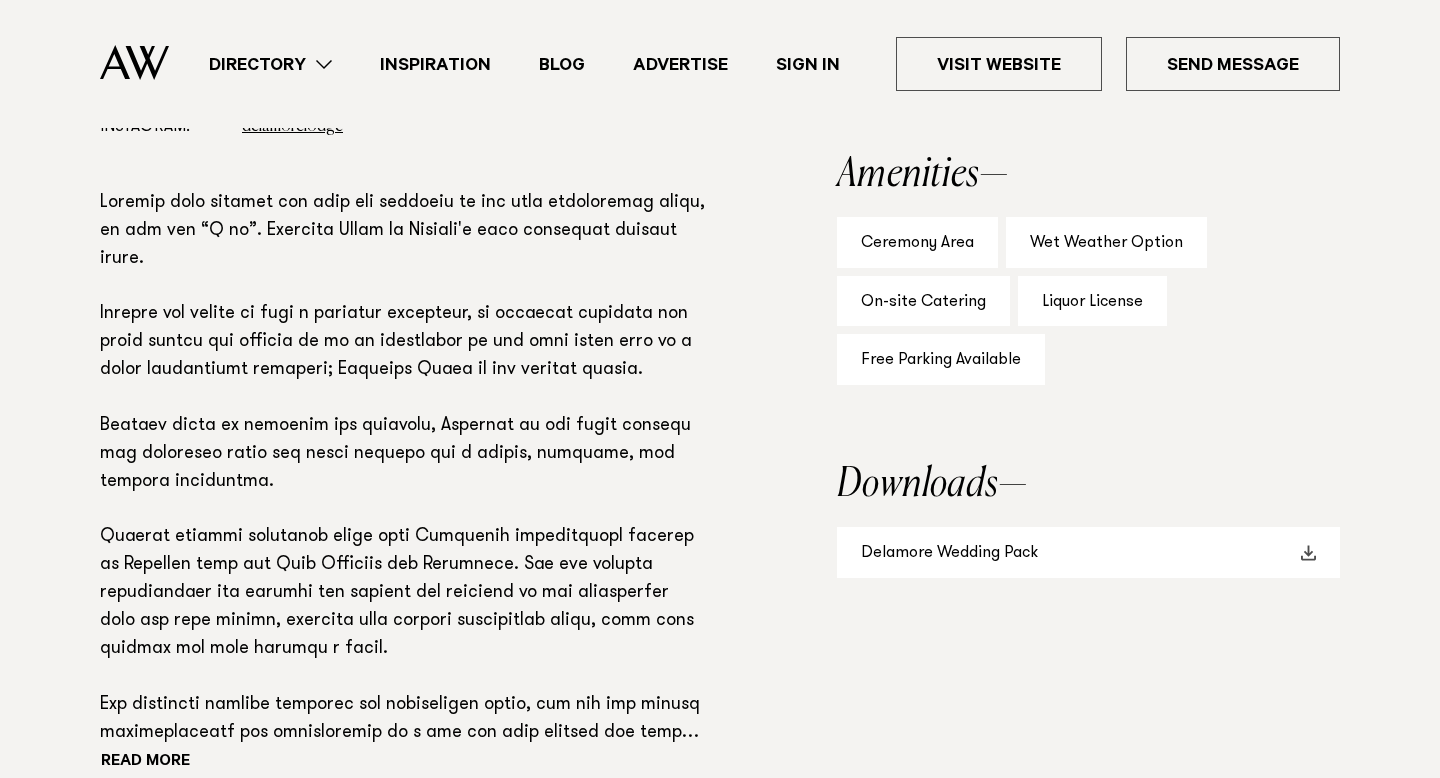 click on "Delamore Wedding Pack" at bounding box center [1088, 552] 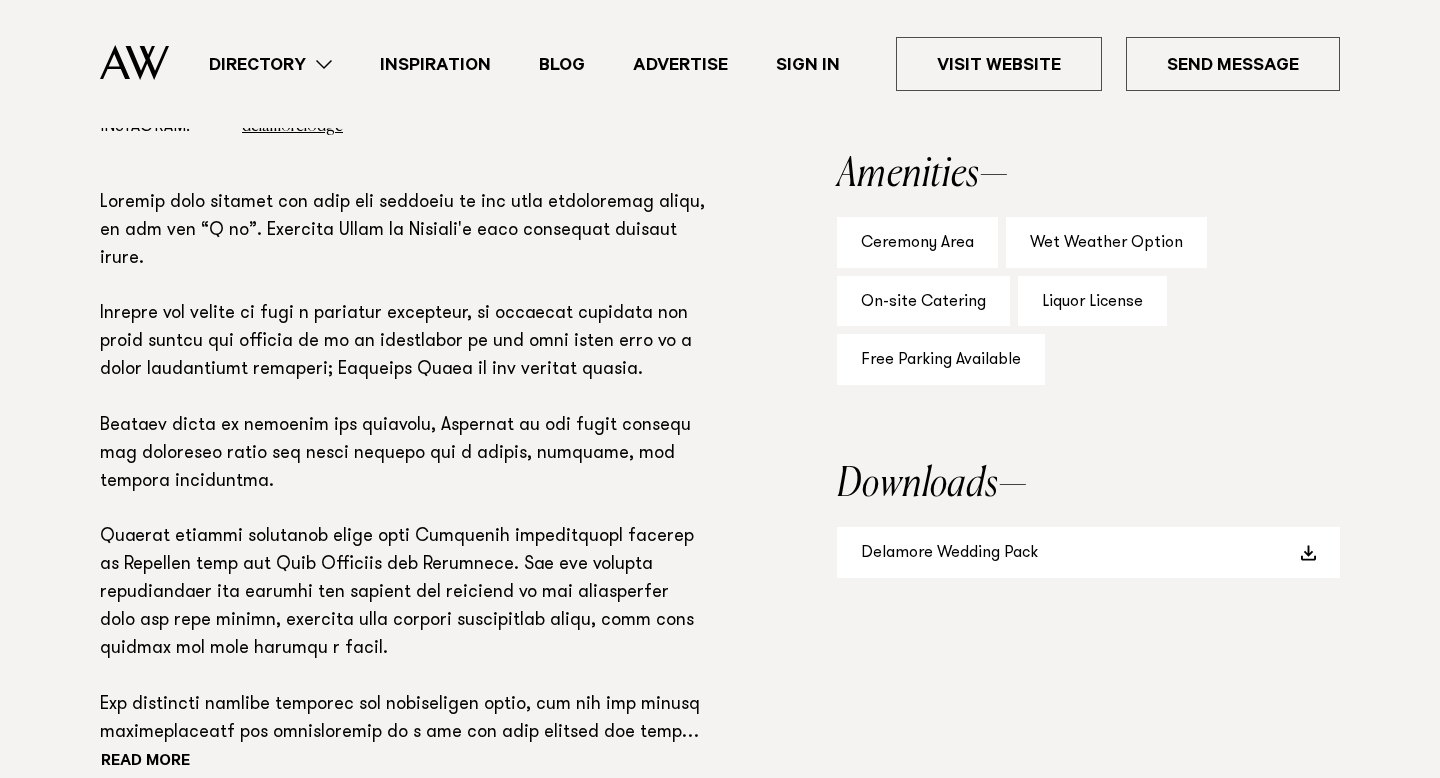 drag, startPoint x: 1204, startPoint y: 370, endPoint x: 1217, endPoint y: 373, distance: 13.341664 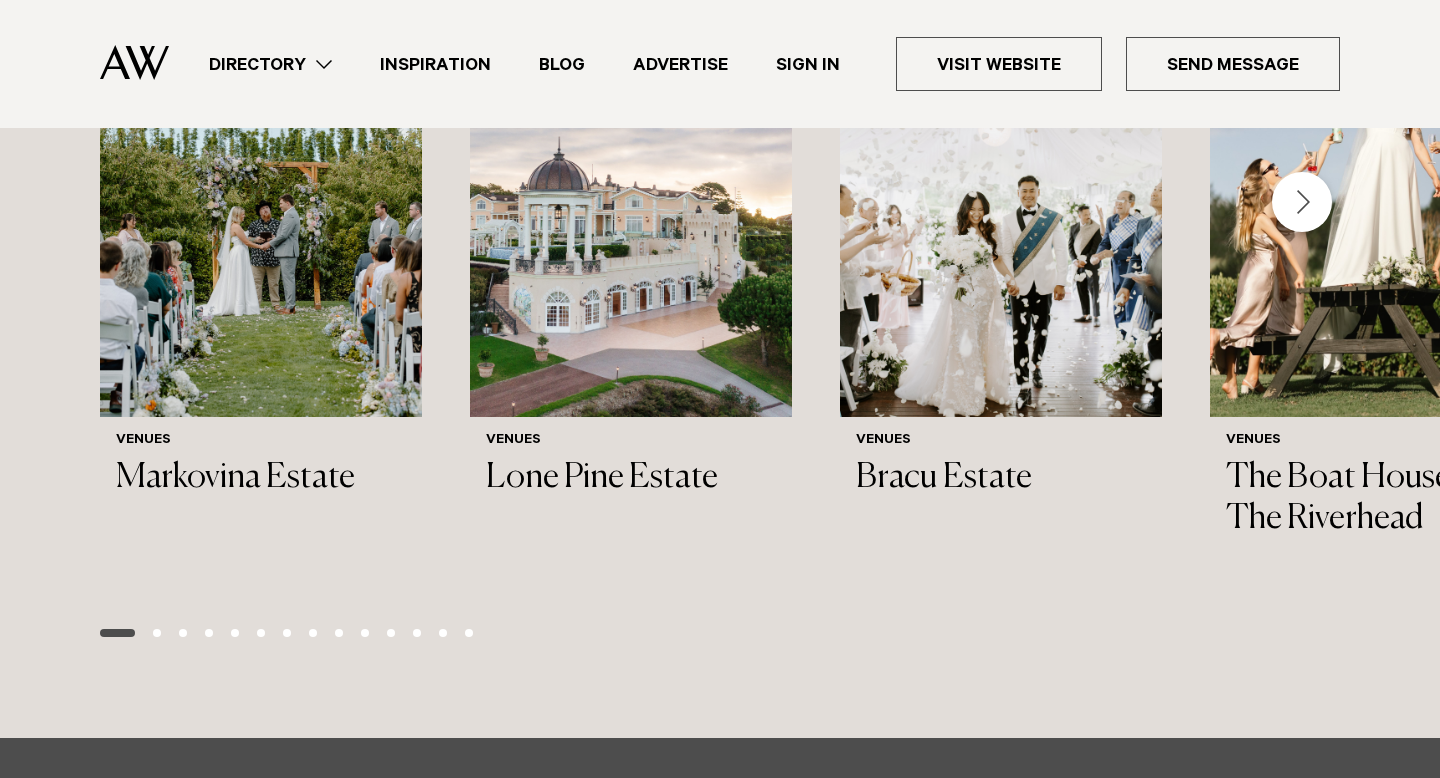scroll, scrollTop: 2424, scrollLeft: 0, axis: vertical 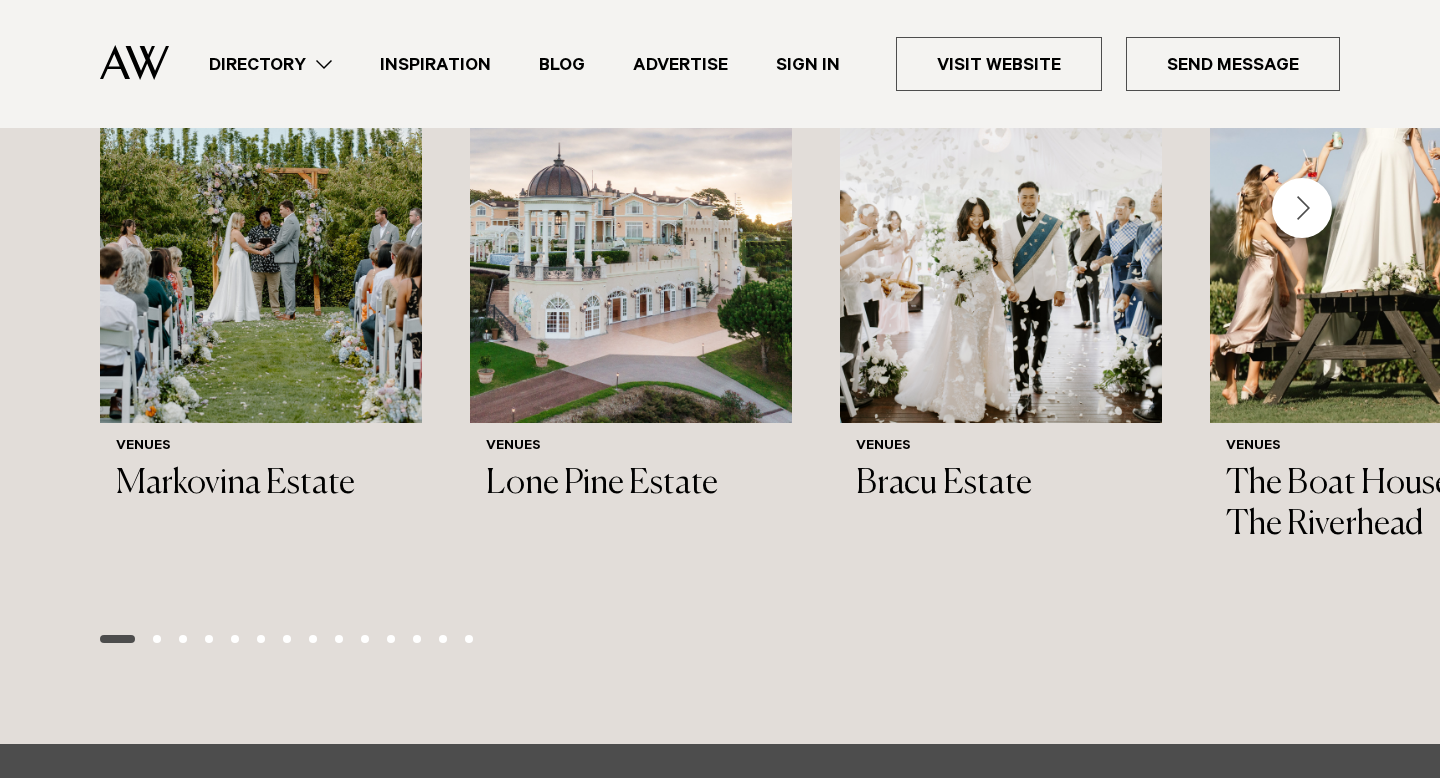 click at bounding box center [157, 639] 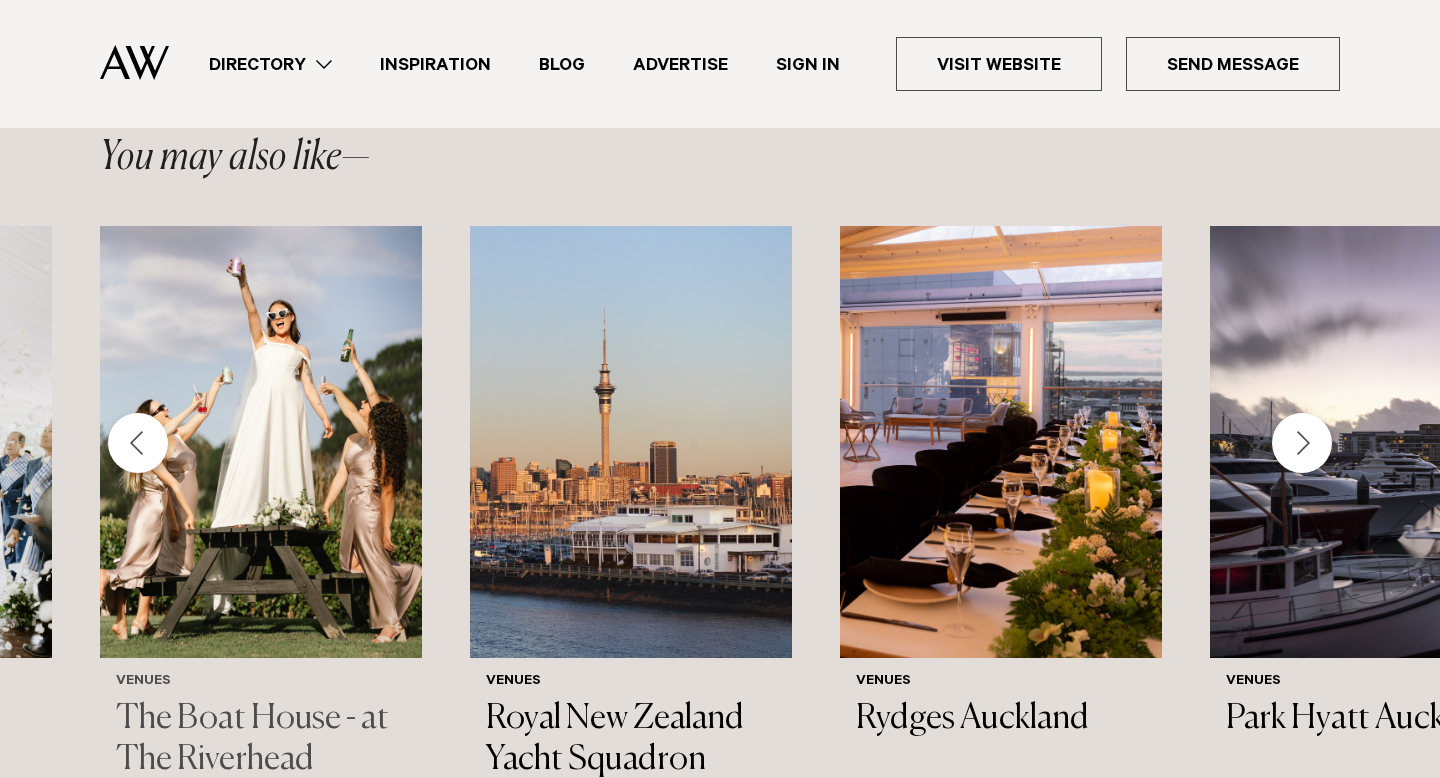 scroll, scrollTop: 2181, scrollLeft: 0, axis: vertical 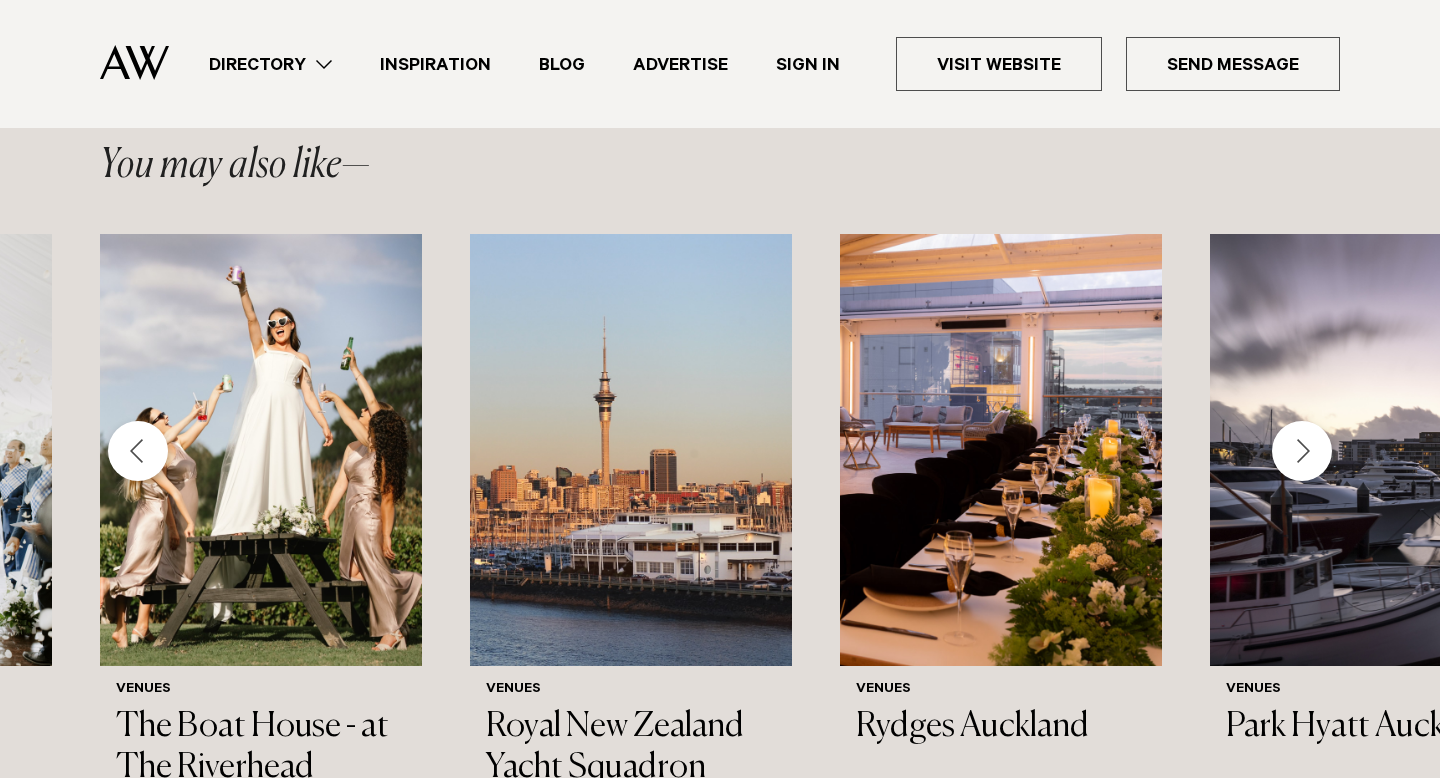 click at bounding box center (1302, 451) 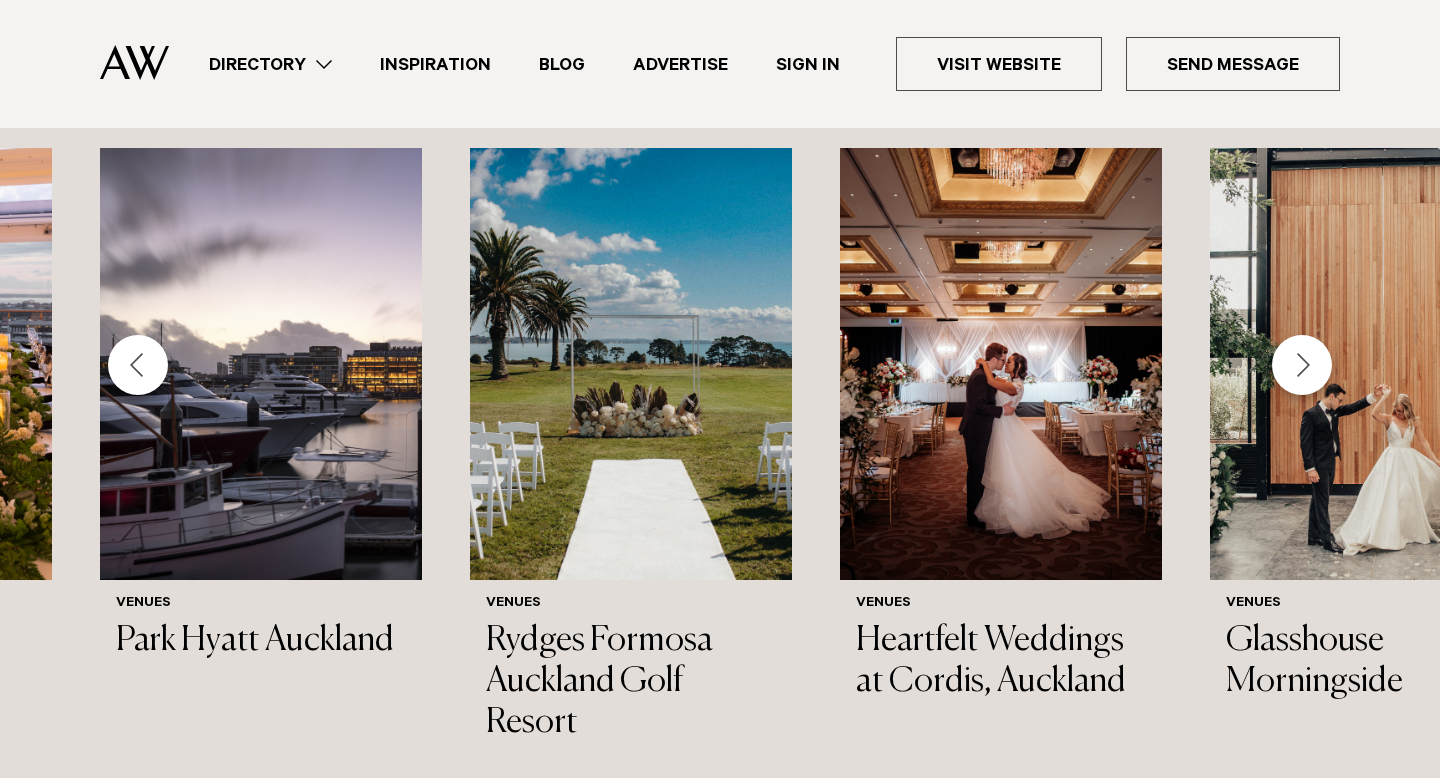 scroll, scrollTop: 2262, scrollLeft: 0, axis: vertical 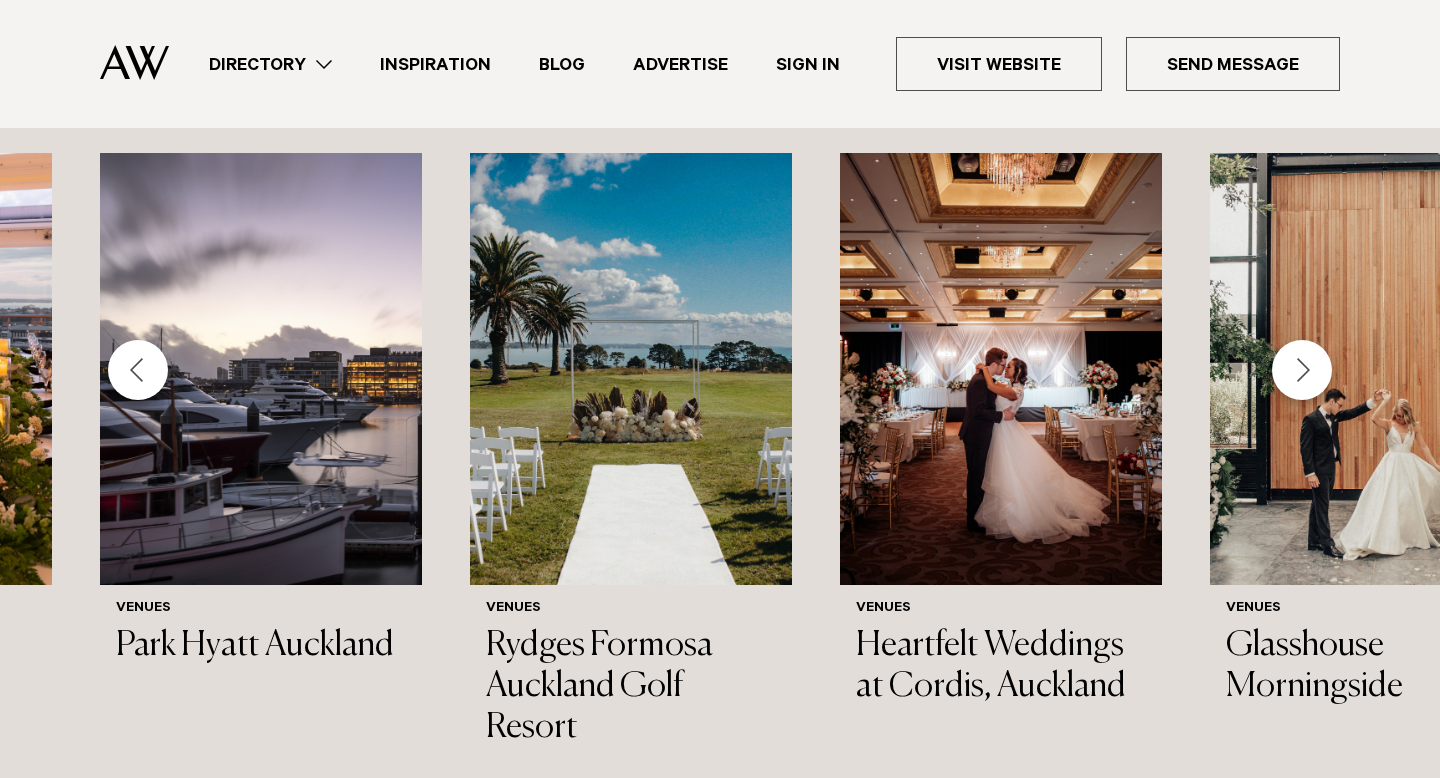 click at bounding box center (1302, 370) 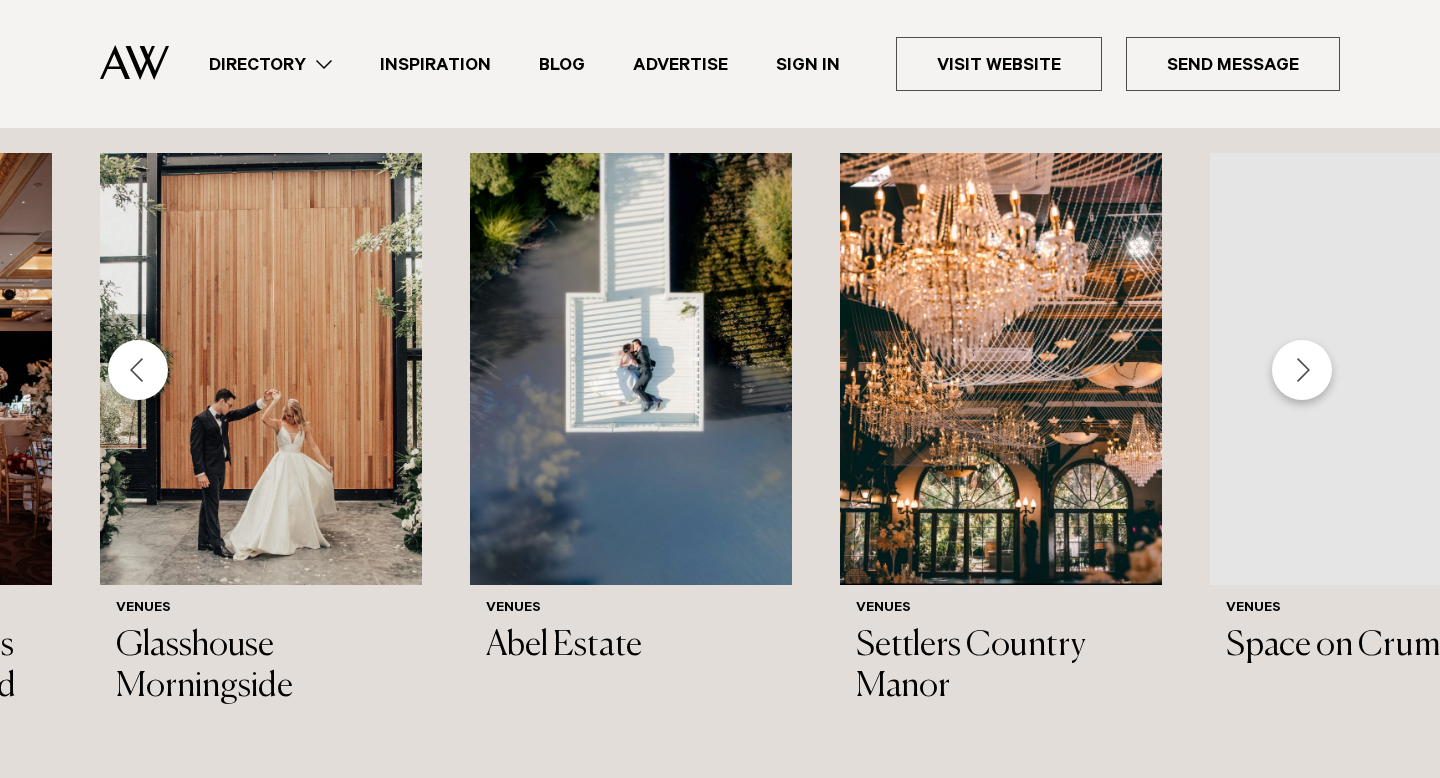 click at bounding box center [1302, 370] 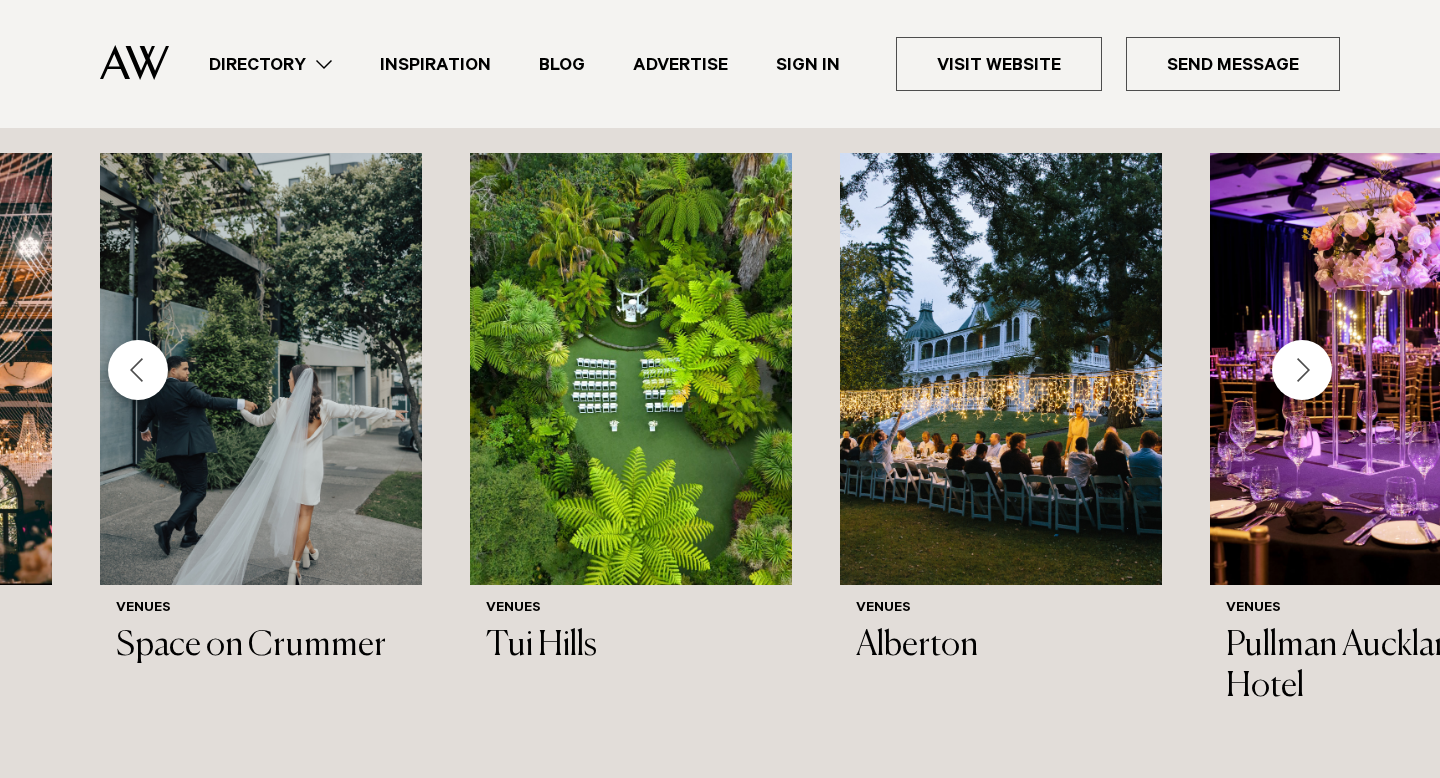 click at bounding box center [1302, 370] 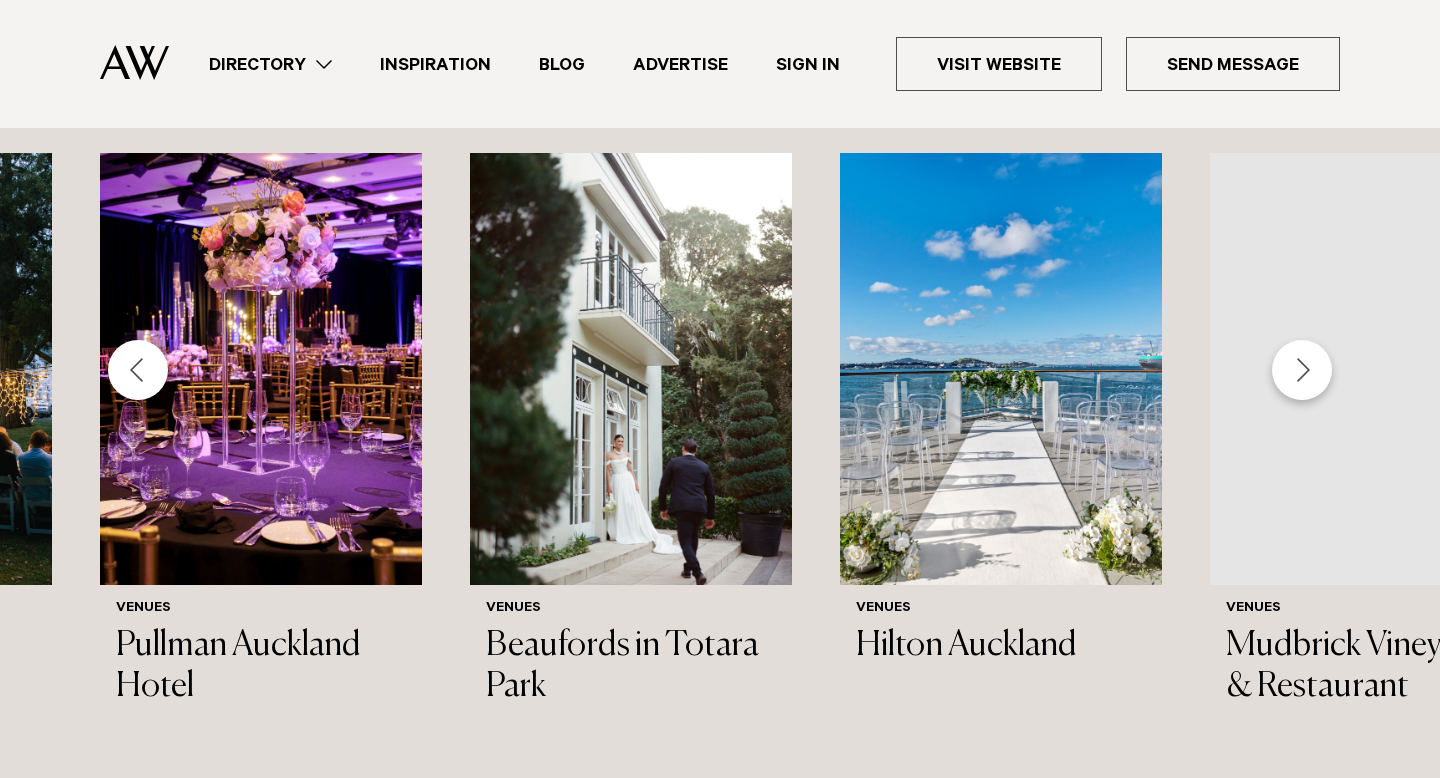click at bounding box center [1302, 370] 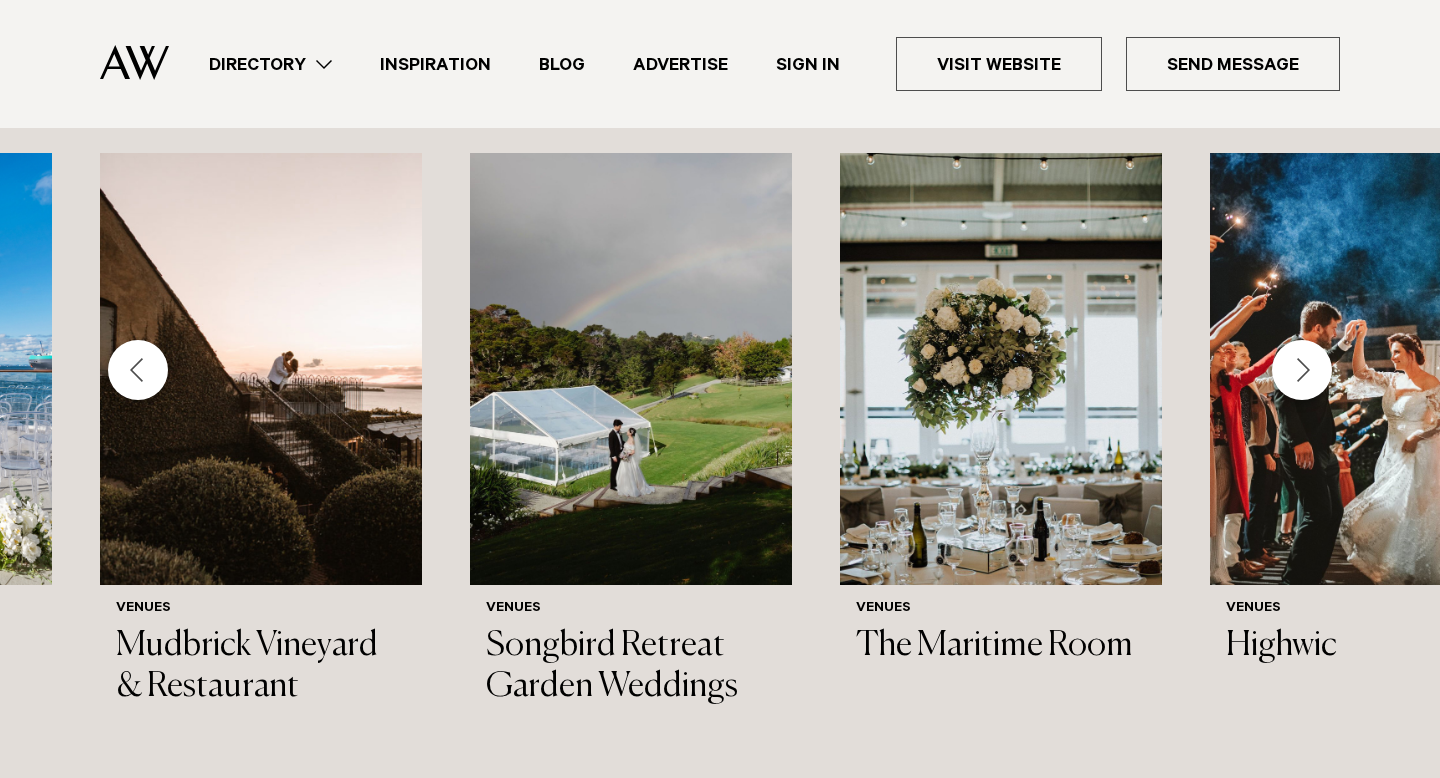 click at bounding box center (1302, 370) 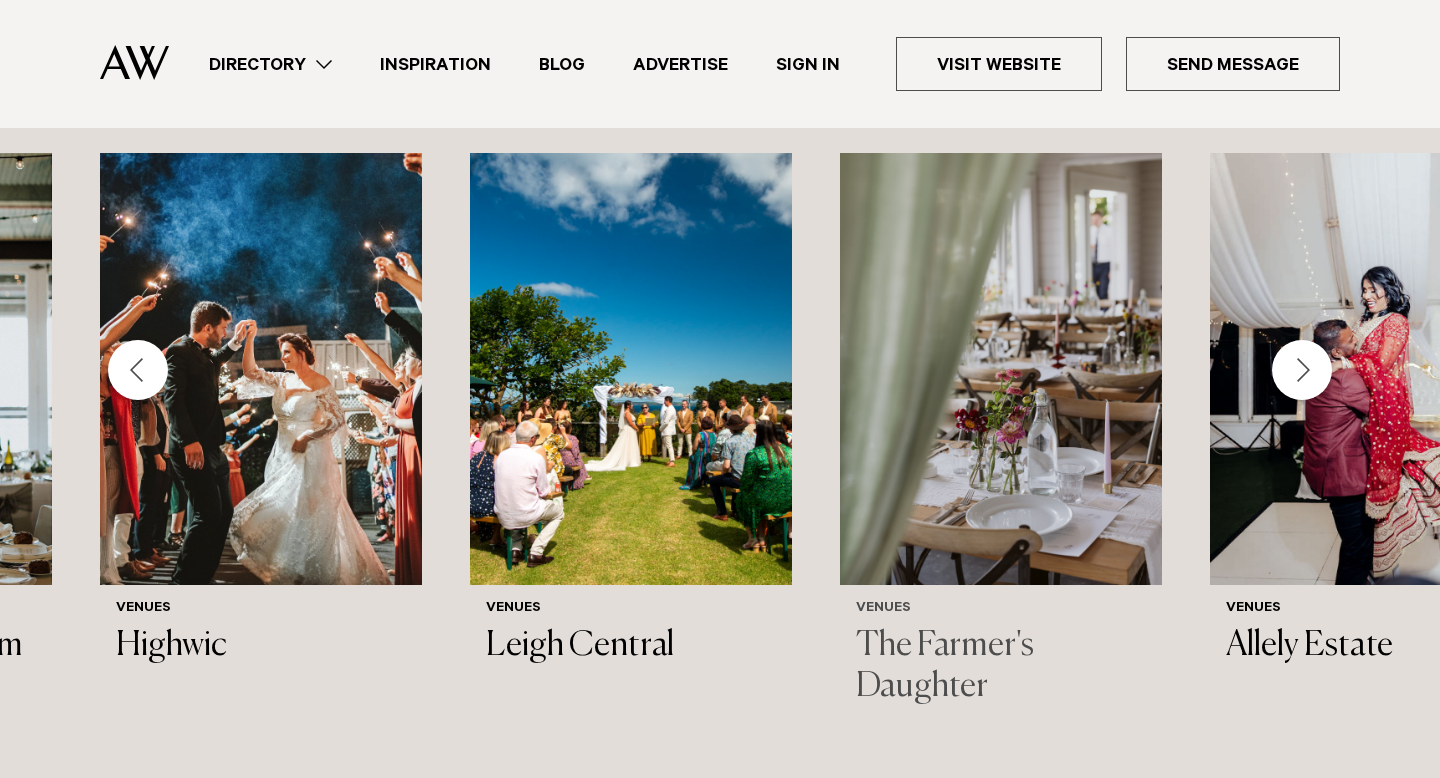 click on "The Farmer's Daughter" at bounding box center [1001, 667] 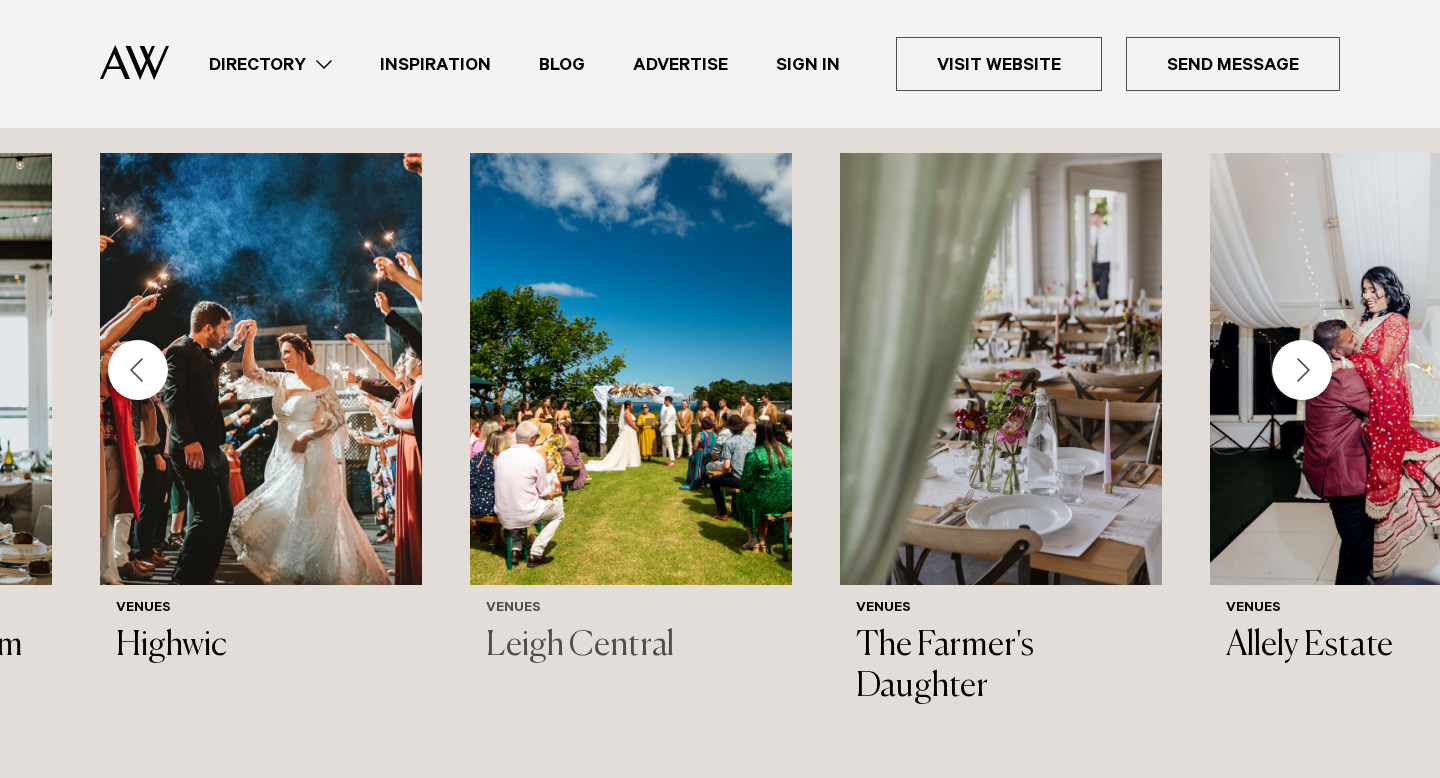 click at bounding box center (631, 369) 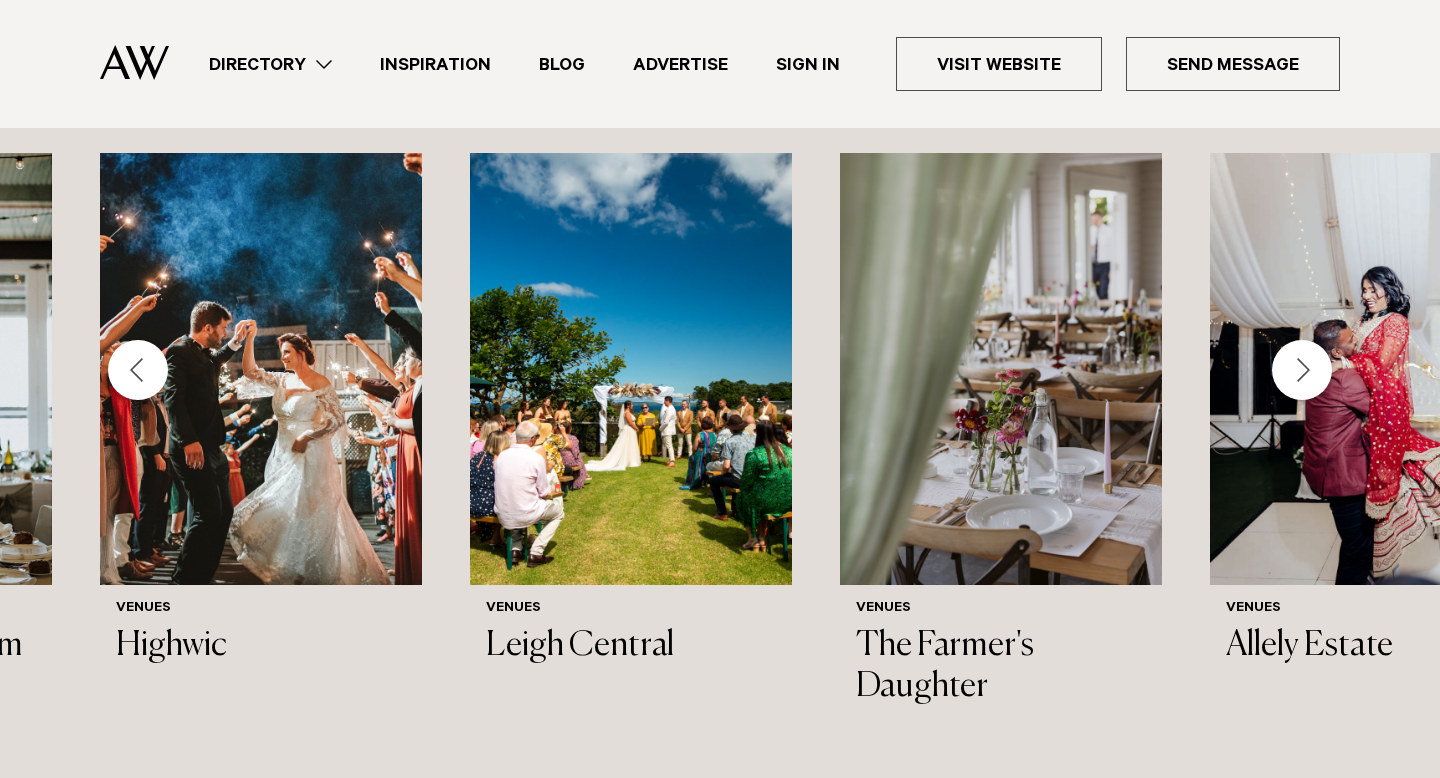 click at bounding box center (1302, 370) 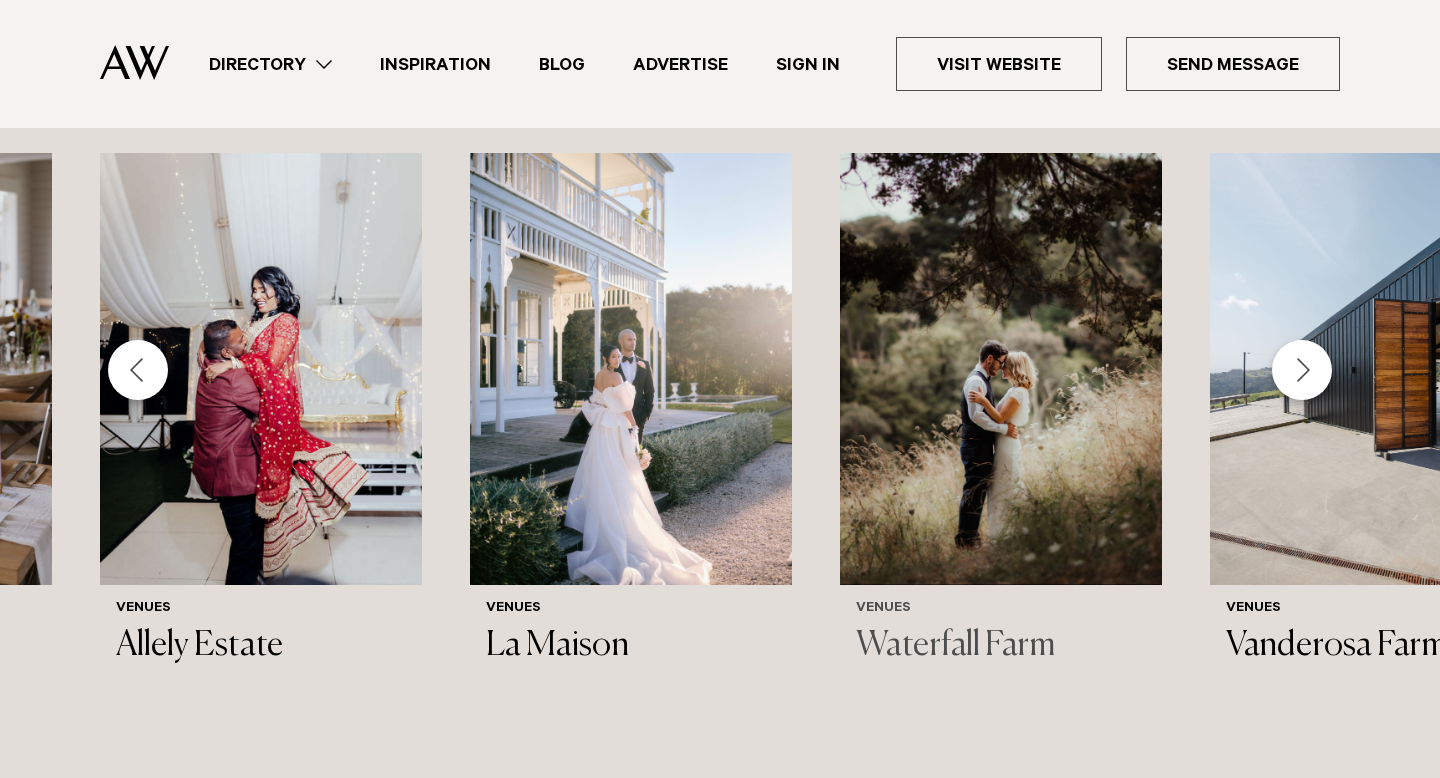 click on "Waterfall Farm" at bounding box center (1001, 646) 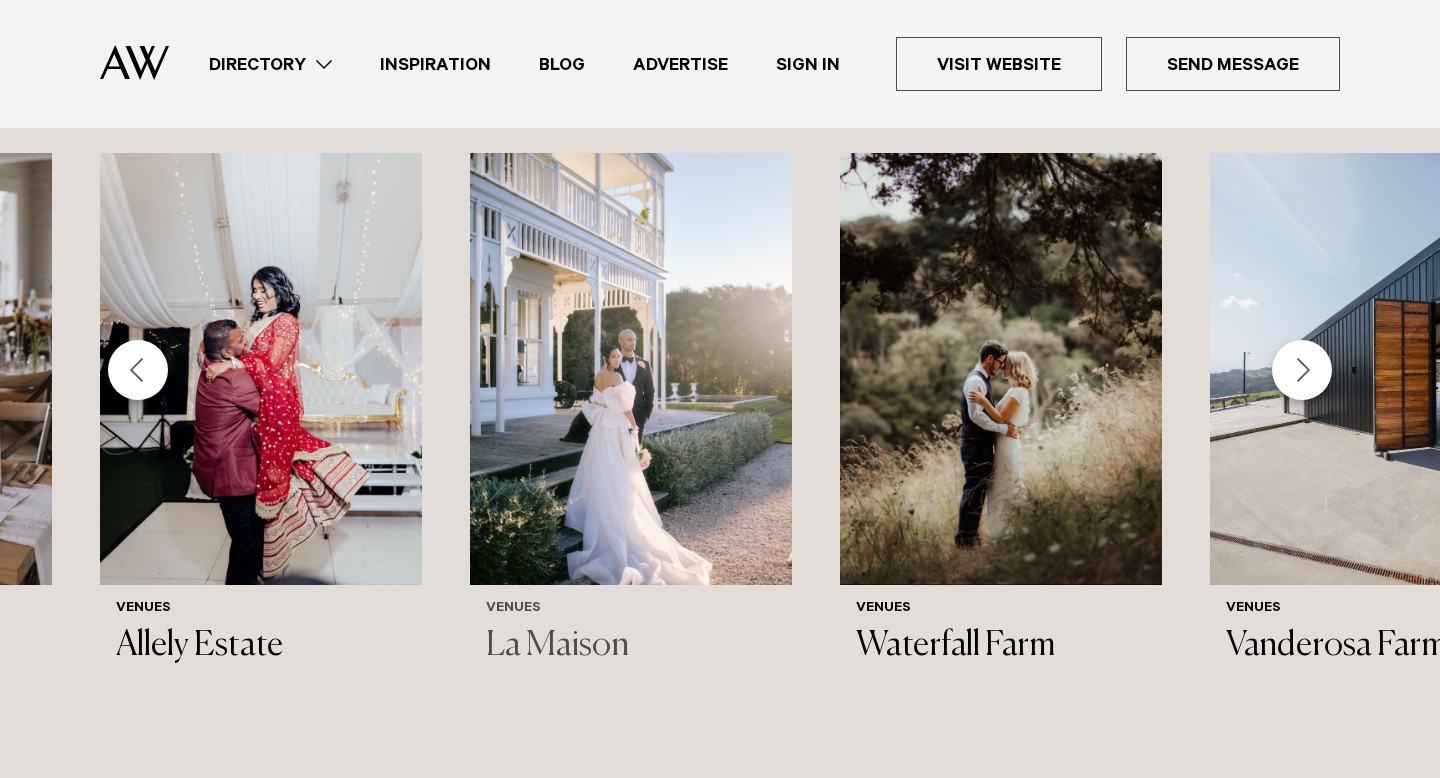 click at bounding box center (631, 369) 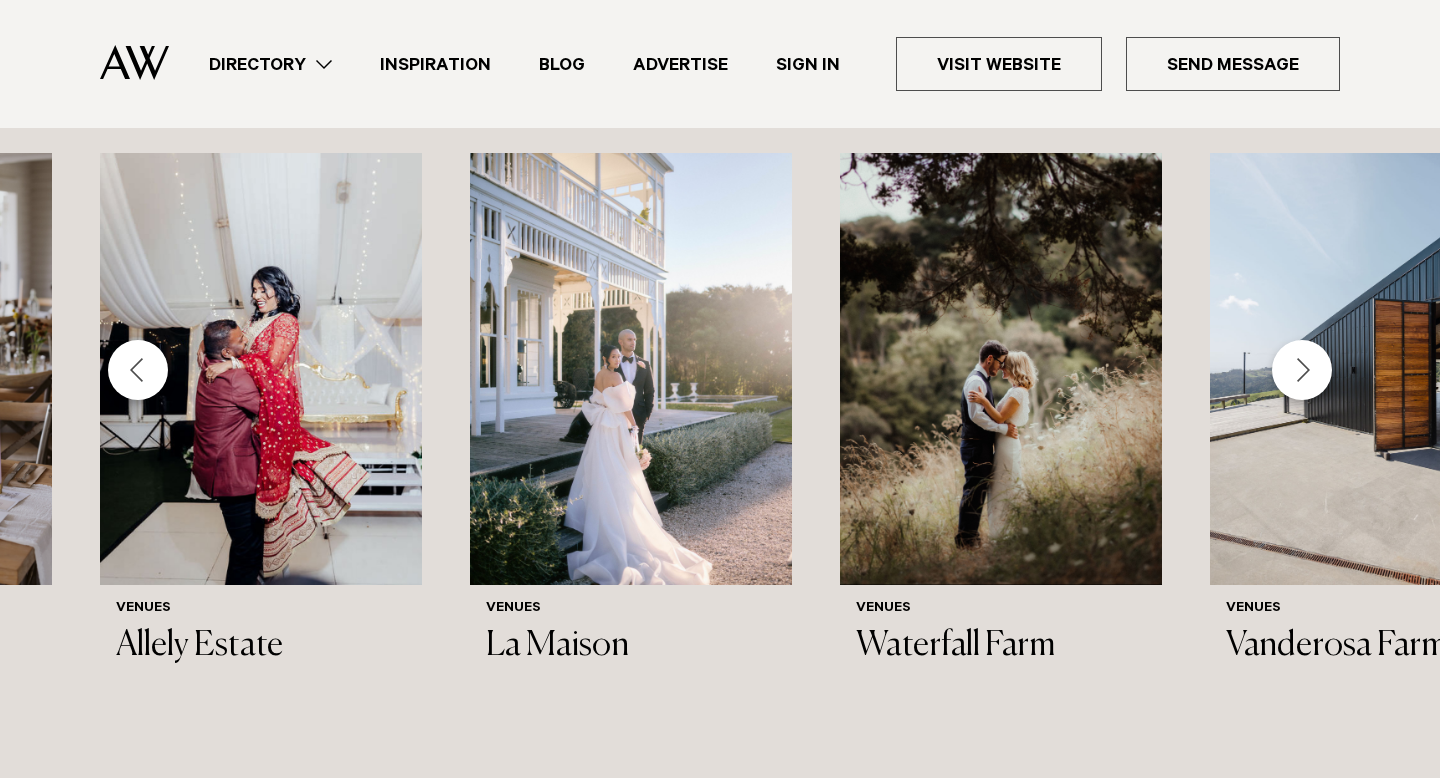 scroll, scrollTop: 2269, scrollLeft: 0, axis: vertical 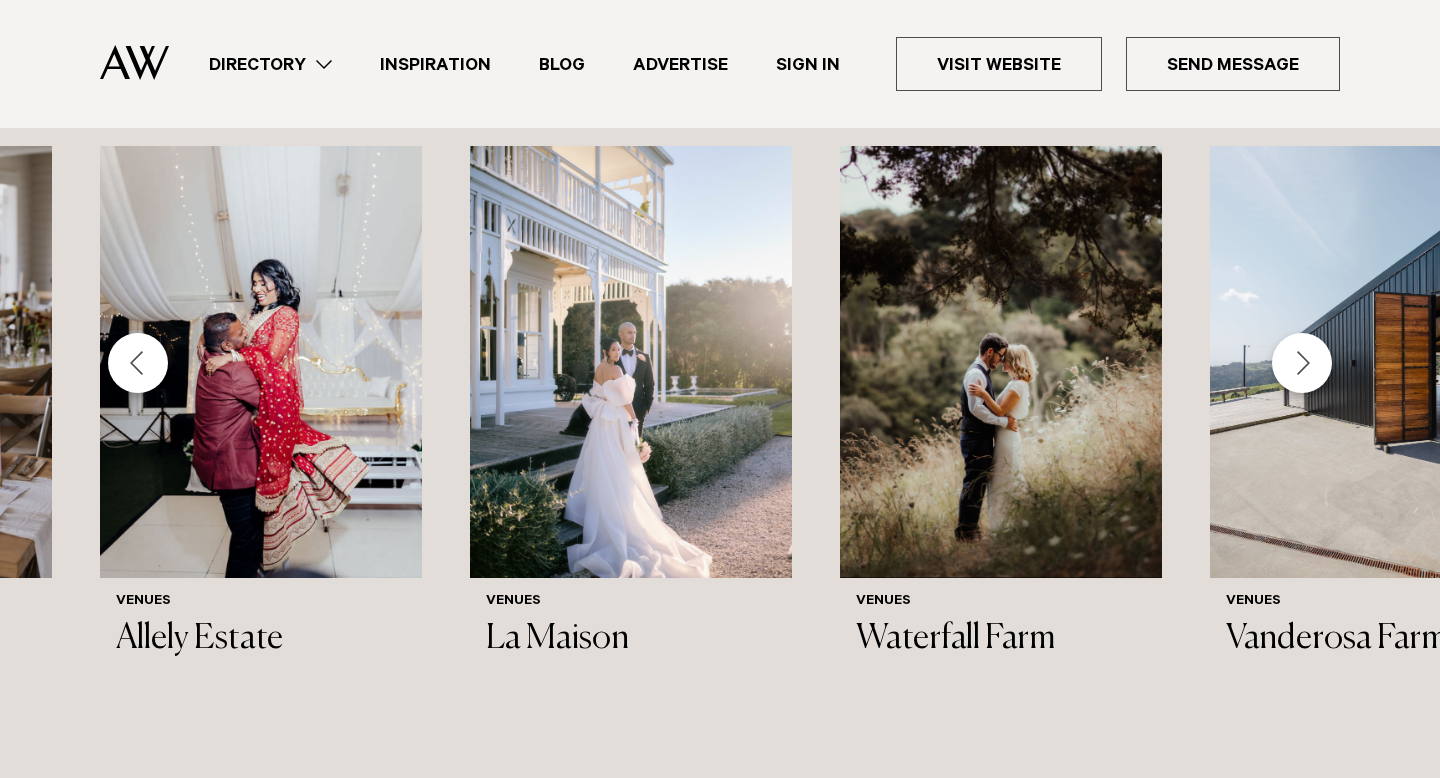 click at bounding box center [1302, 363] 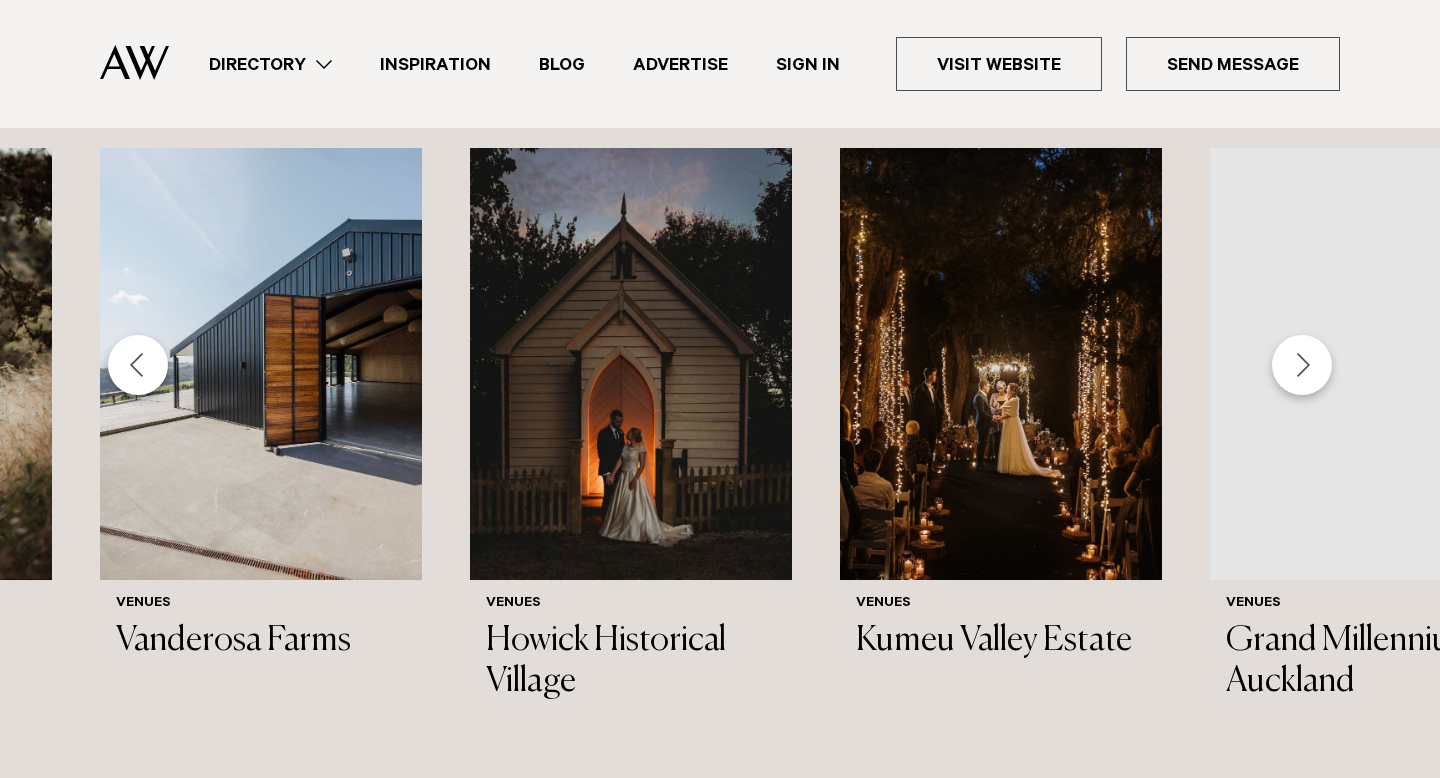 click at bounding box center (1302, 365) 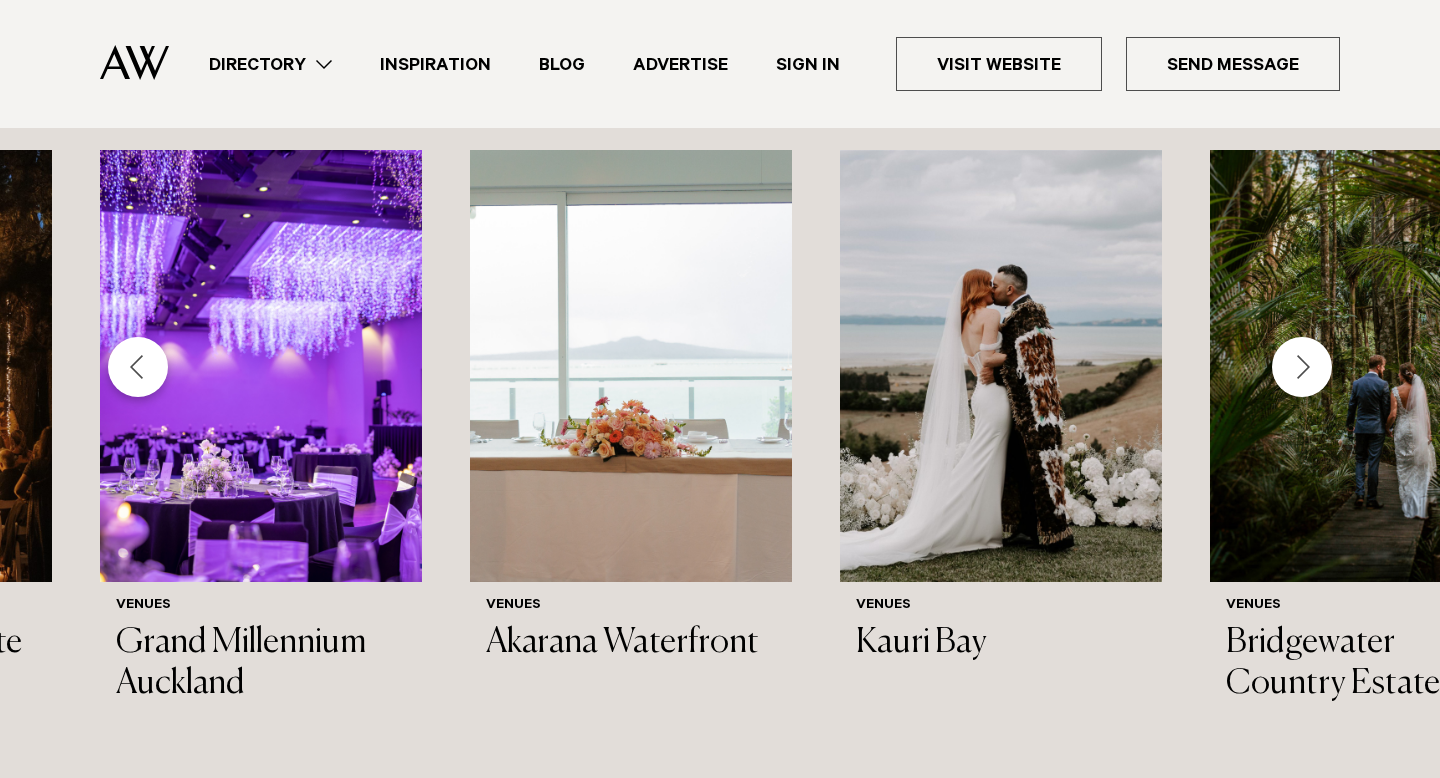 click at bounding box center [1302, 367] 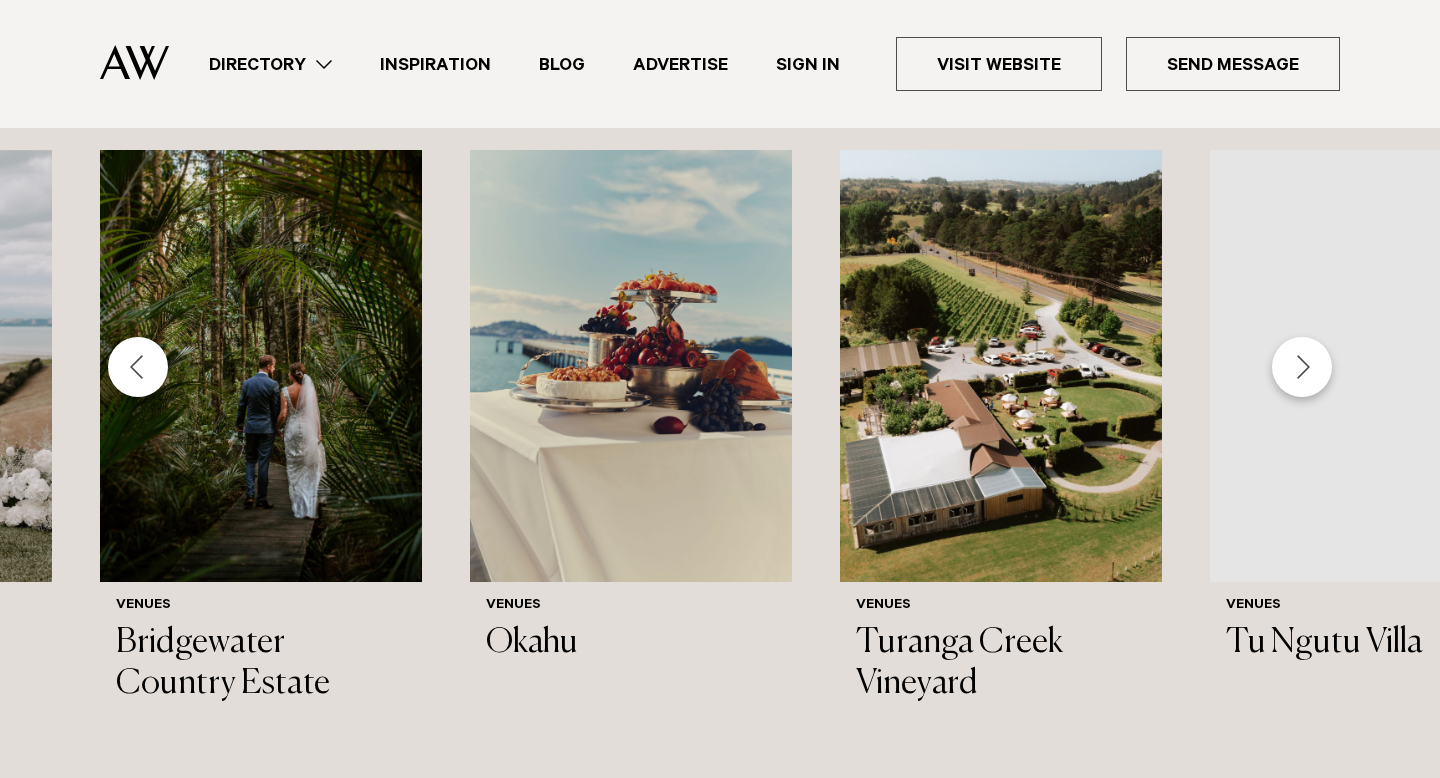 click at bounding box center [1302, 367] 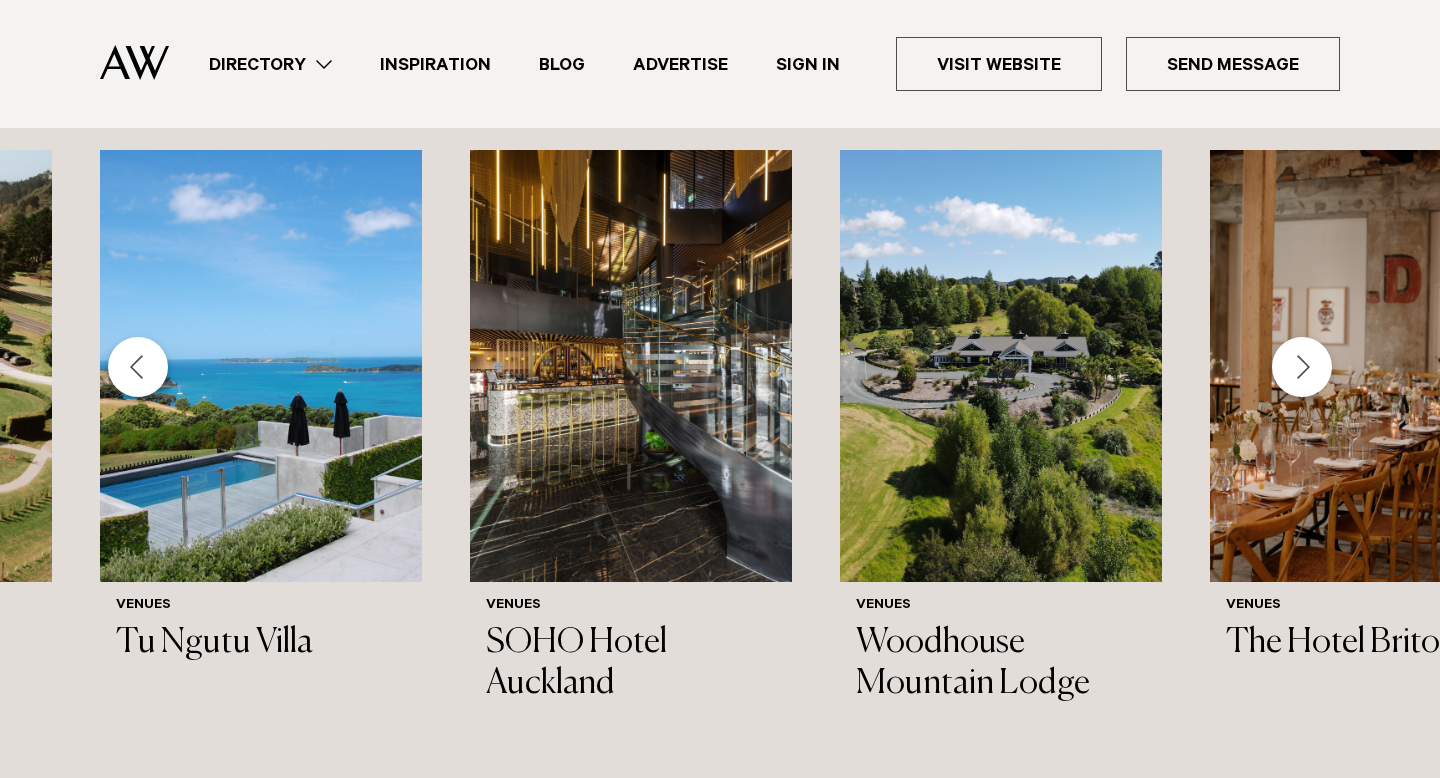 click at bounding box center (1302, 367) 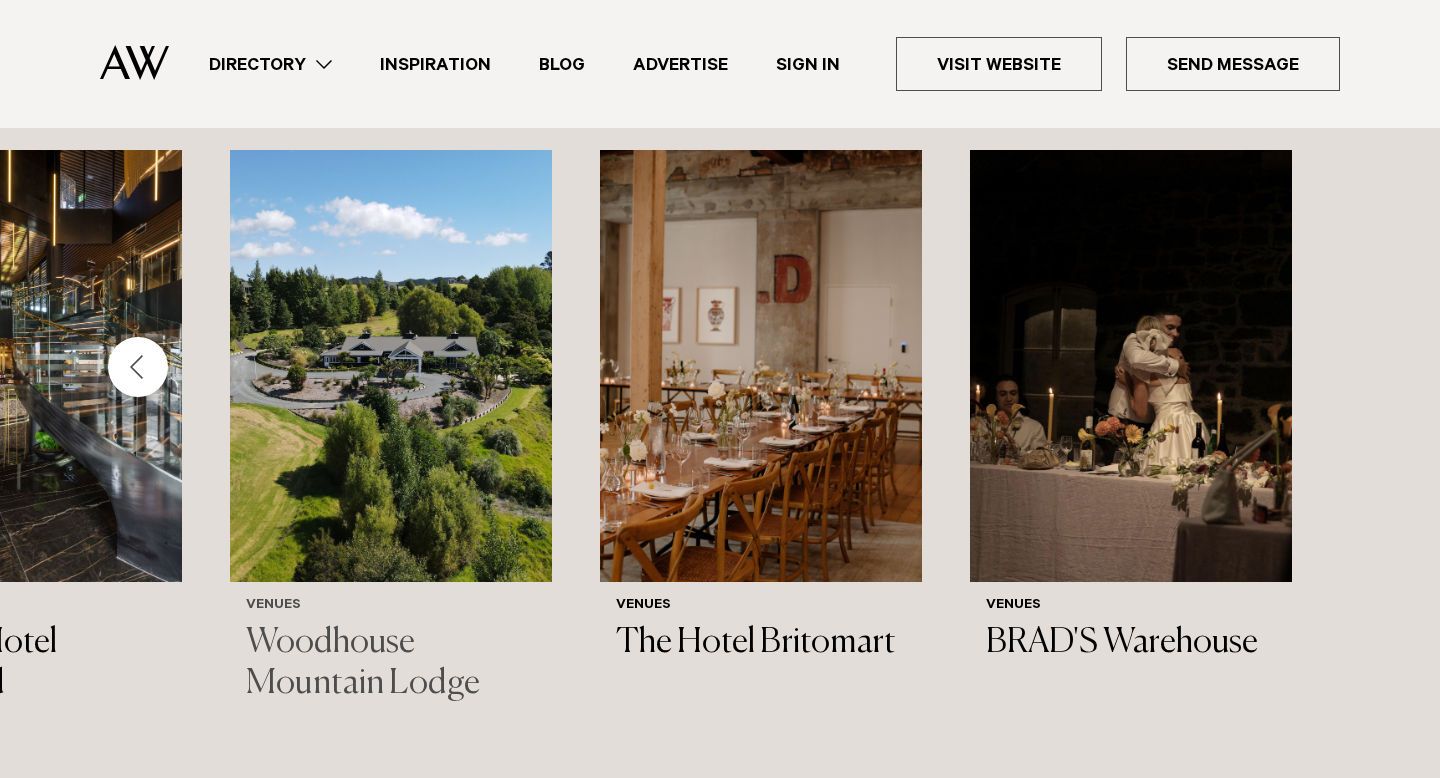 click on "Woodhouse Mountain Lodge" at bounding box center (391, 664) 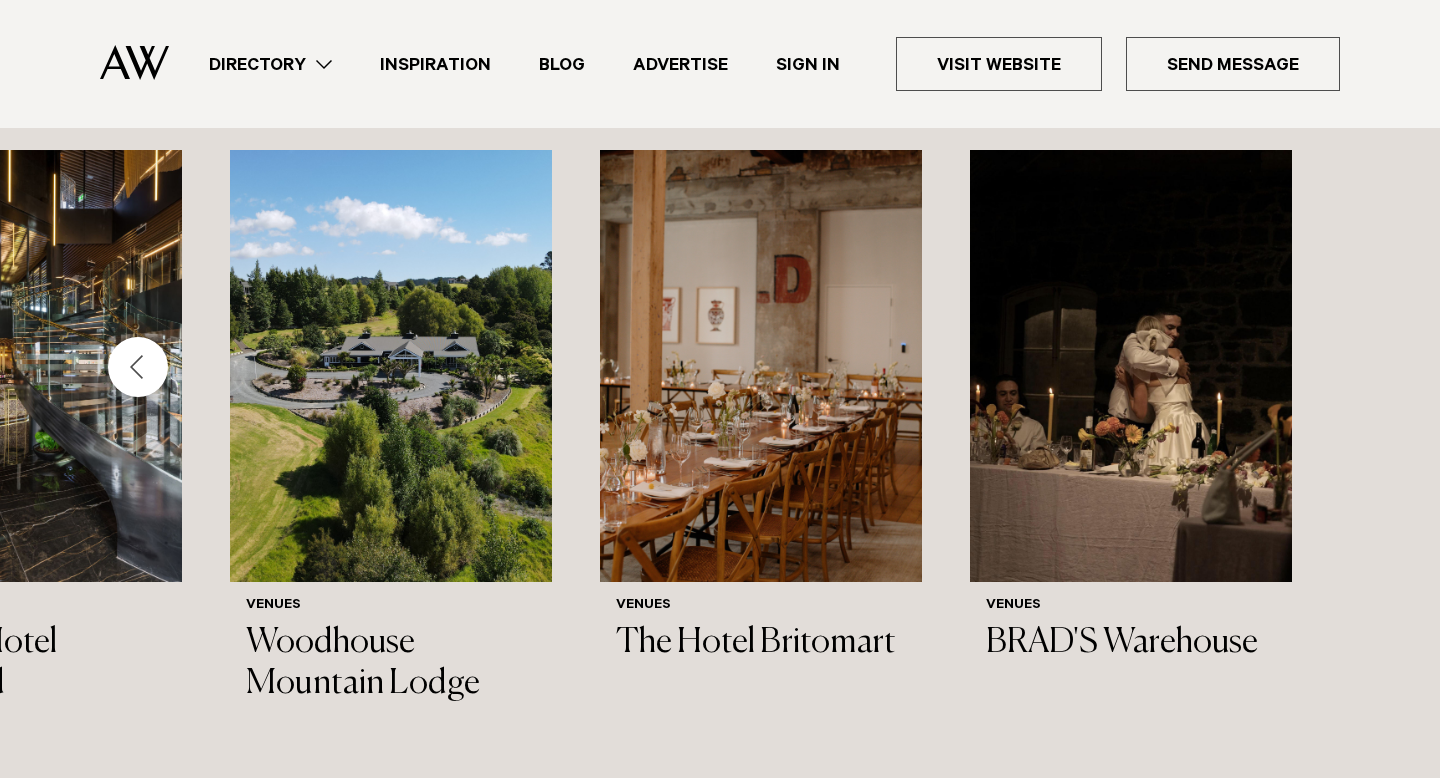 scroll, scrollTop: 2263, scrollLeft: 0, axis: vertical 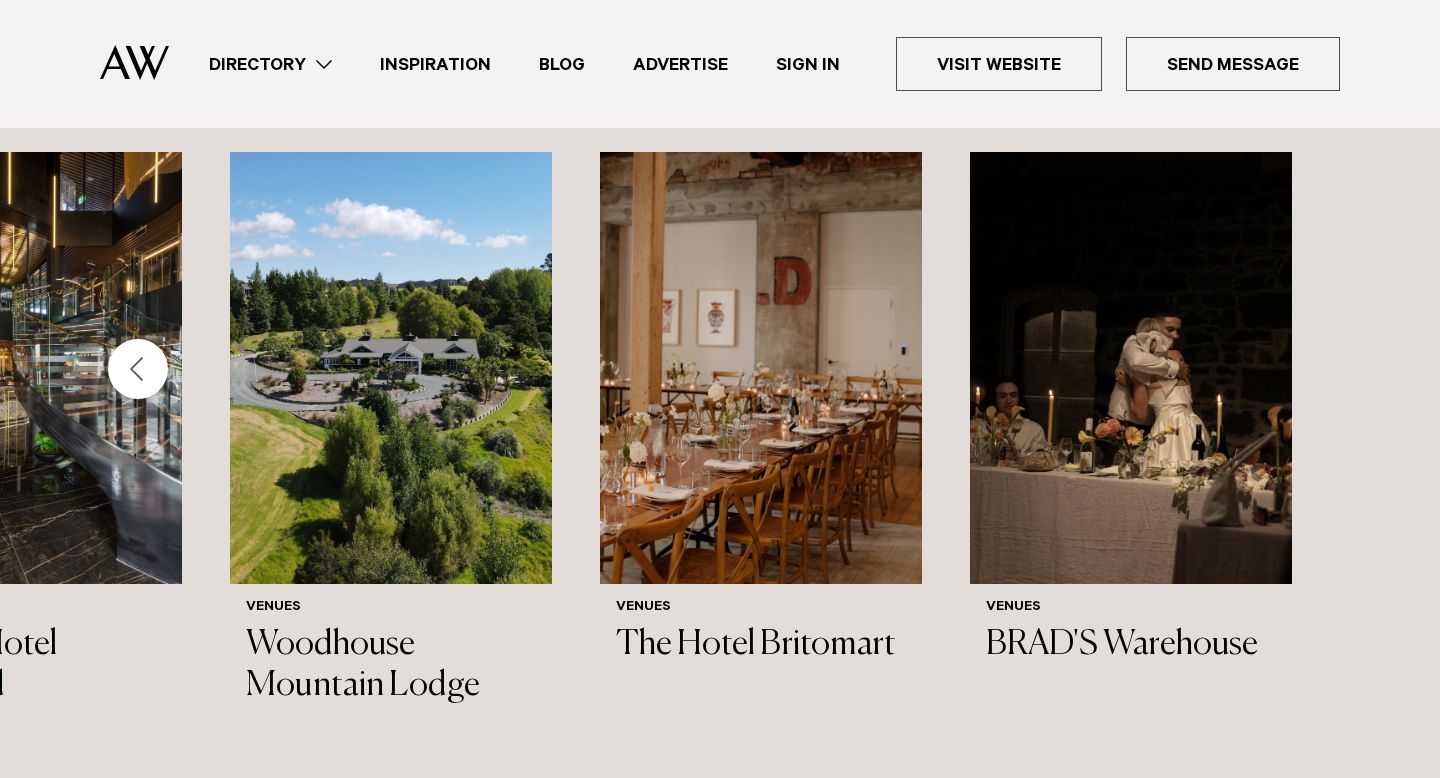 click at bounding box center [138, 369] 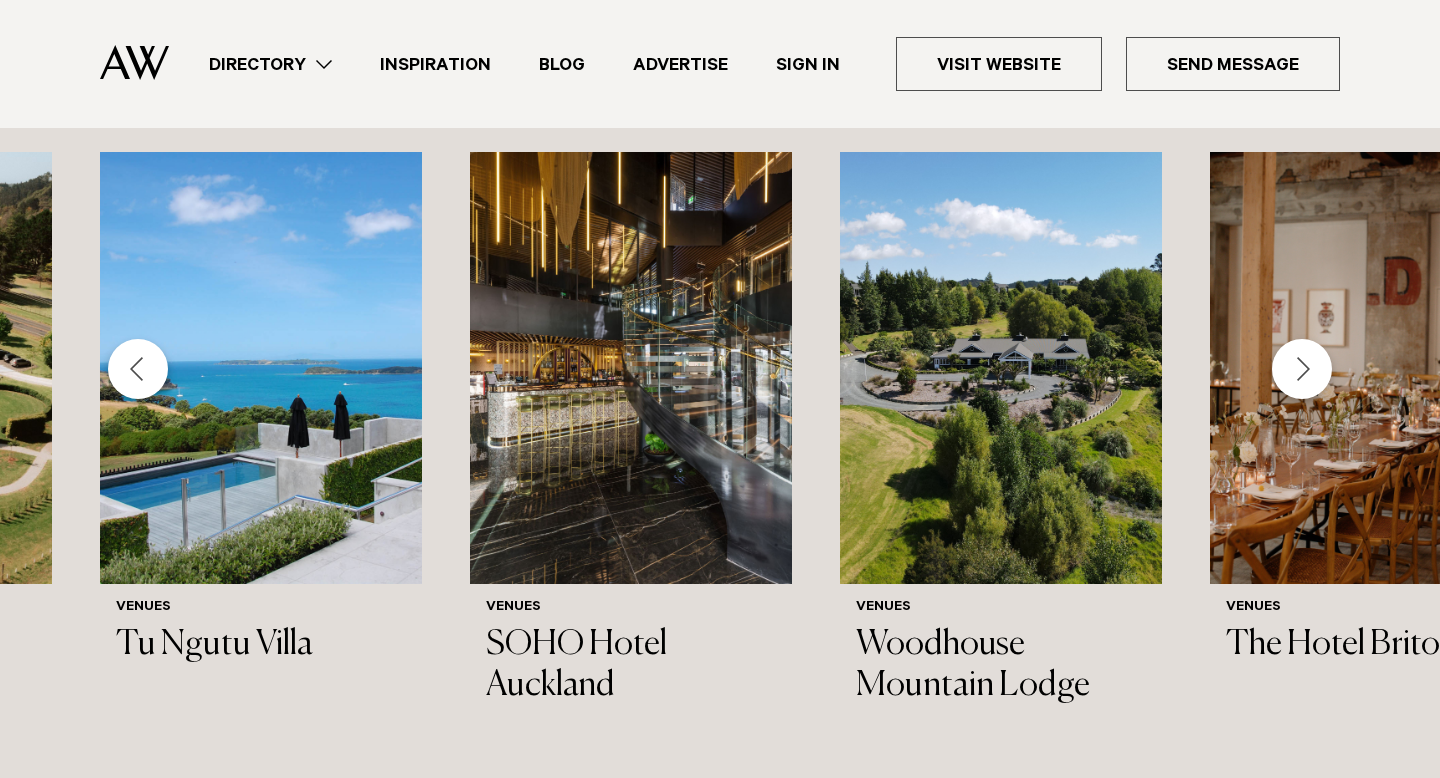 click at bounding box center (138, 369) 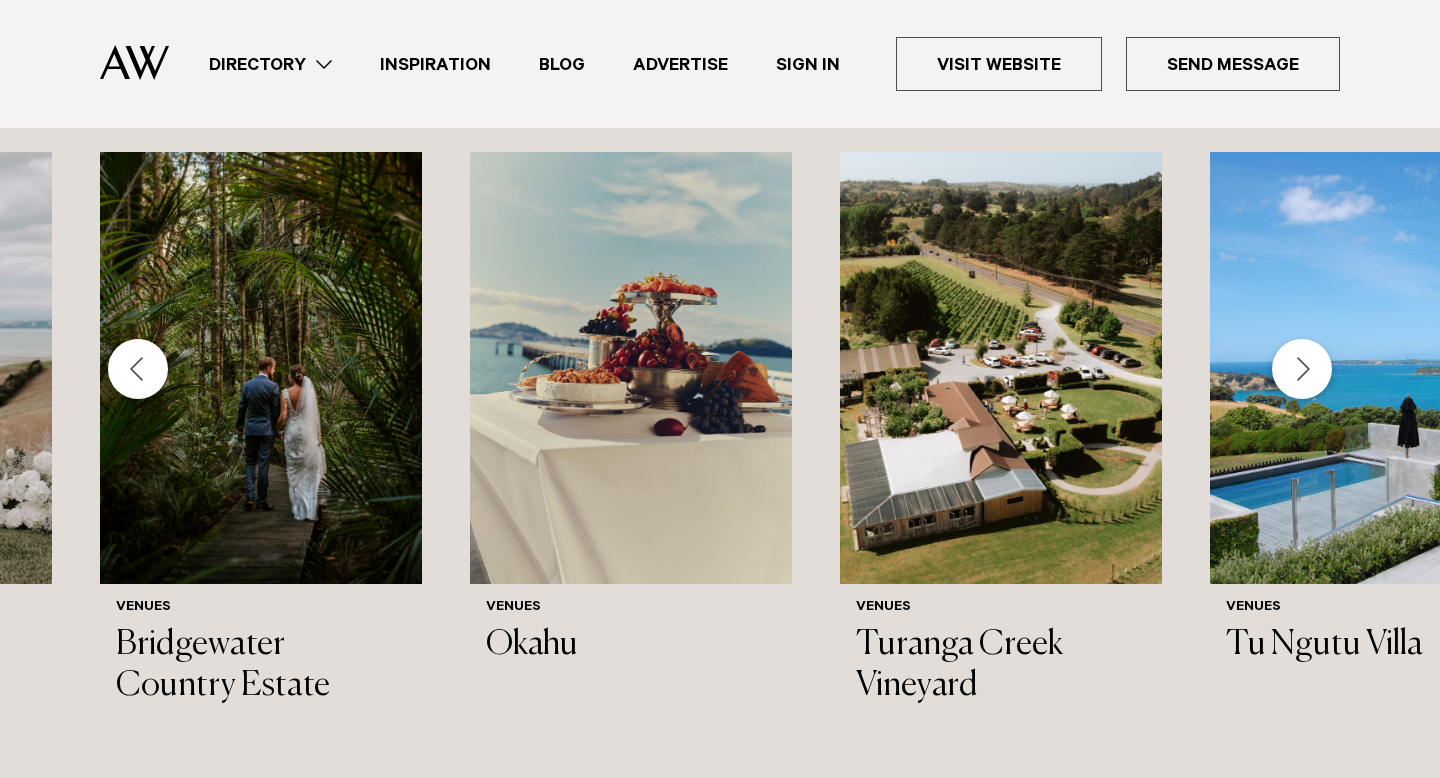click at bounding box center (138, 369) 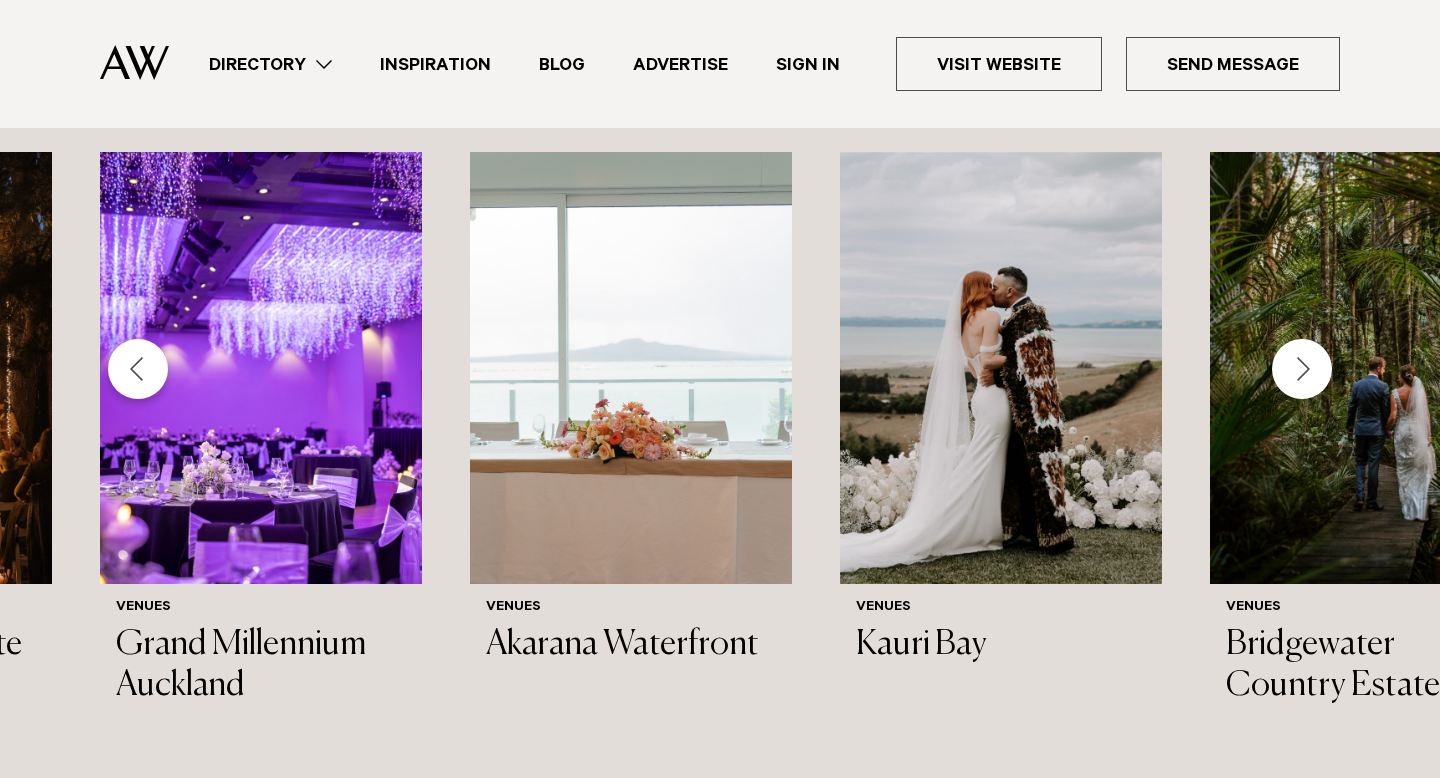 click at bounding box center (138, 369) 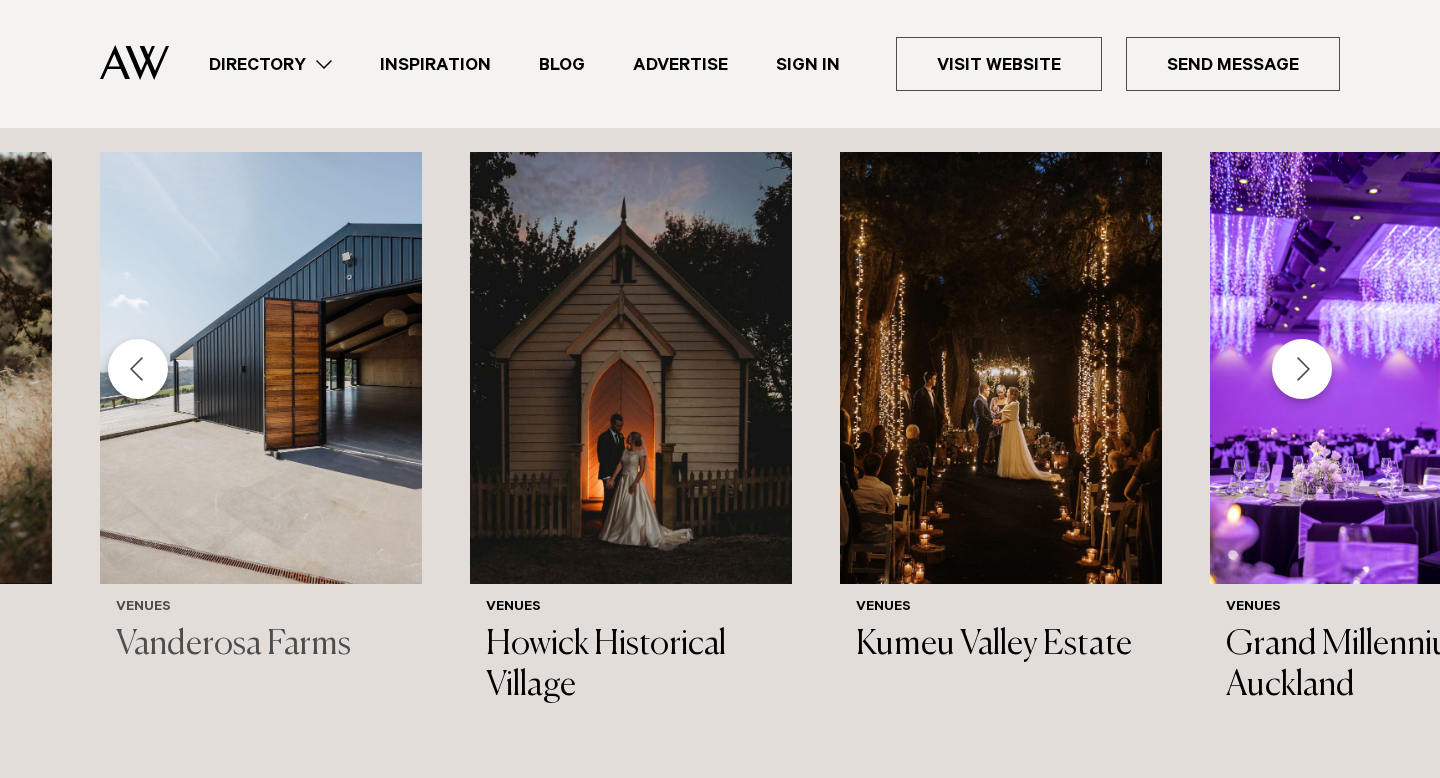 click on "Vanderosa Farms" at bounding box center [261, 645] 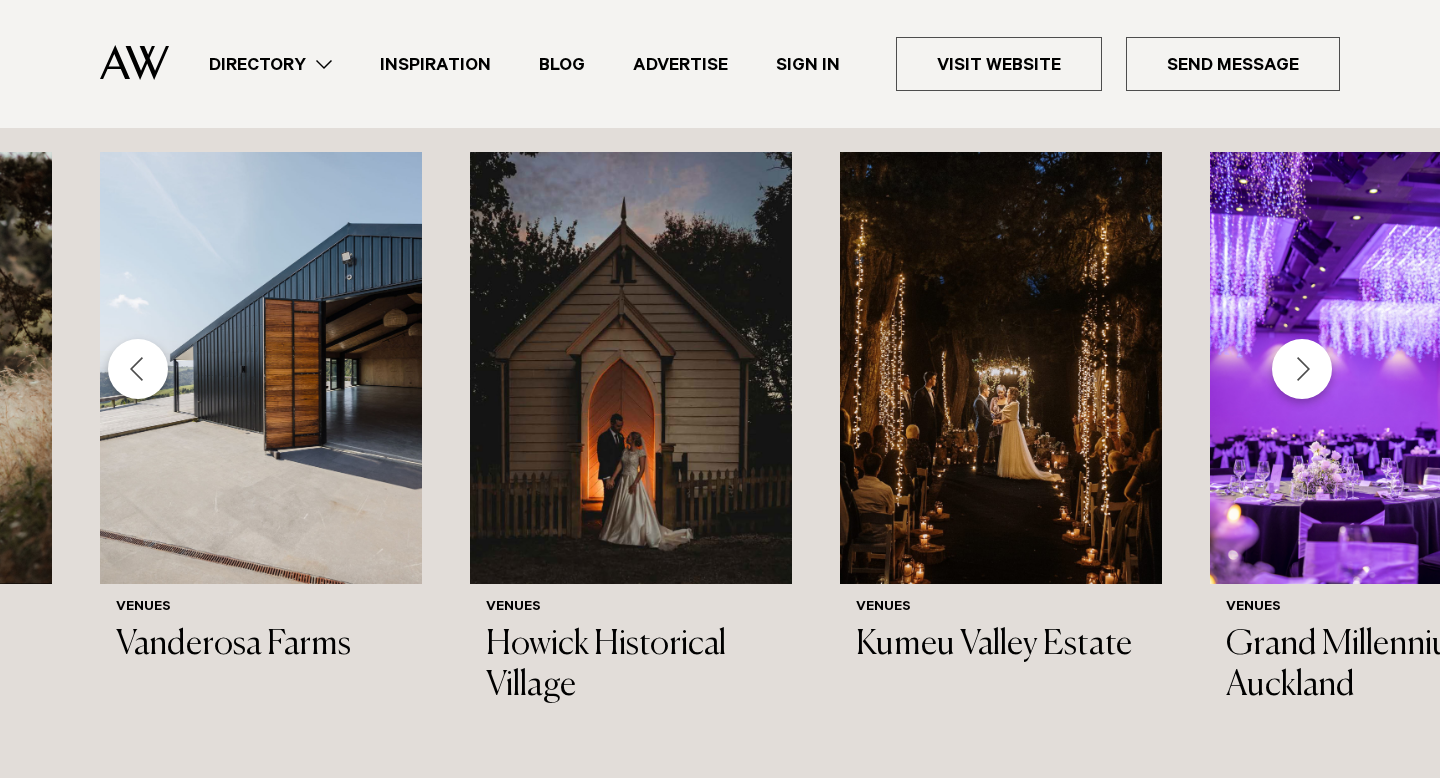 click at bounding box center [138, 369] 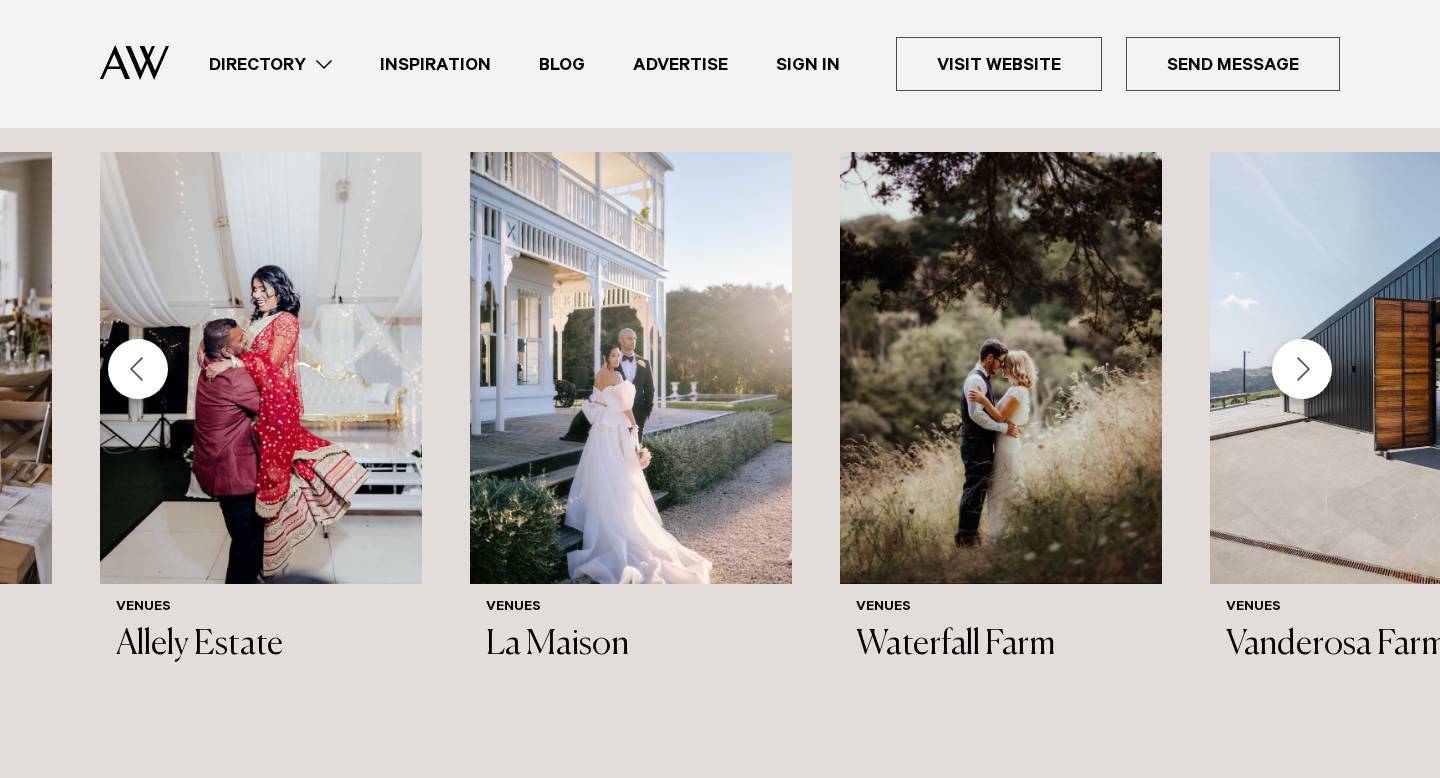 click at bounding box center (138, 369) 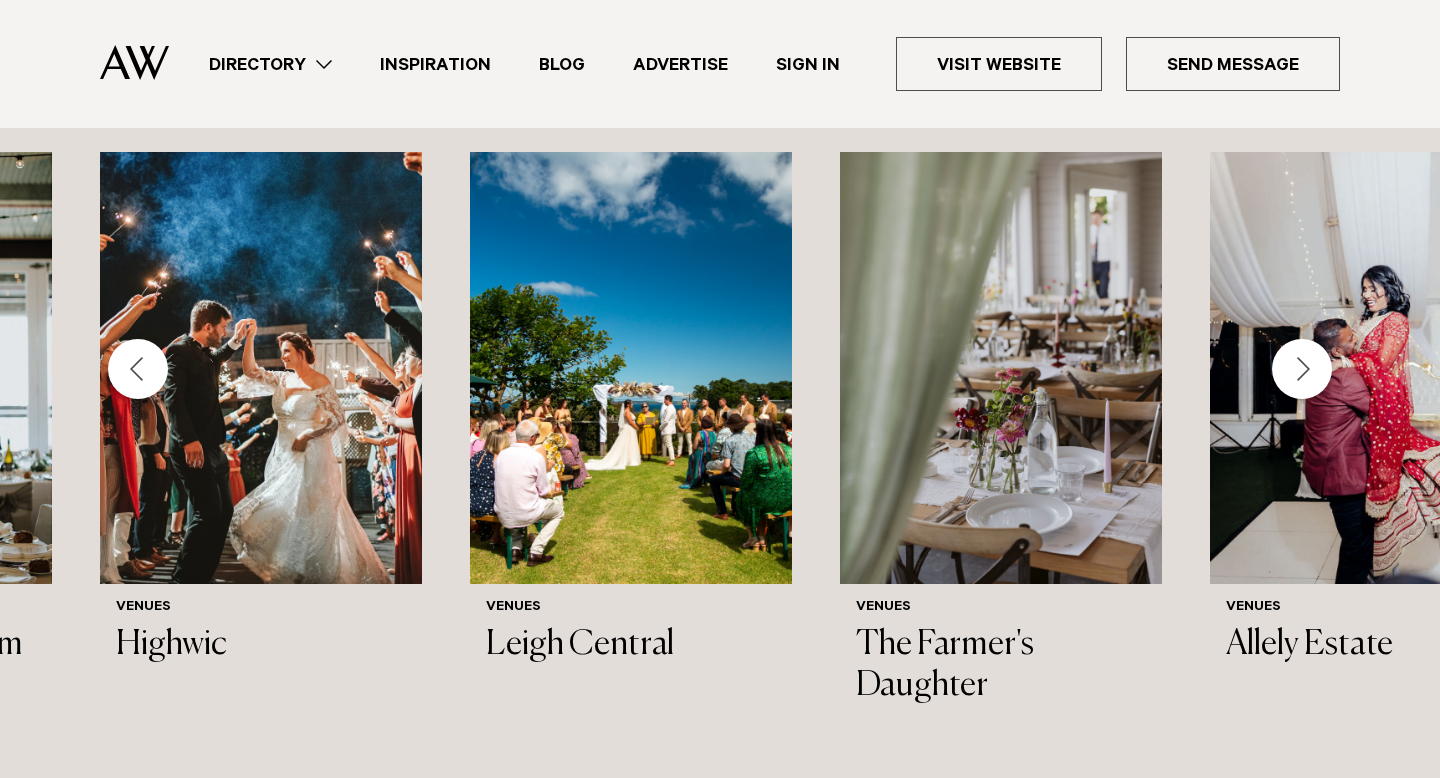 click at bounding box center [138, 369] 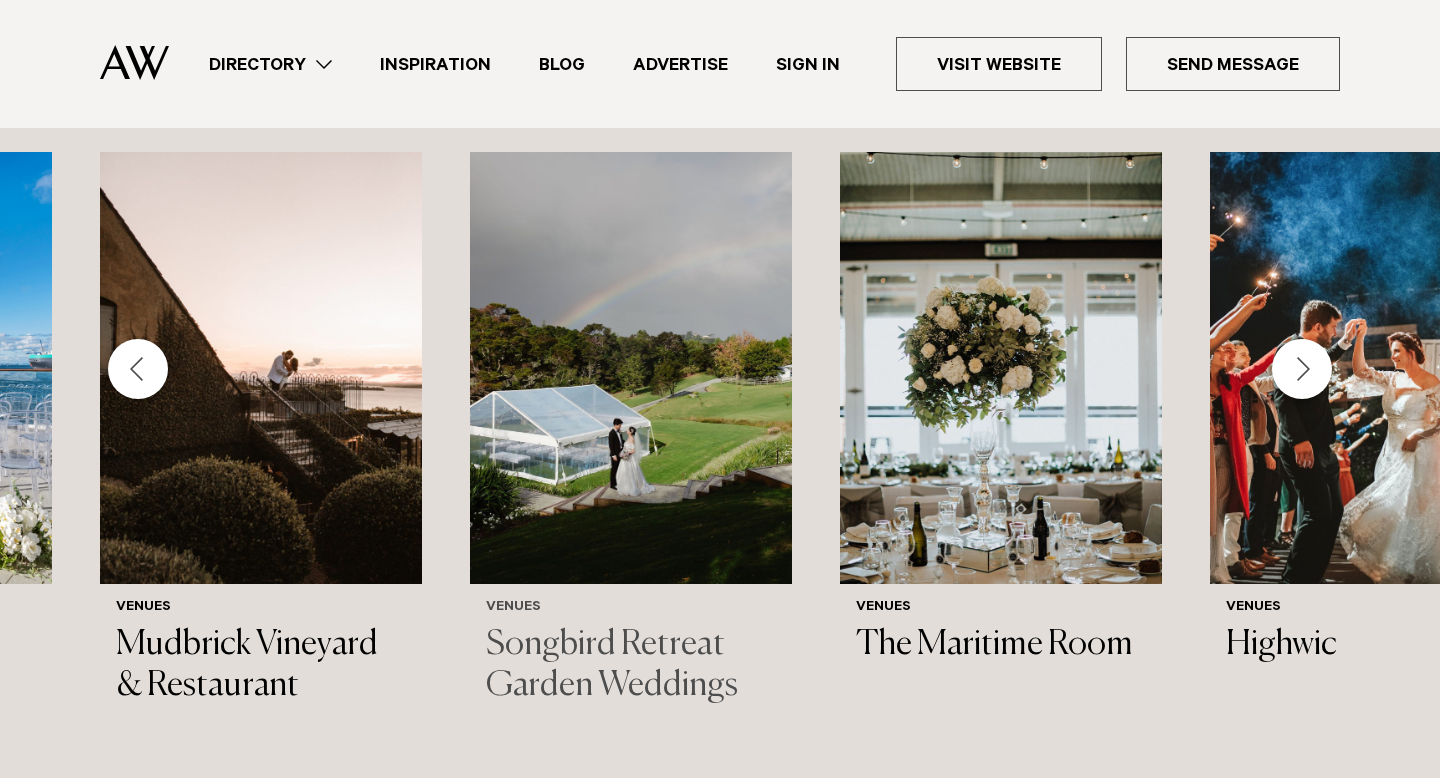 click on "Songbird Retreat
Garden Weddings" at bounding box center [631, 666] 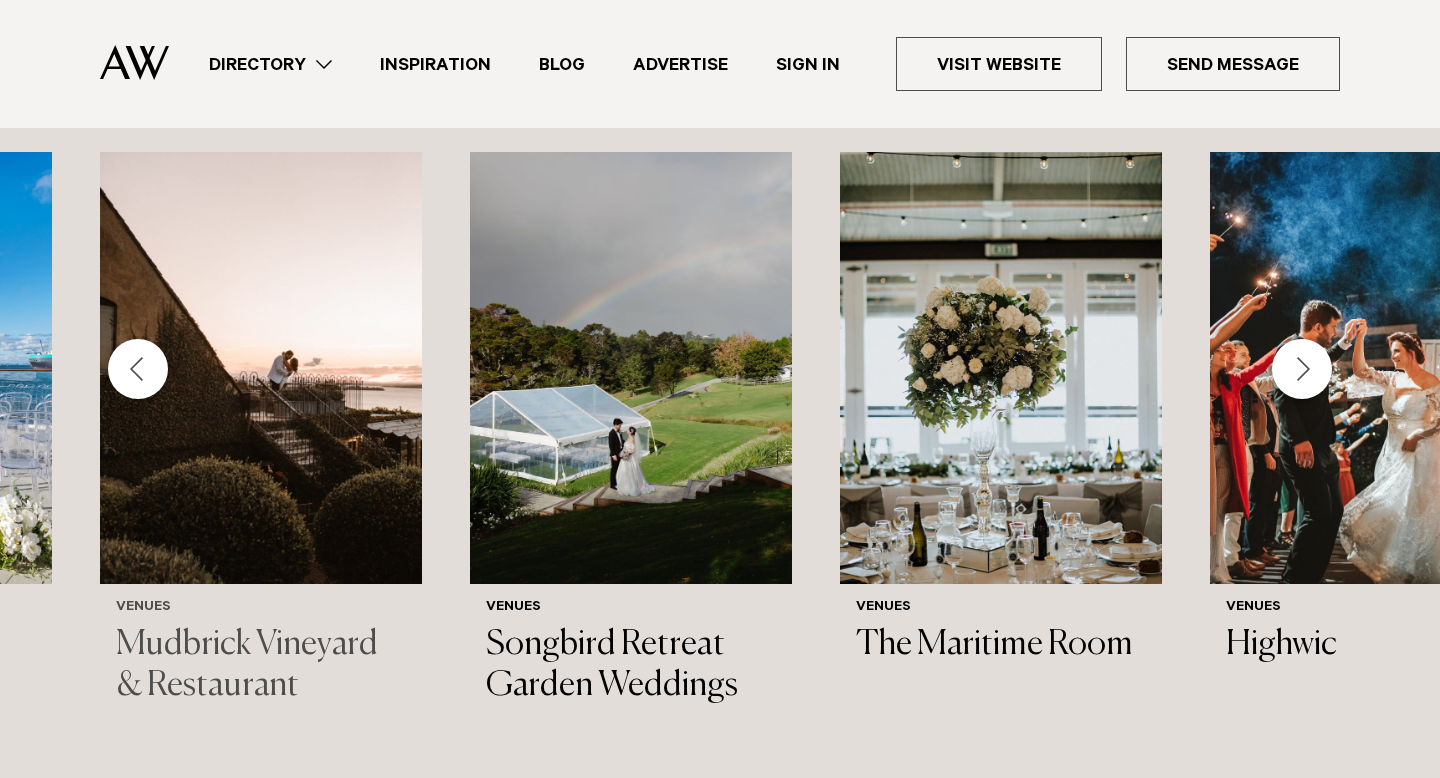 click on "Mudbrick Vineyard & Restaurant" at bounding box center [261, 666] 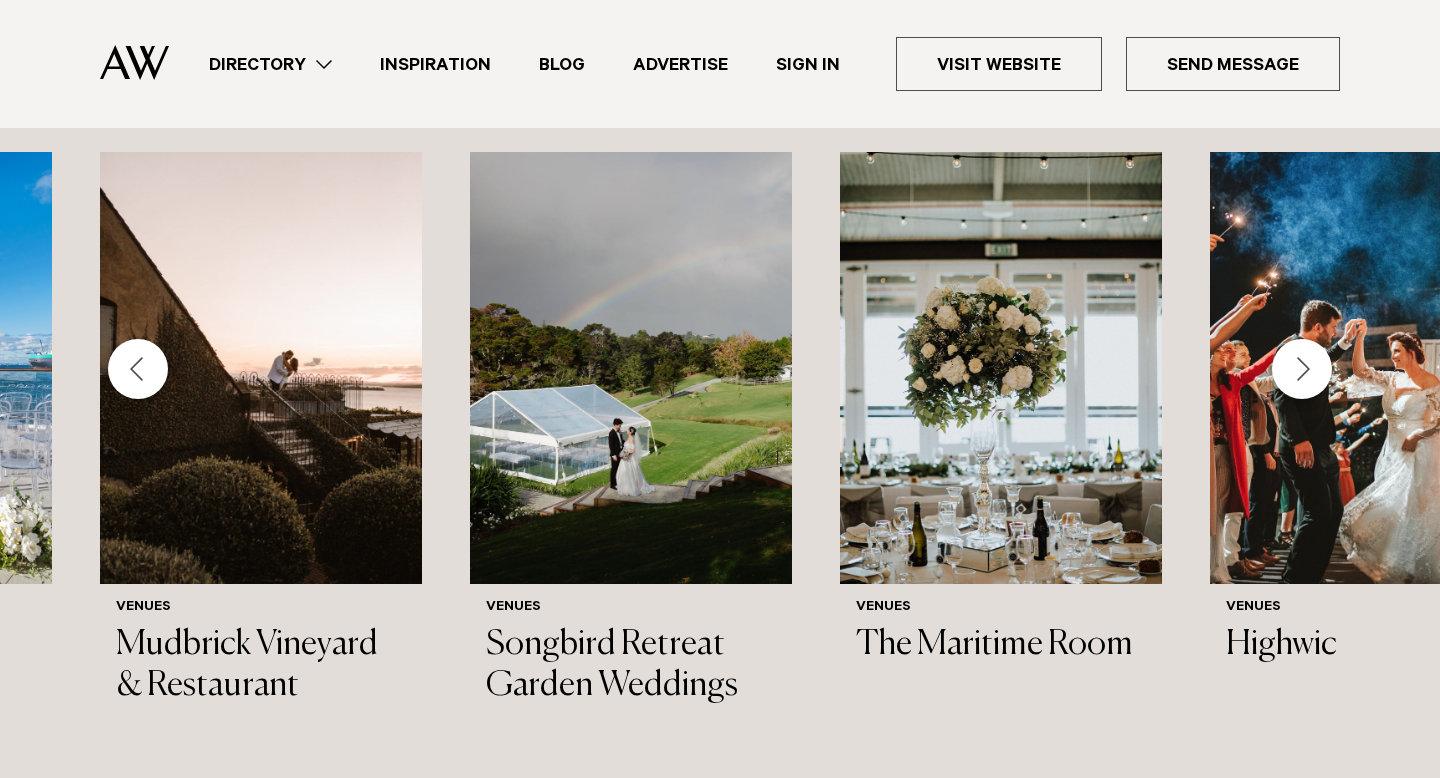 click at bounding box center (138, 369) 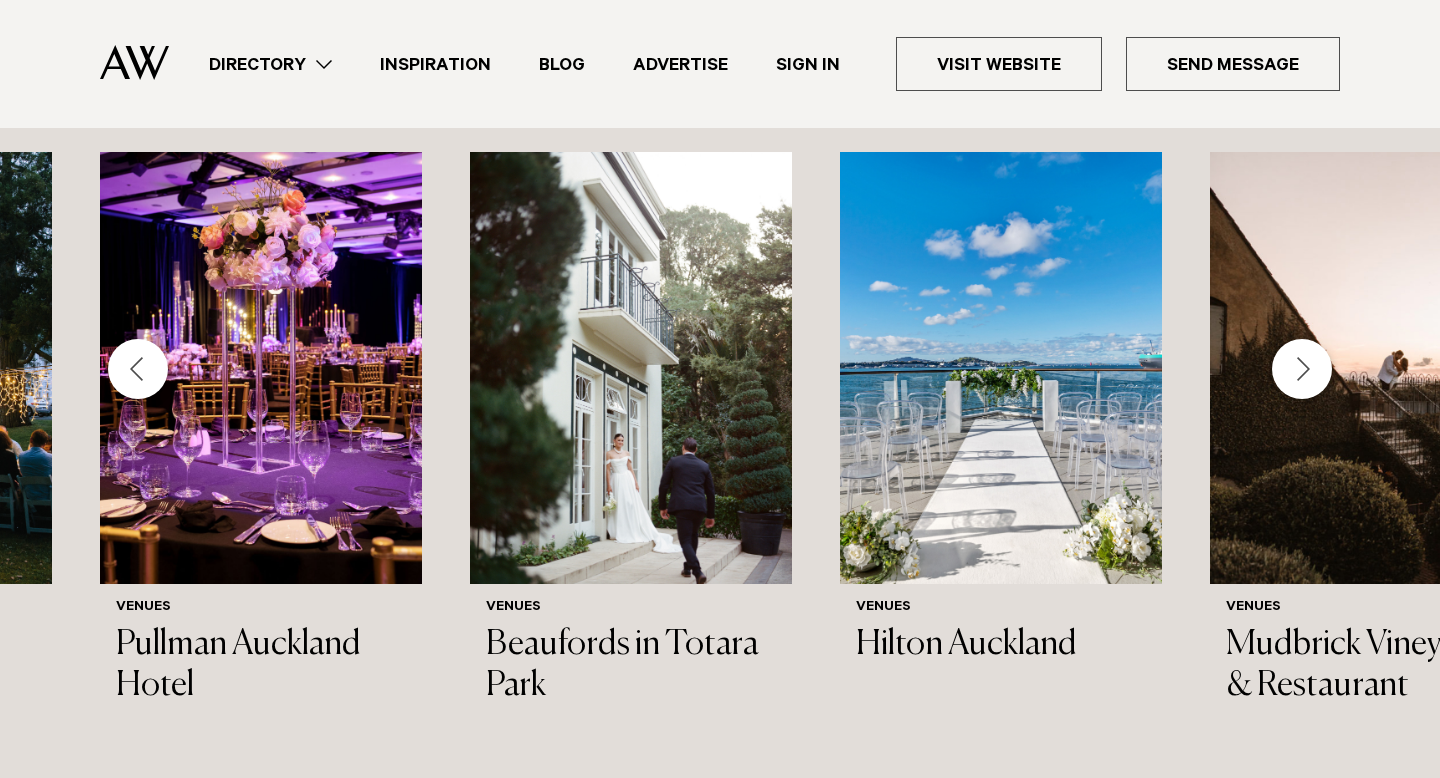 click at bounding box center (138, 369) 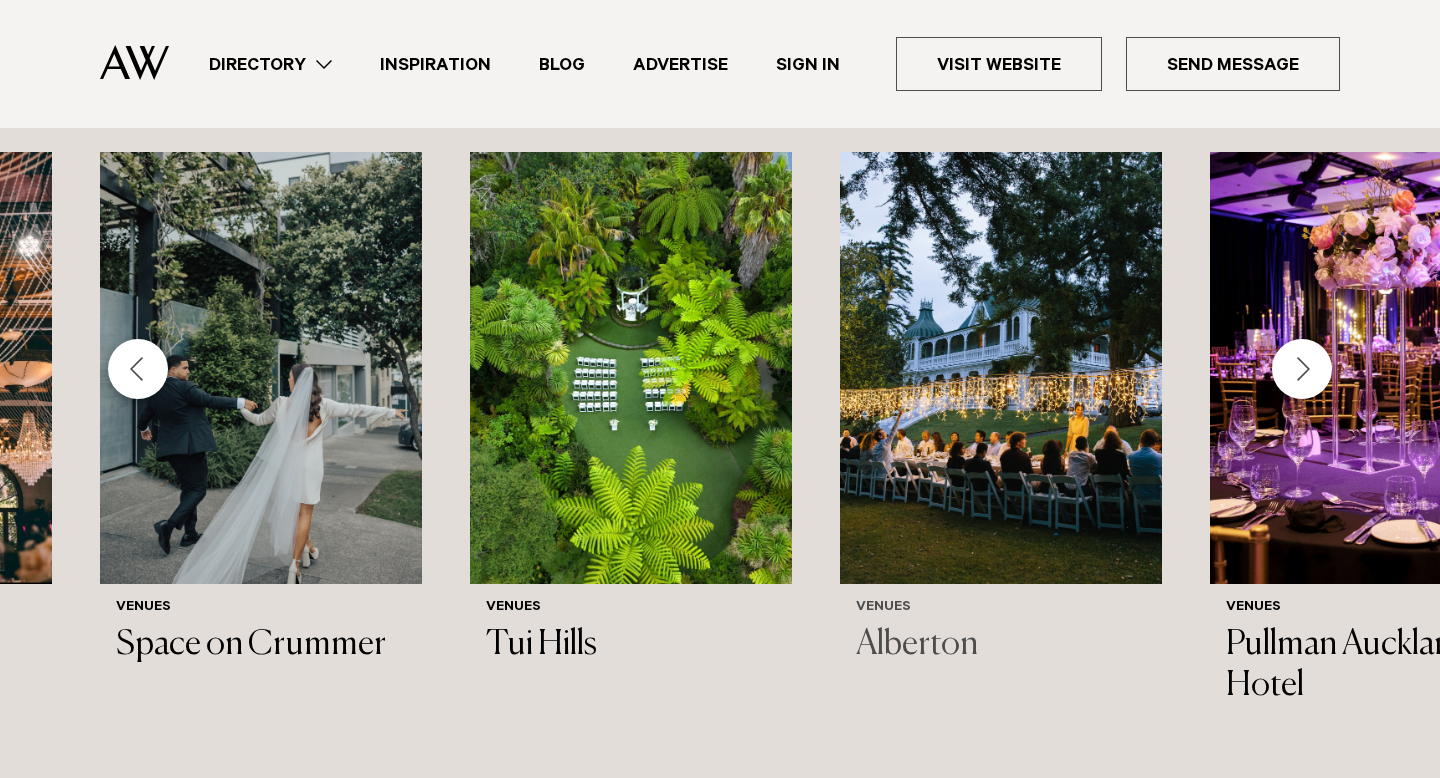 click on "Alberton" at bounding box center [1001, 645] 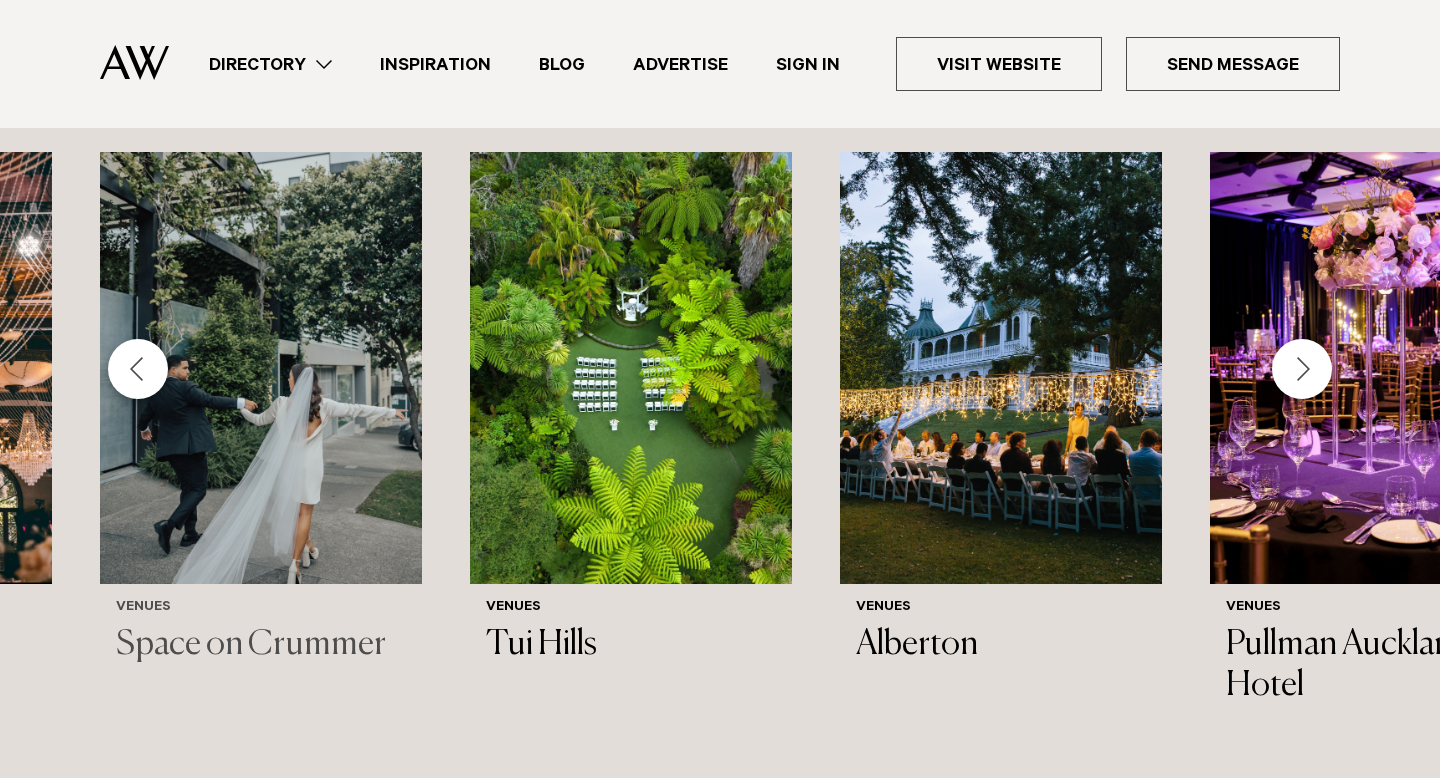 click on "Space on Crummer" at bounding box center (261, 645) 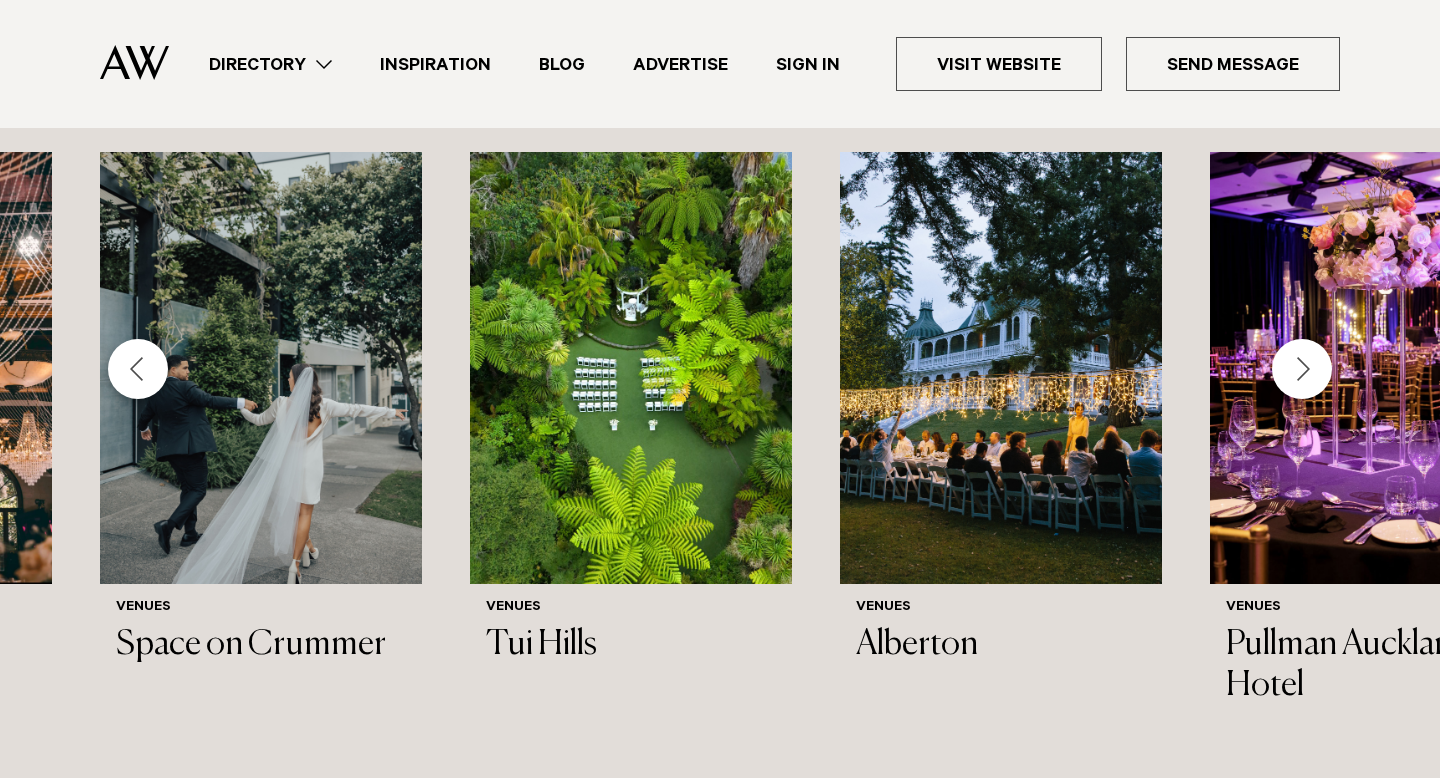 click at bounding box center (138, 369) 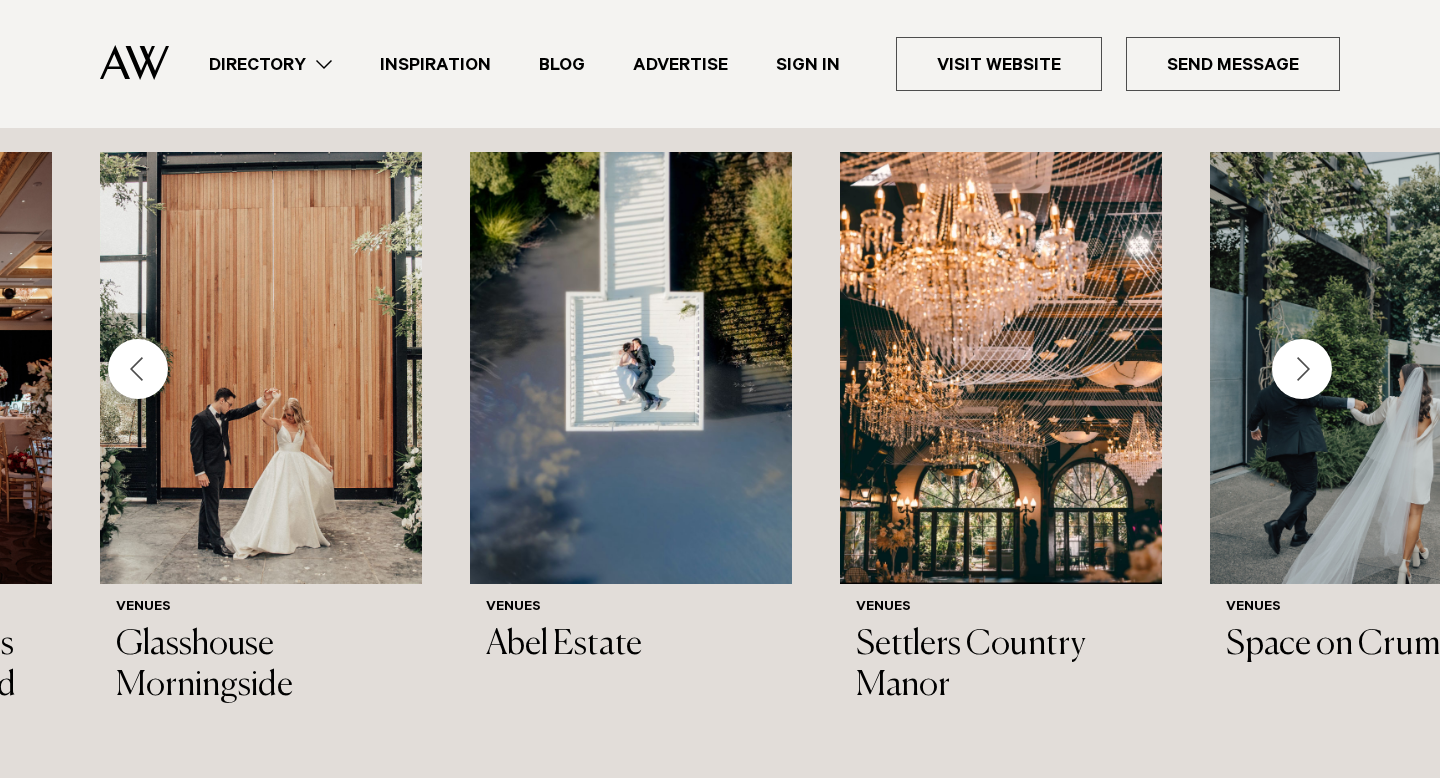 click at bounding box center [138, 369] 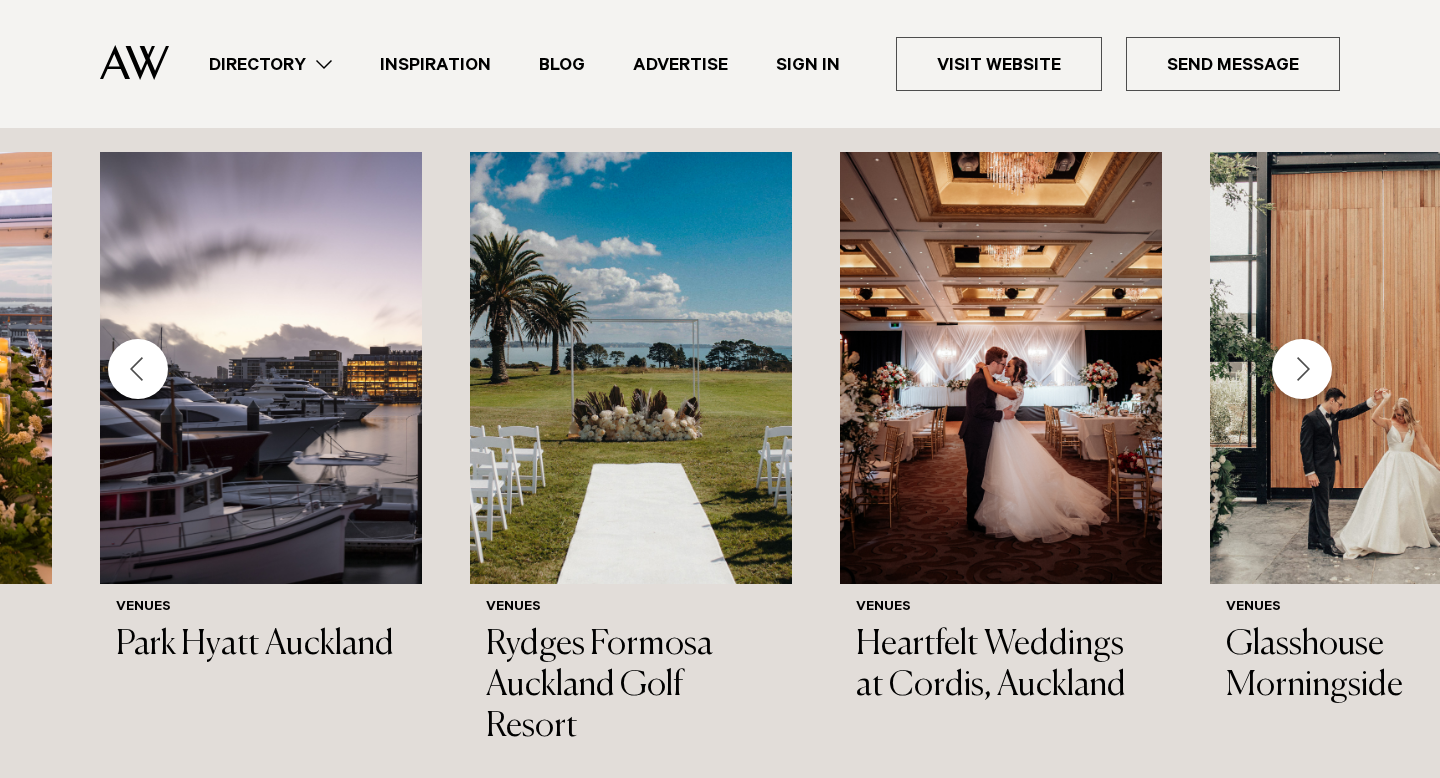 click at bounding box center (138, 369) 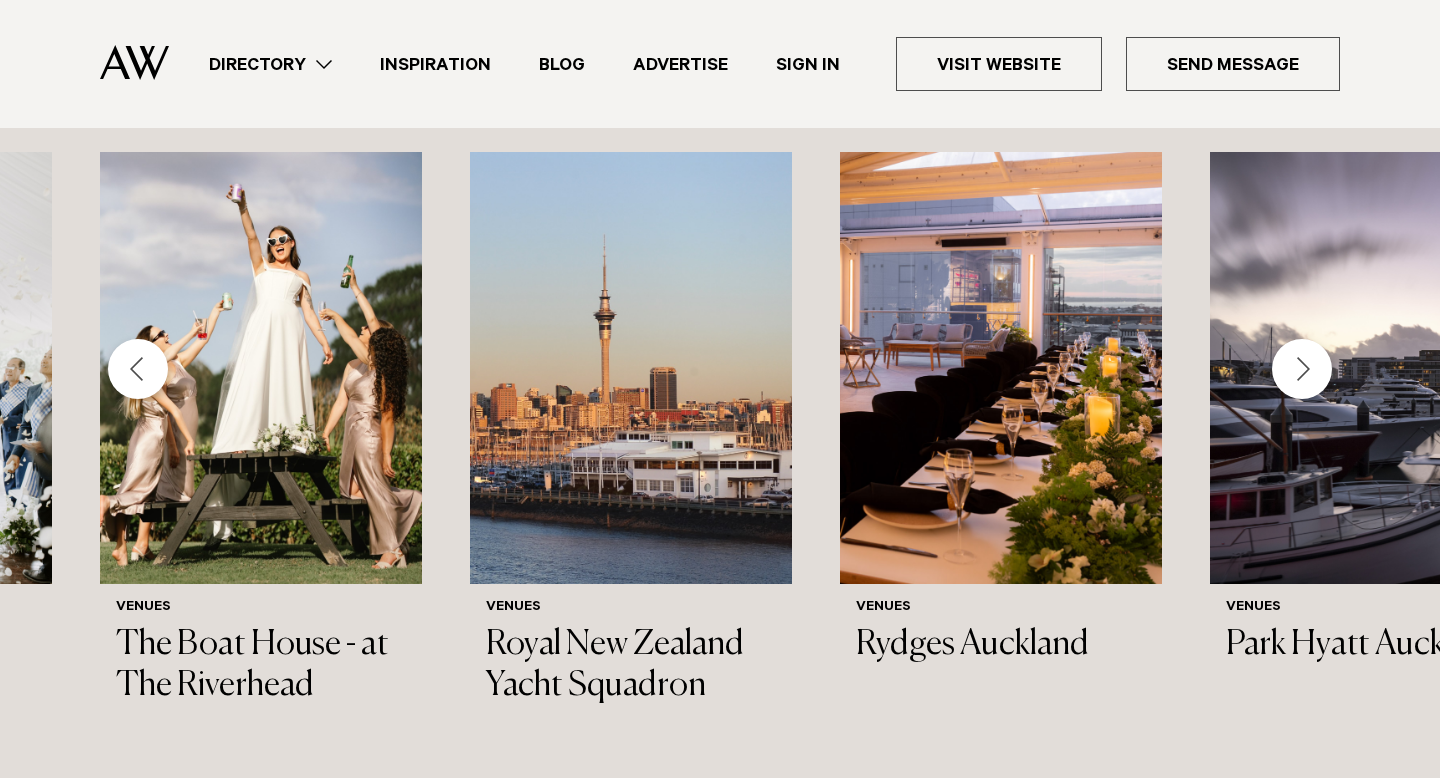 click at bounding box center [138, 369] 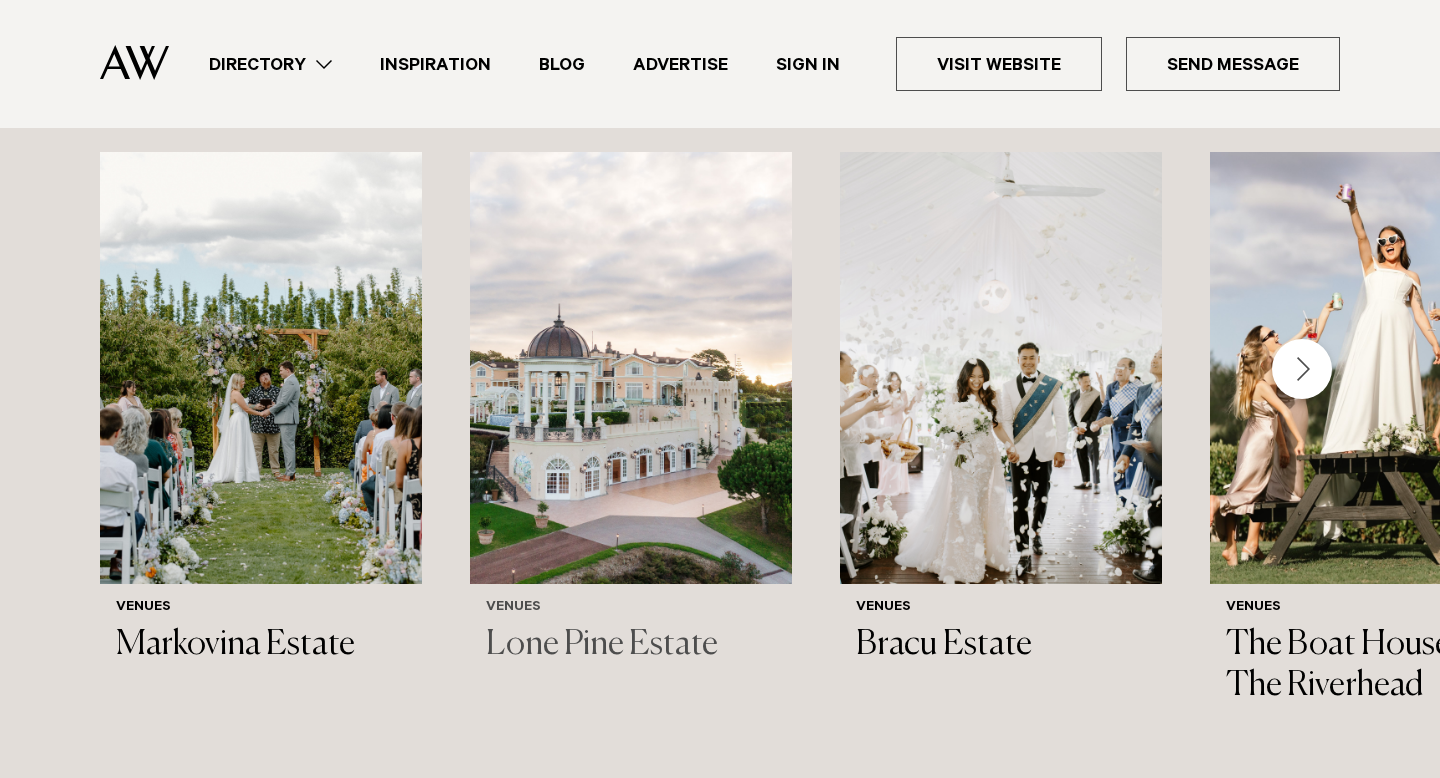 click on "Lone Pine Estate" at bounding box center [631, 645] 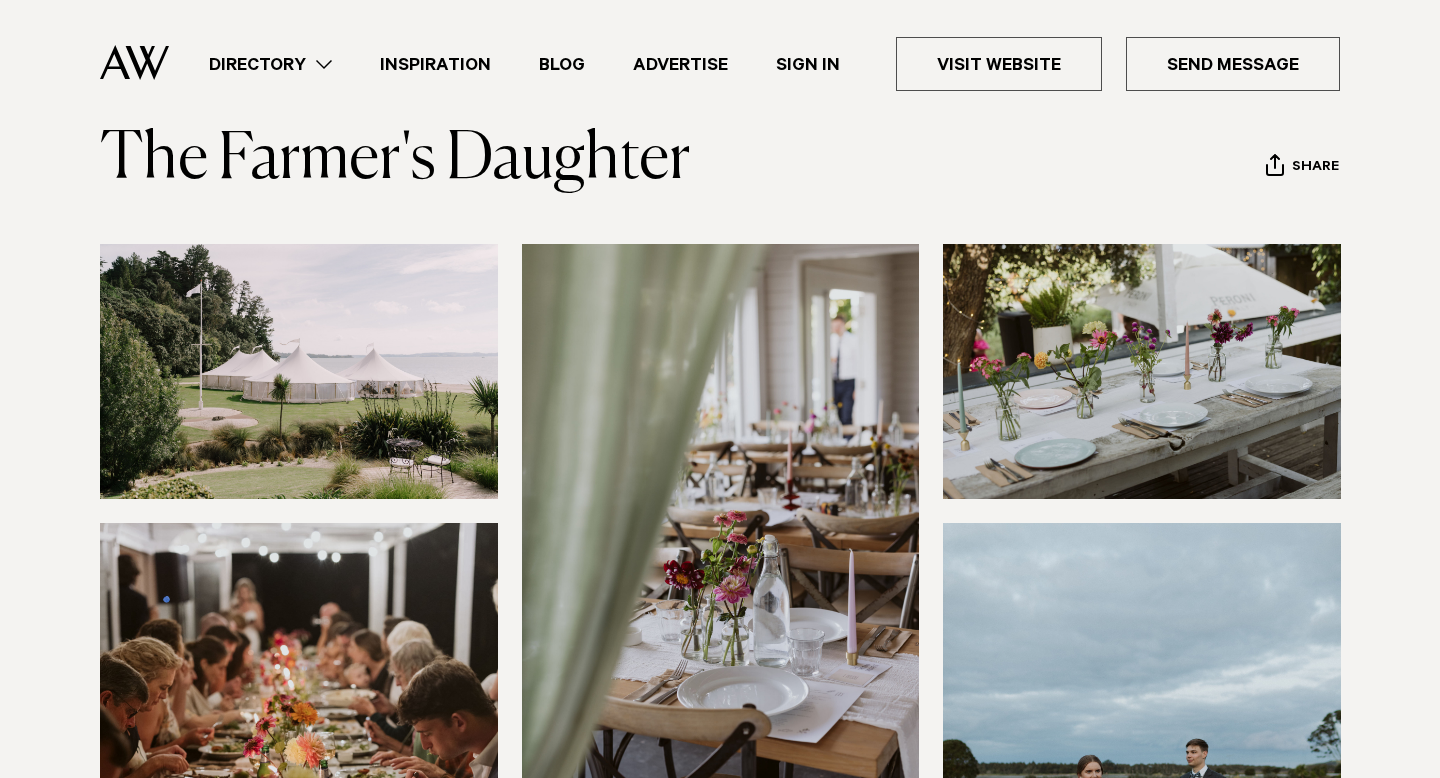 scroll, scrollTop: 106, scrollLeft: 0, axis: vertical 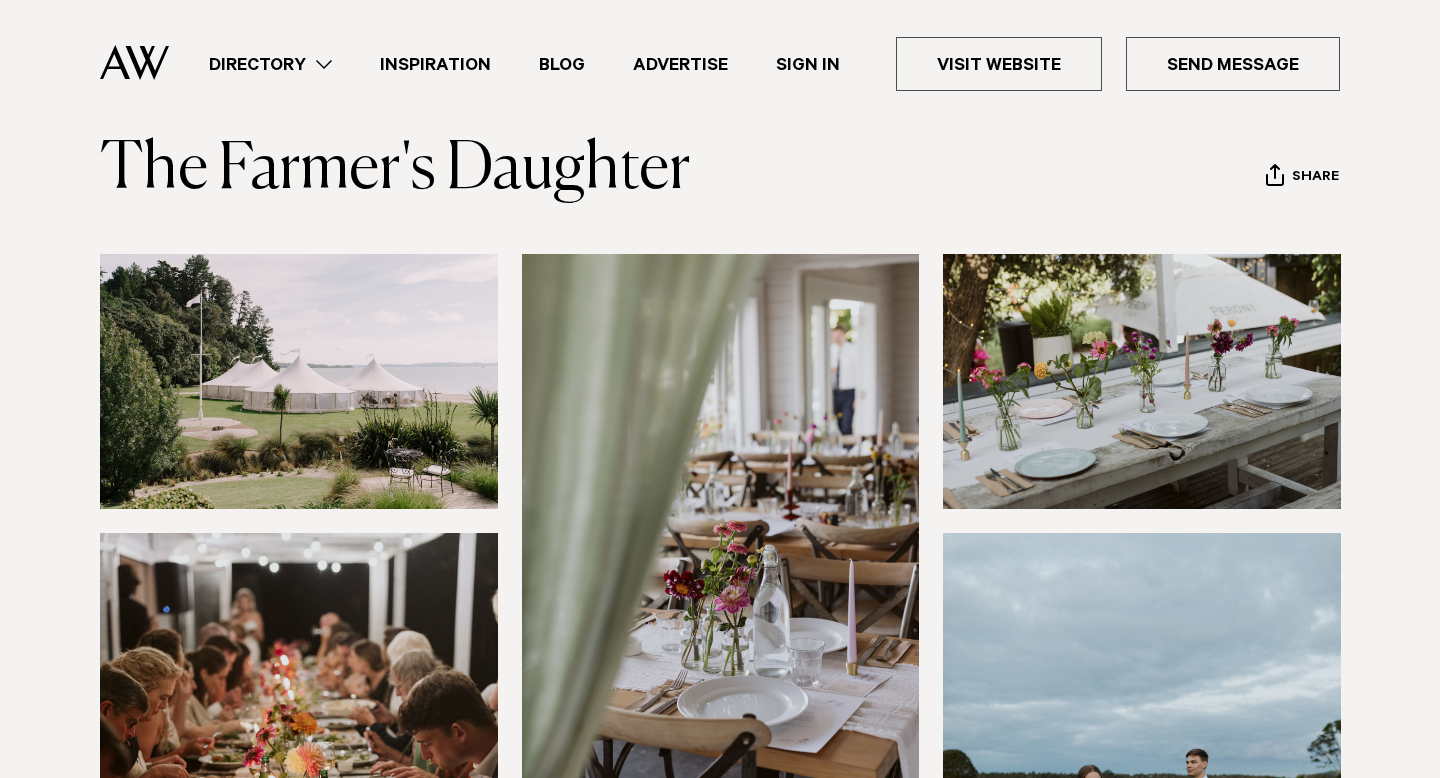 click at bounding box center [299, 381] 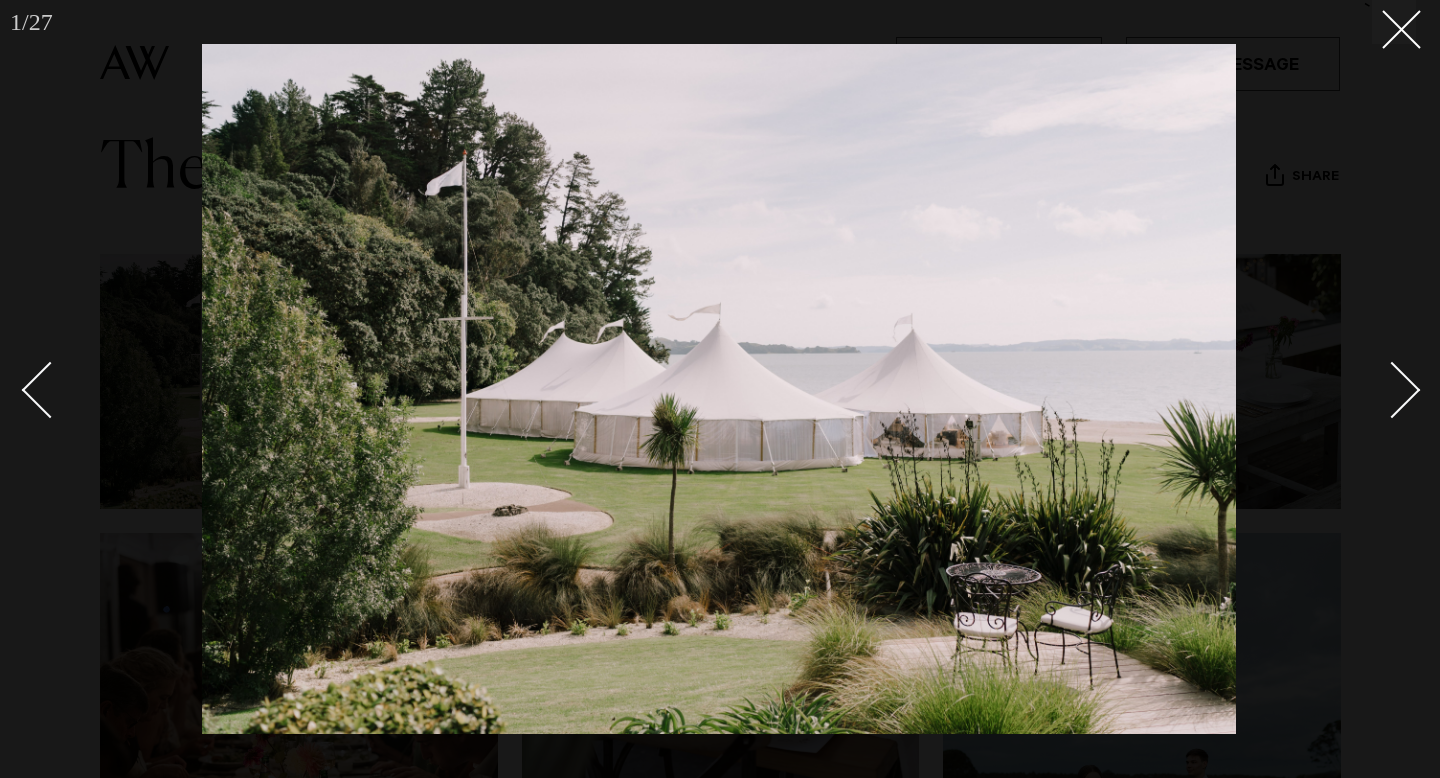 click at bounding box center [1392, 390] 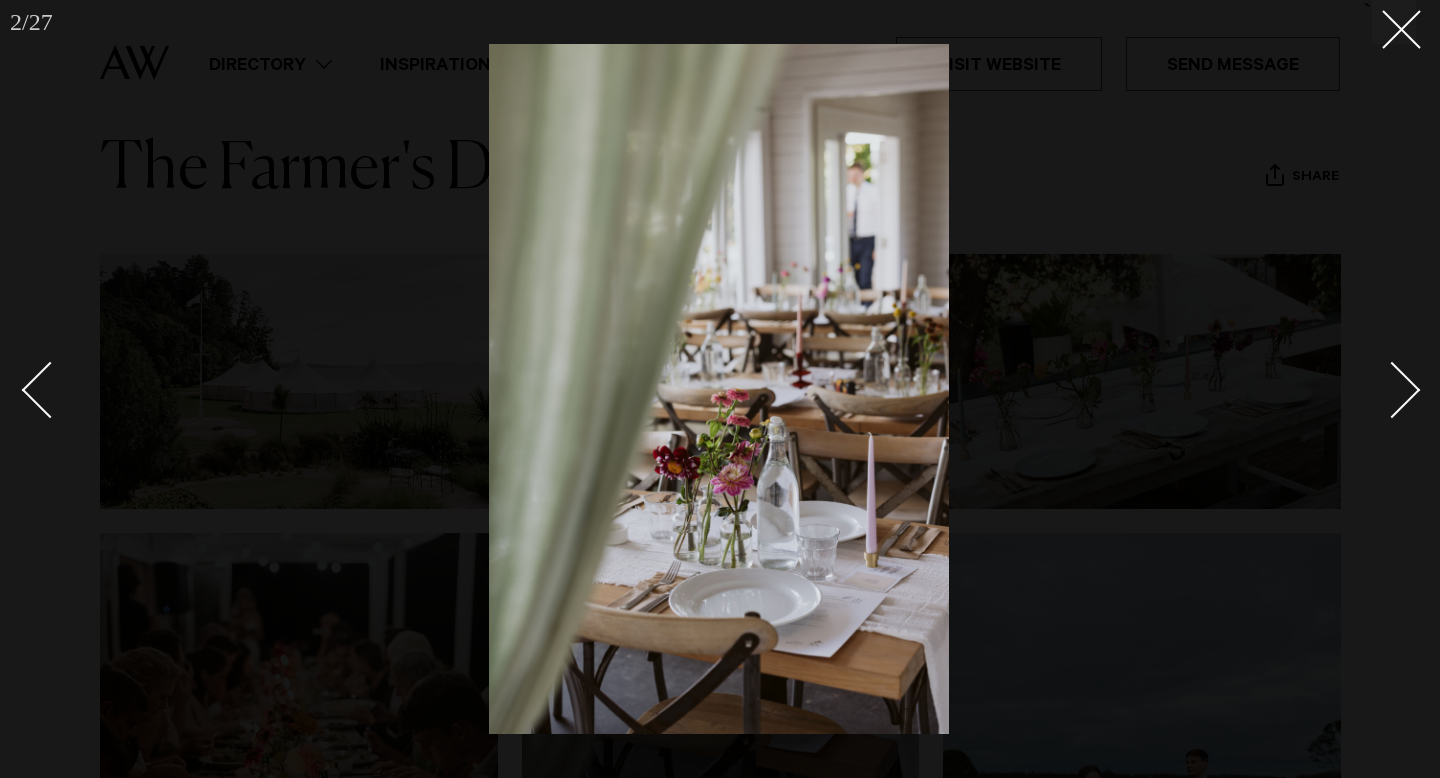 click at bounding box center (1392, 390) 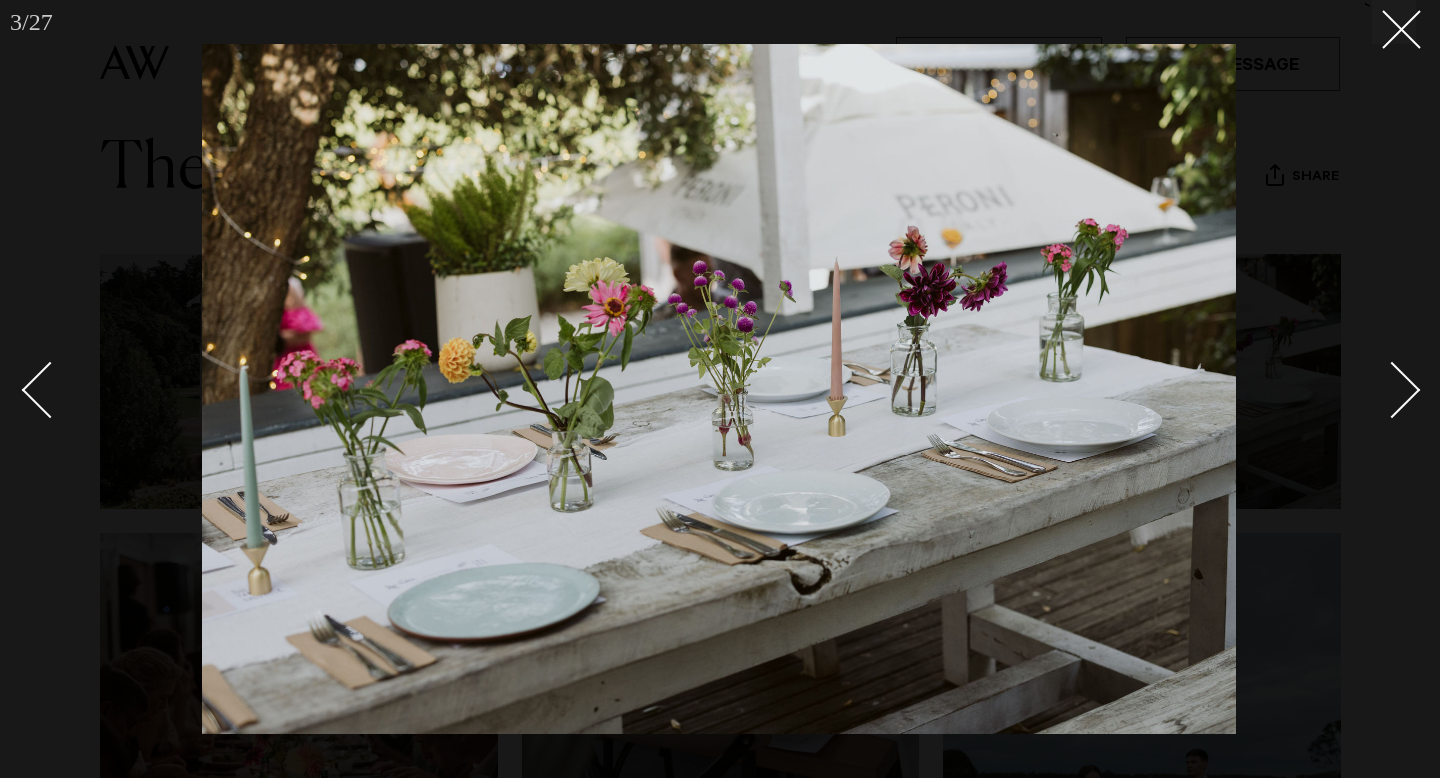 click at bounding box center [1392, 390] 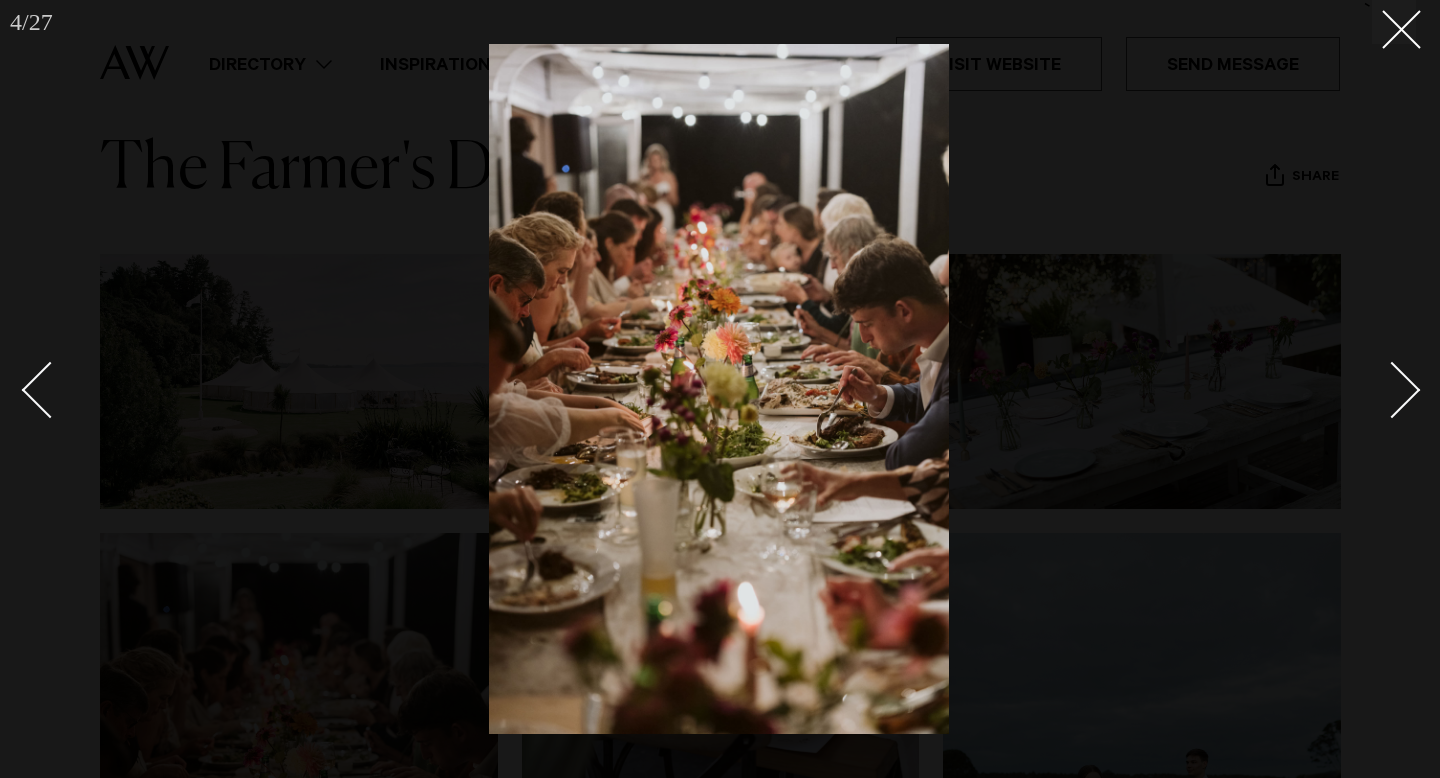 click at bounding box center [1392, 390] 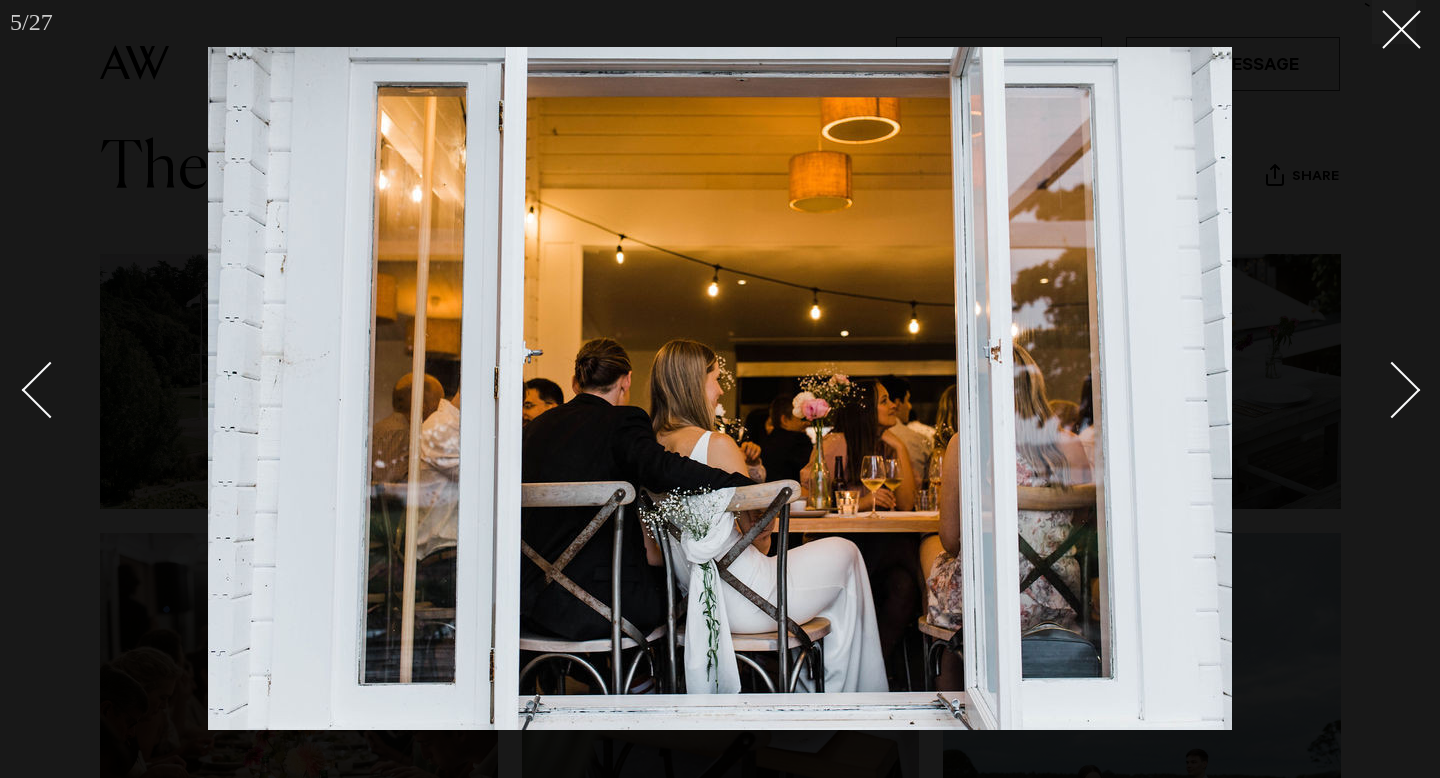 click at bounding box center [1392, 390] 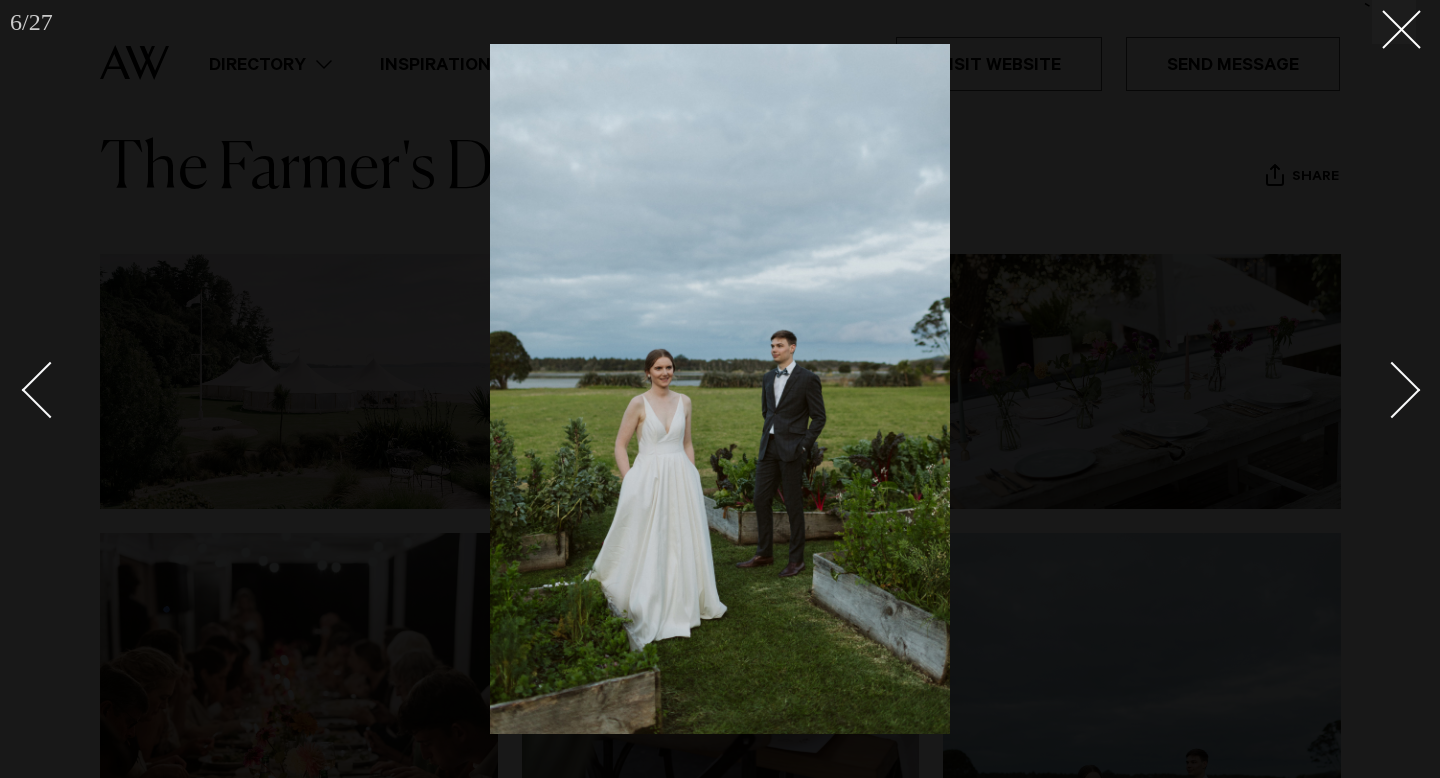 click at bounding box center [1392, 390] 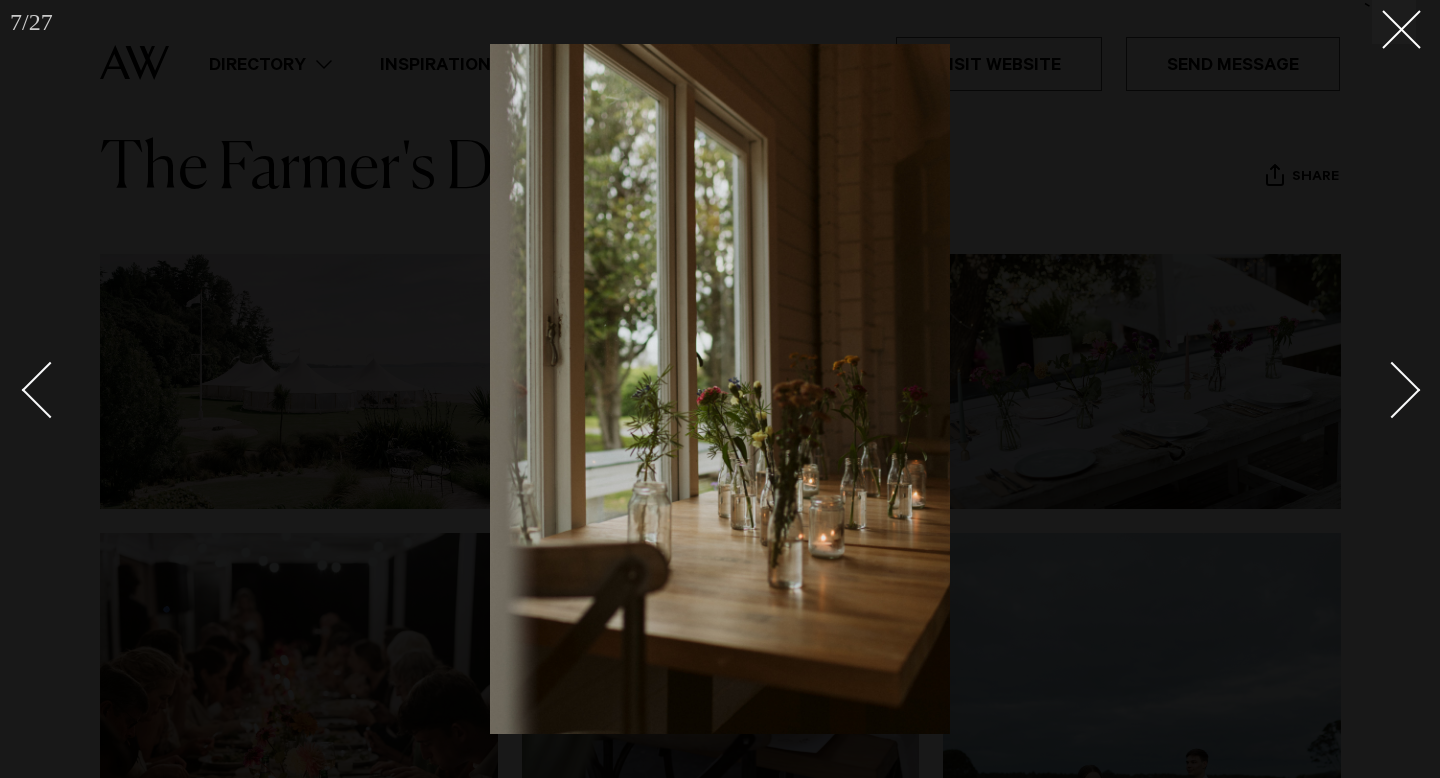 click at bounding box center (1392, 390) 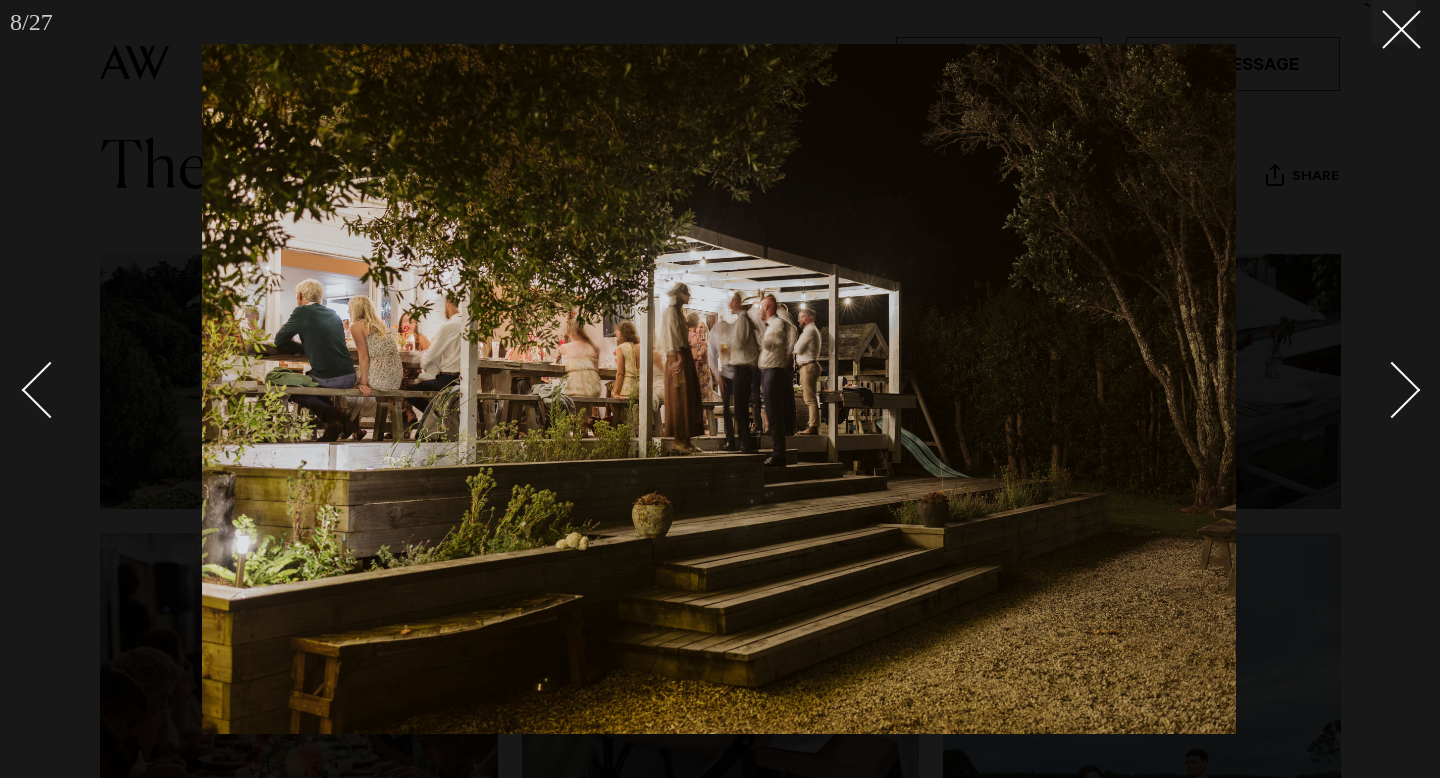 click at bounding box center (1392, 390) 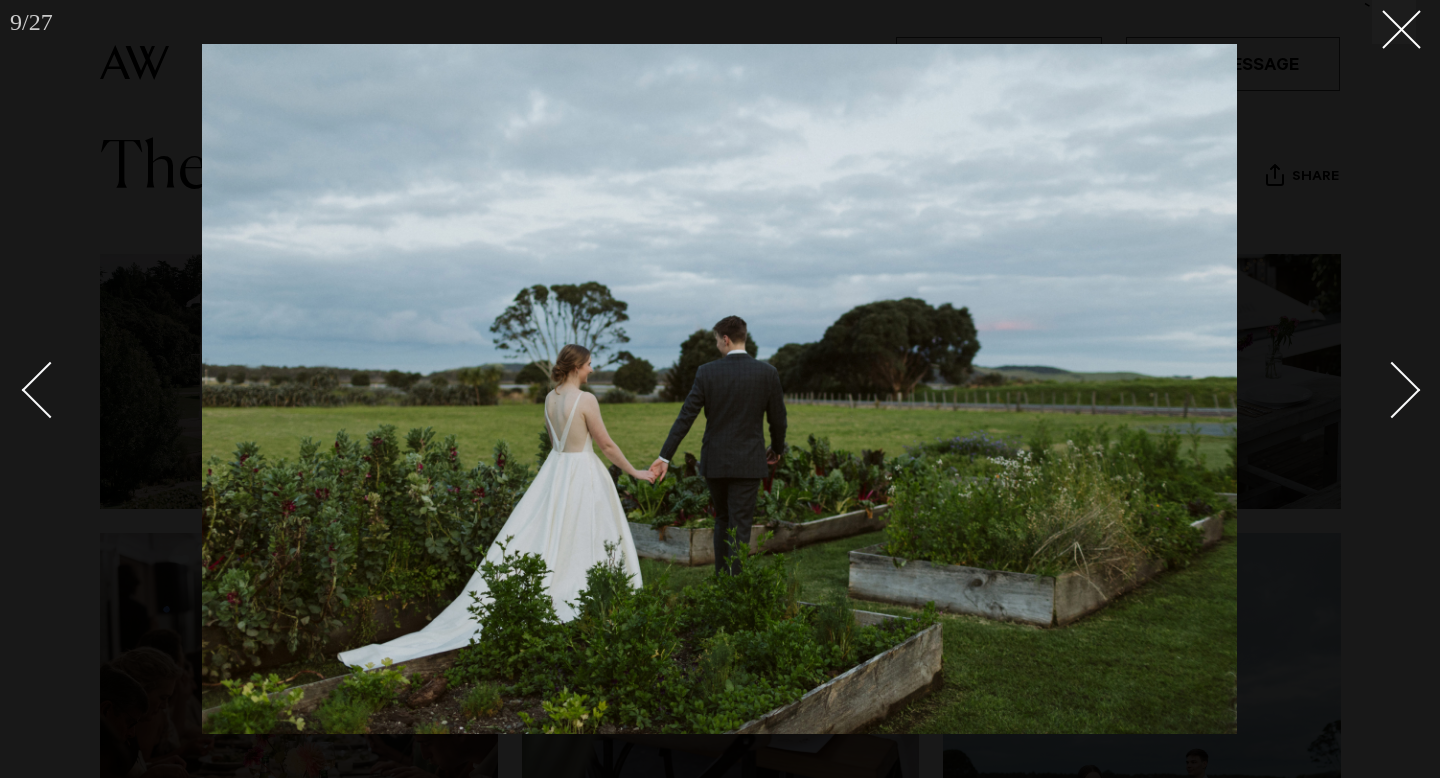 click at bounding box center (1392, 390) 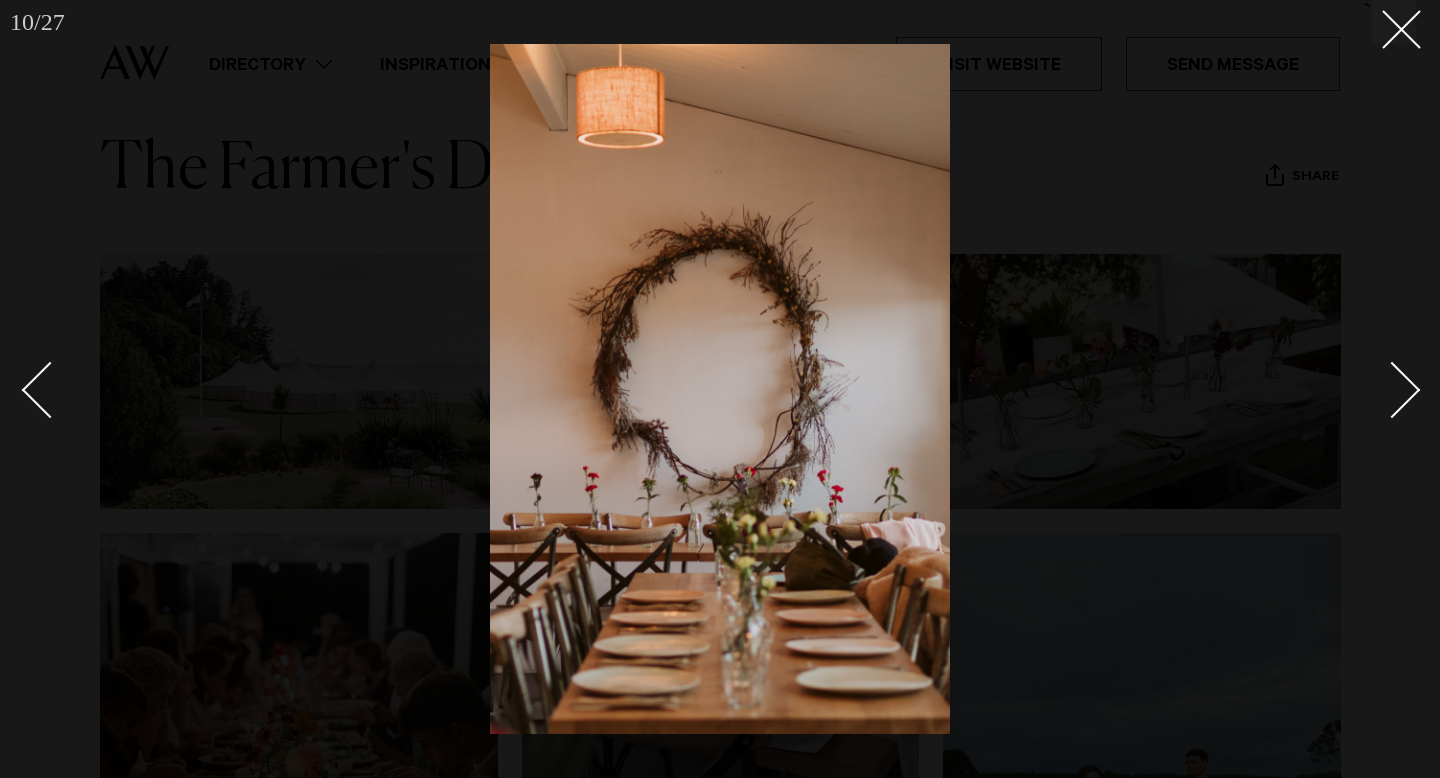 click at bounding box center (1392, 390) 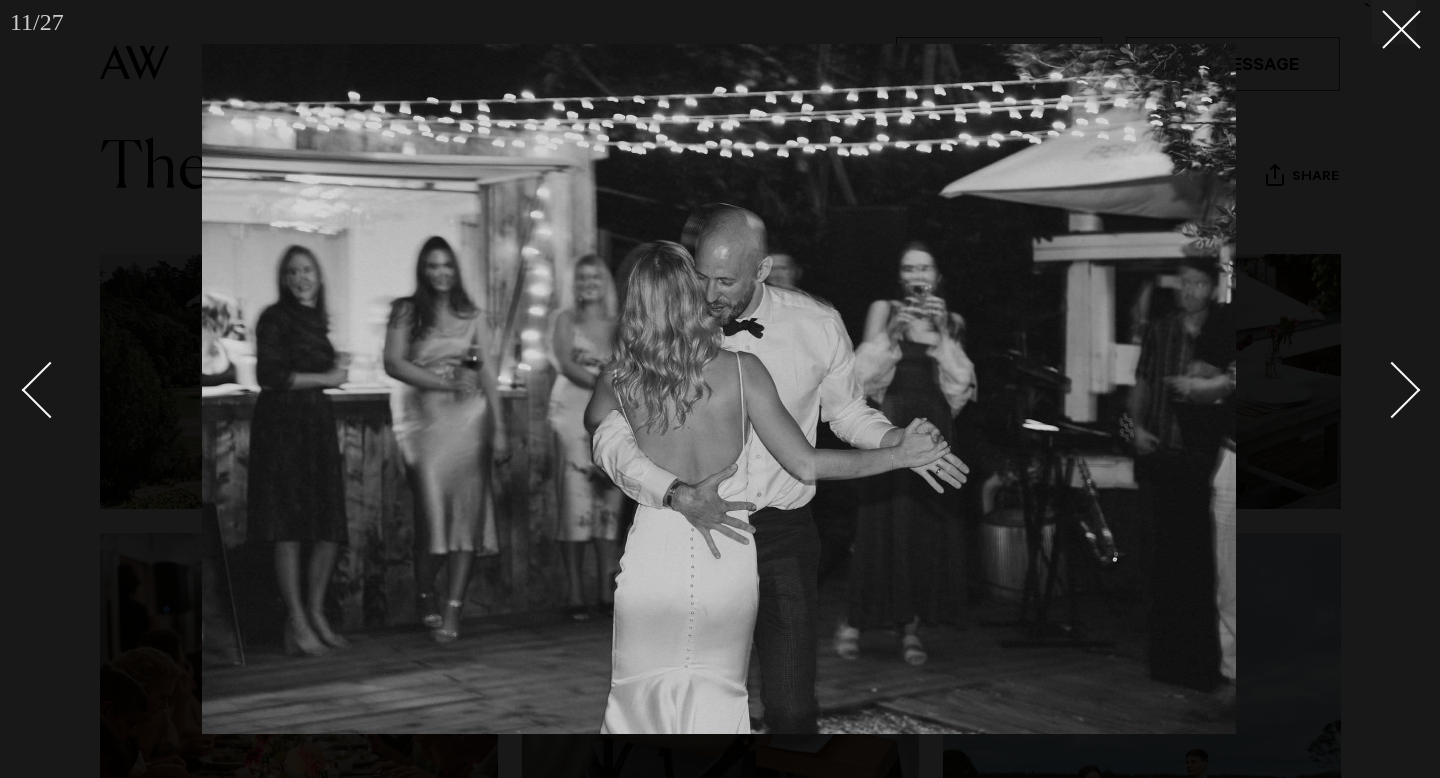 click at bounding box center [1392, 390] 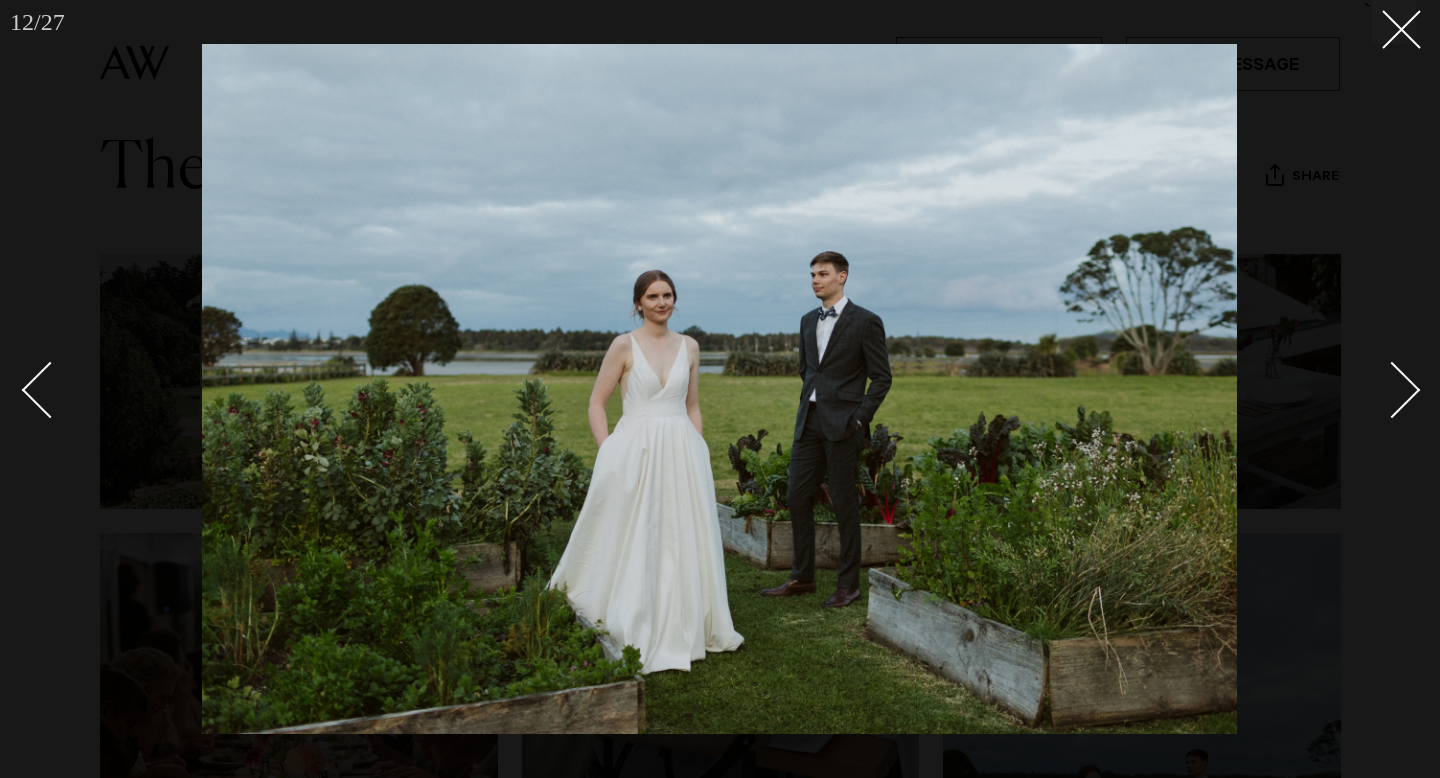 click at bounding box center [1392, 390] 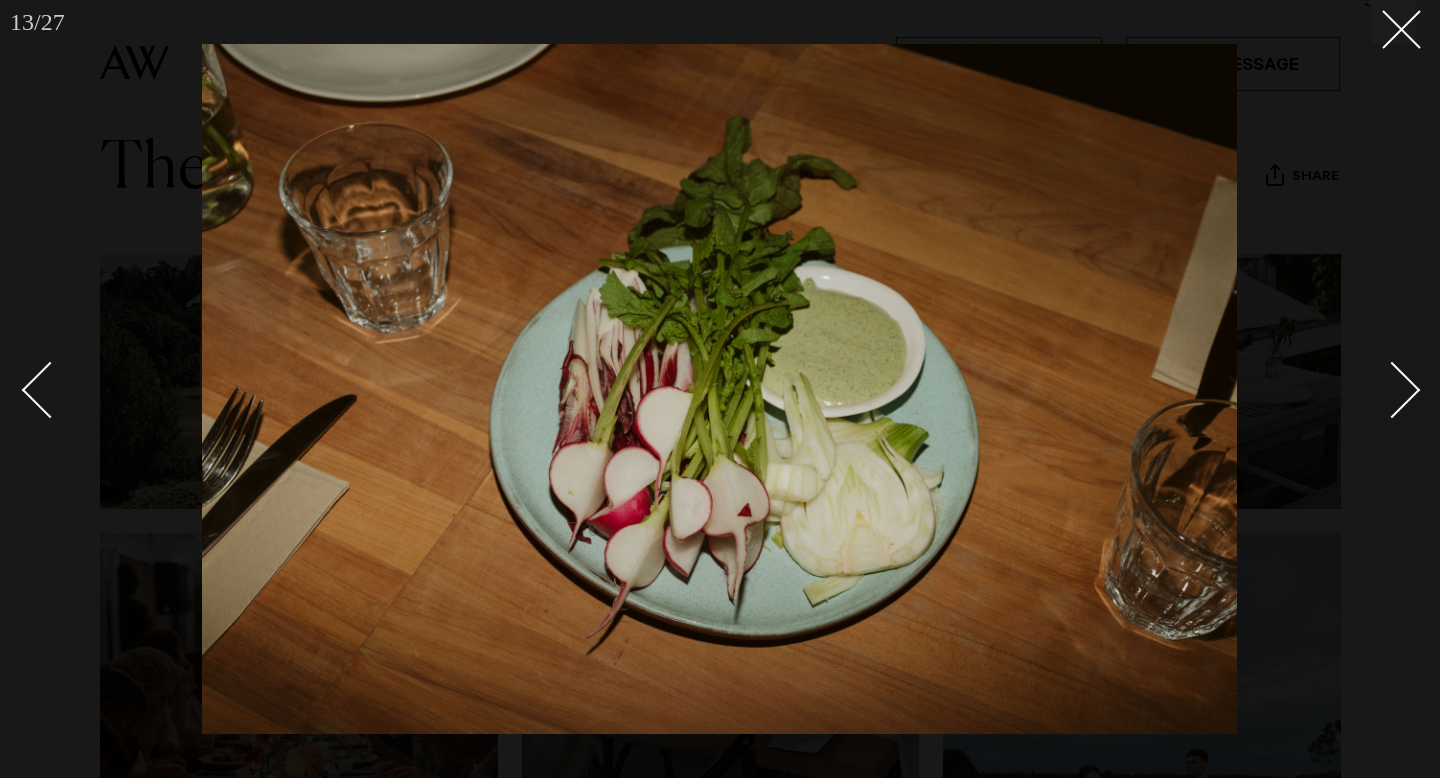 click at bounding box center (1392, 390) 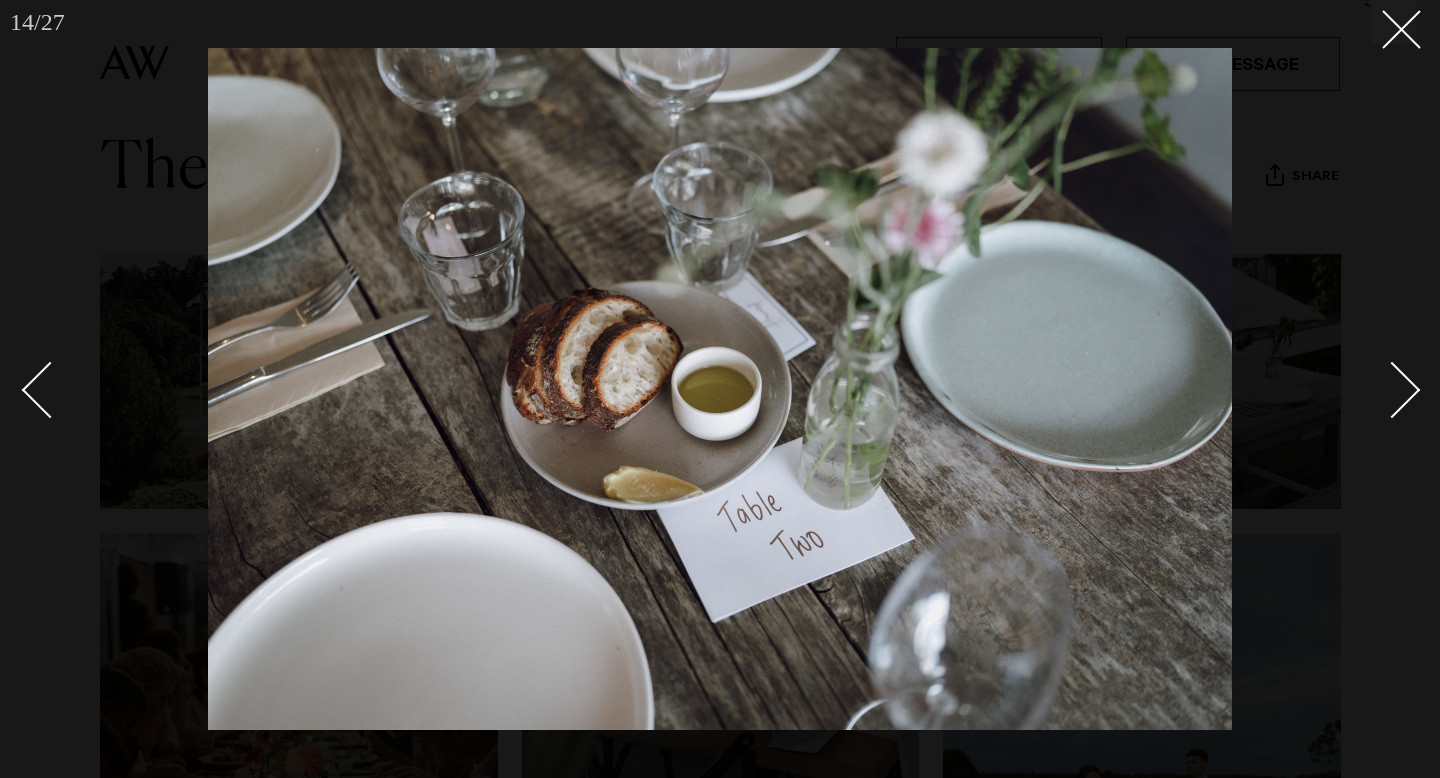 click at bounding box center (1392, 390) 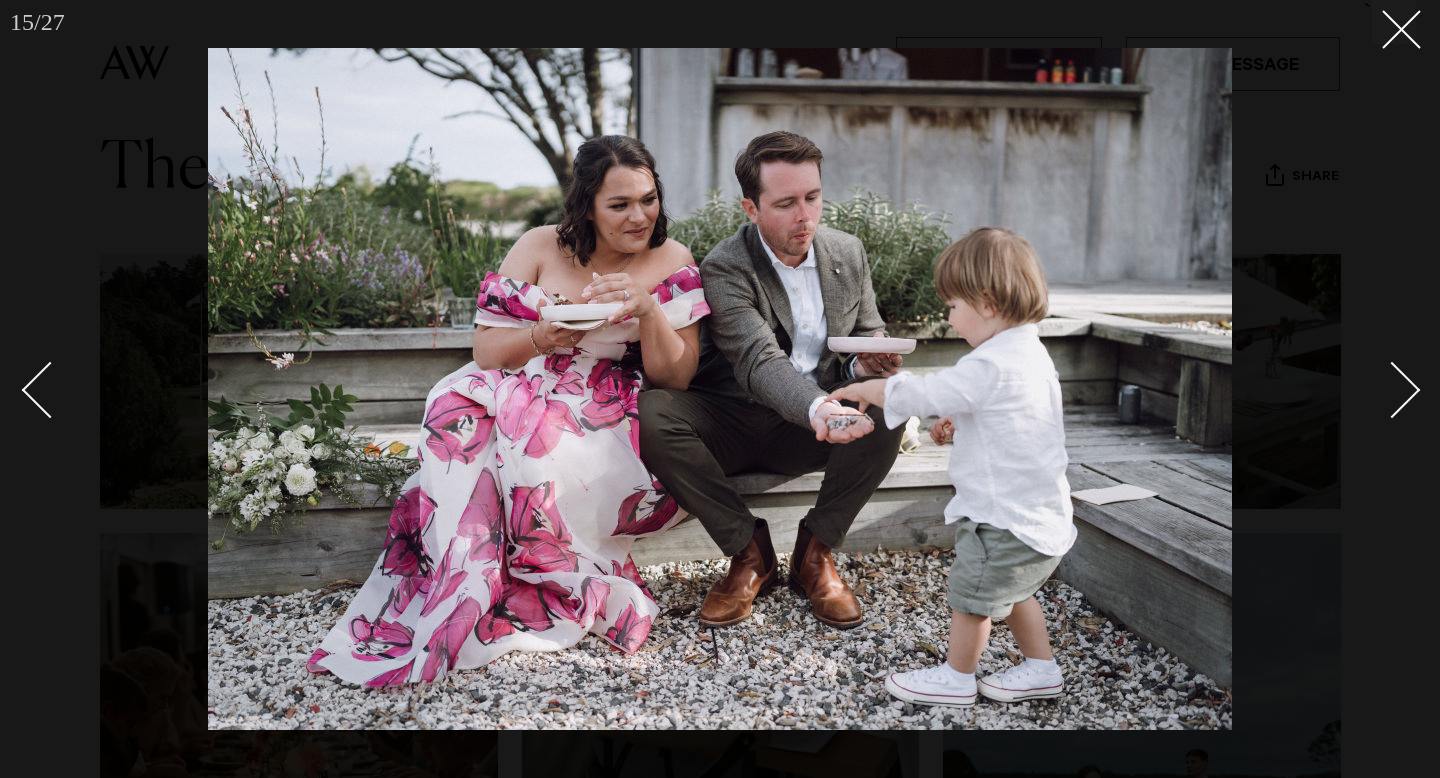 click at bounding box center (1392, 390) 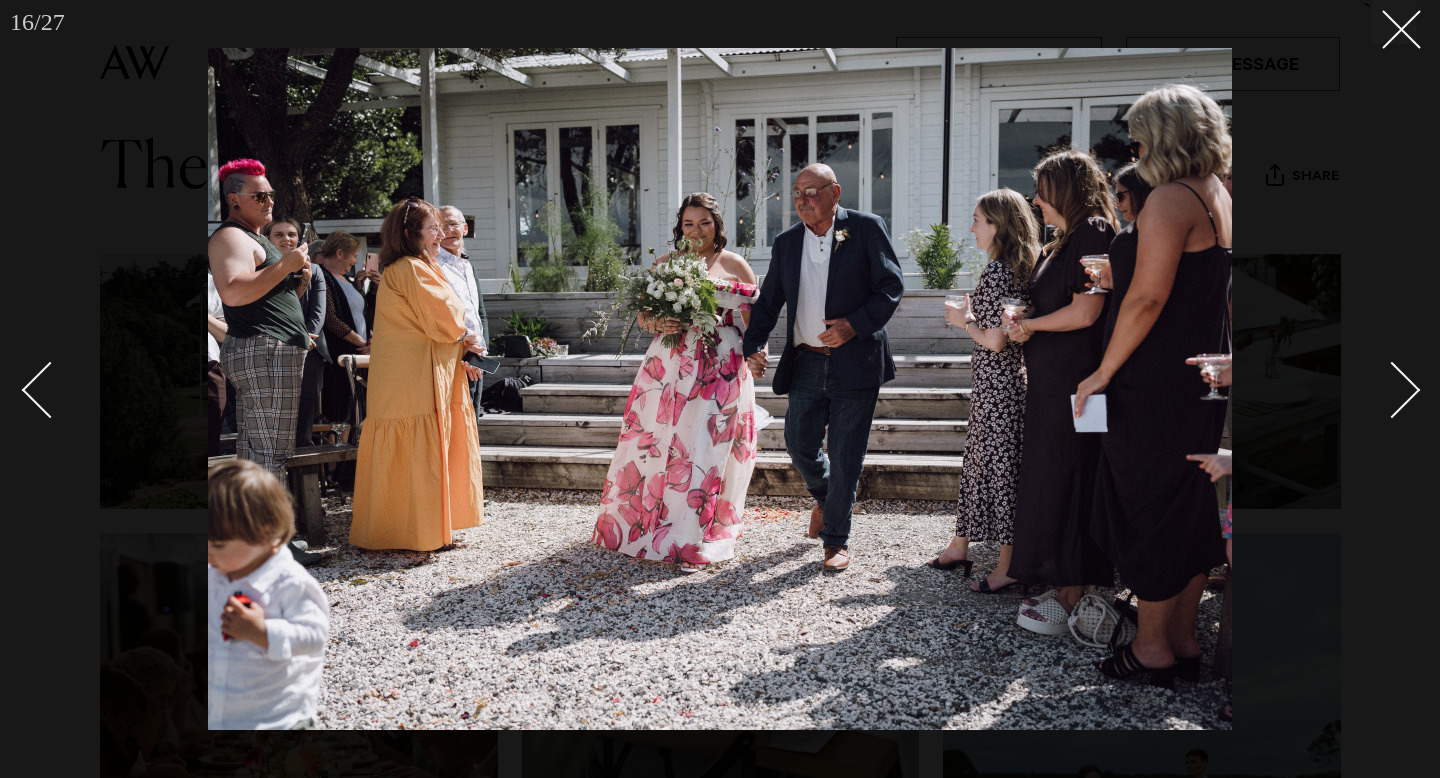 click at bounding box center (1392, 390) 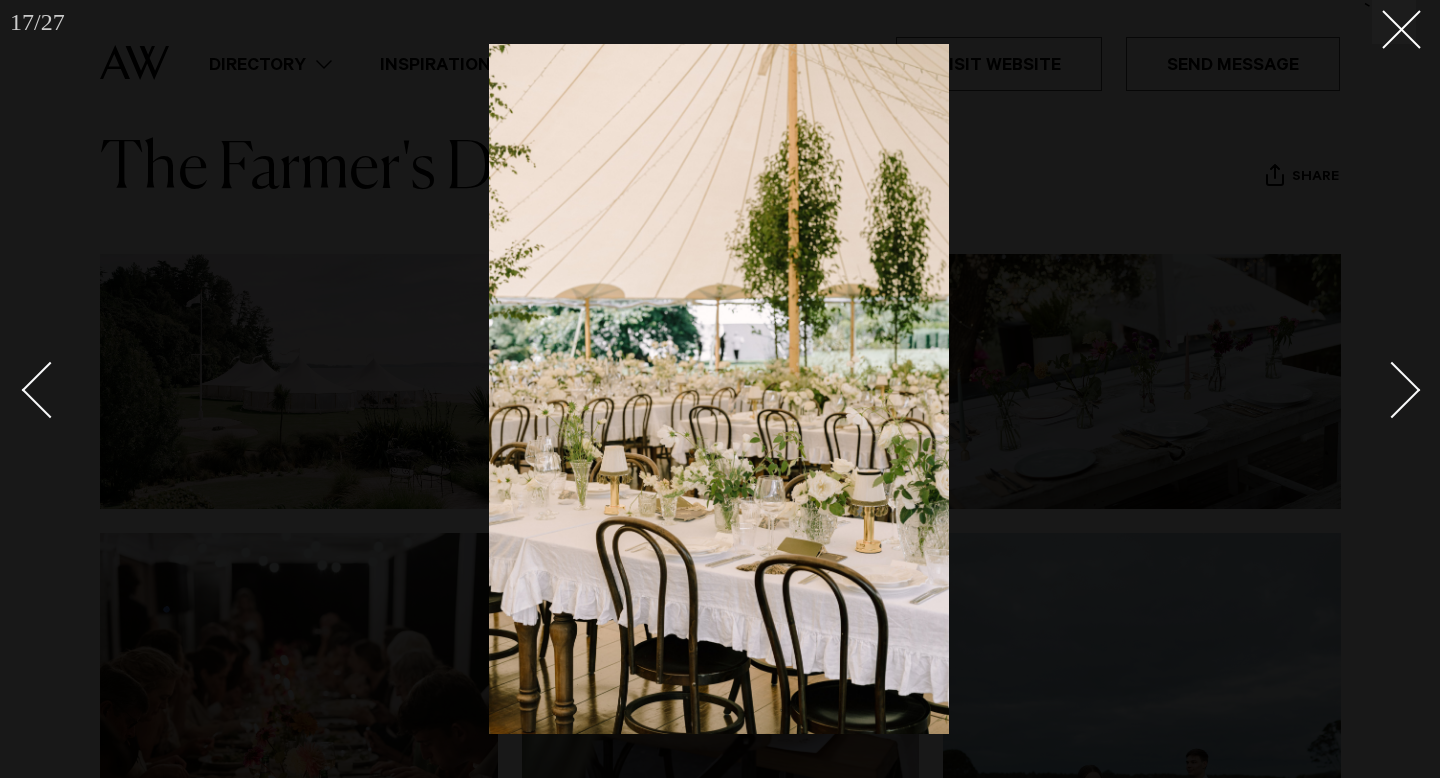 click at bounding box center [1392, 390] 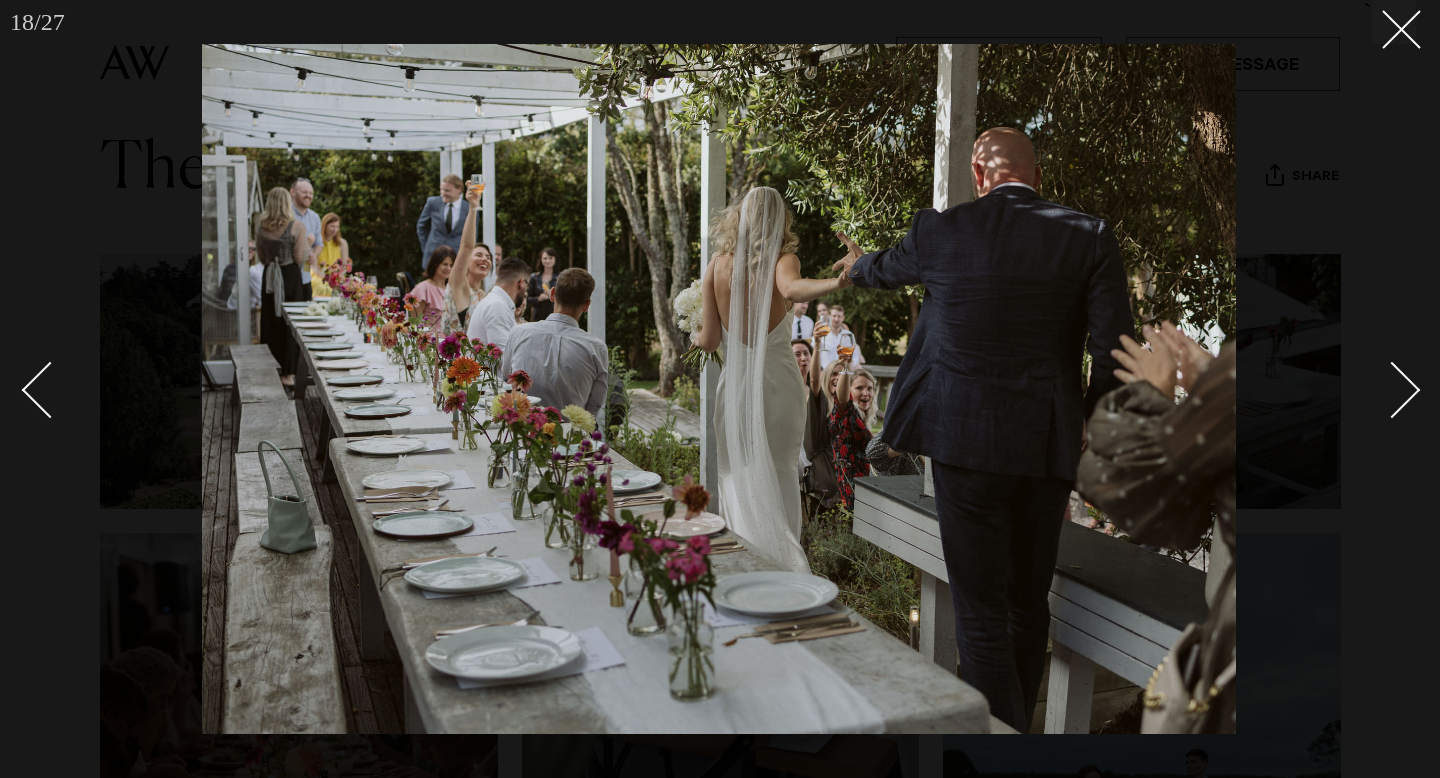 click at bounding box center (1392, 390) 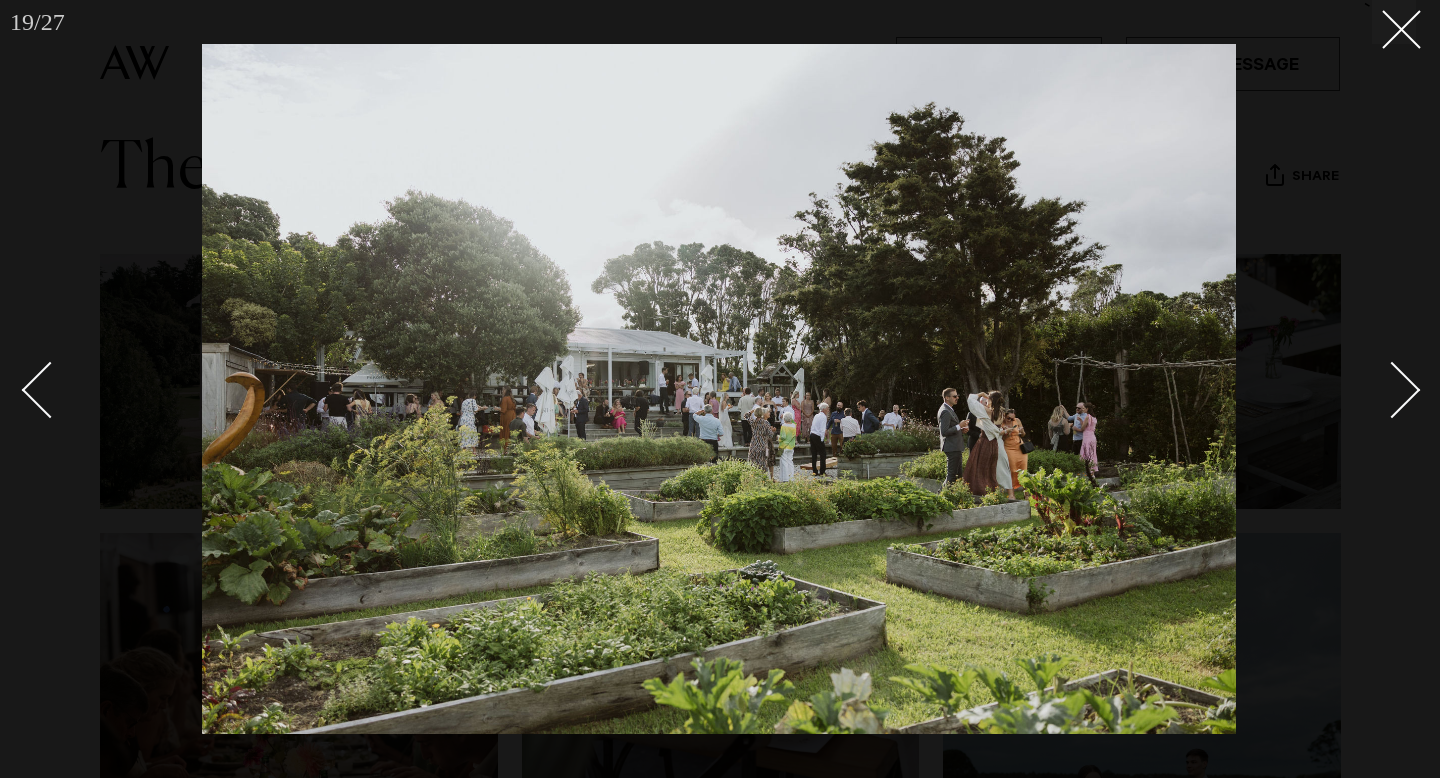 click at bounding box center (1392, 390) 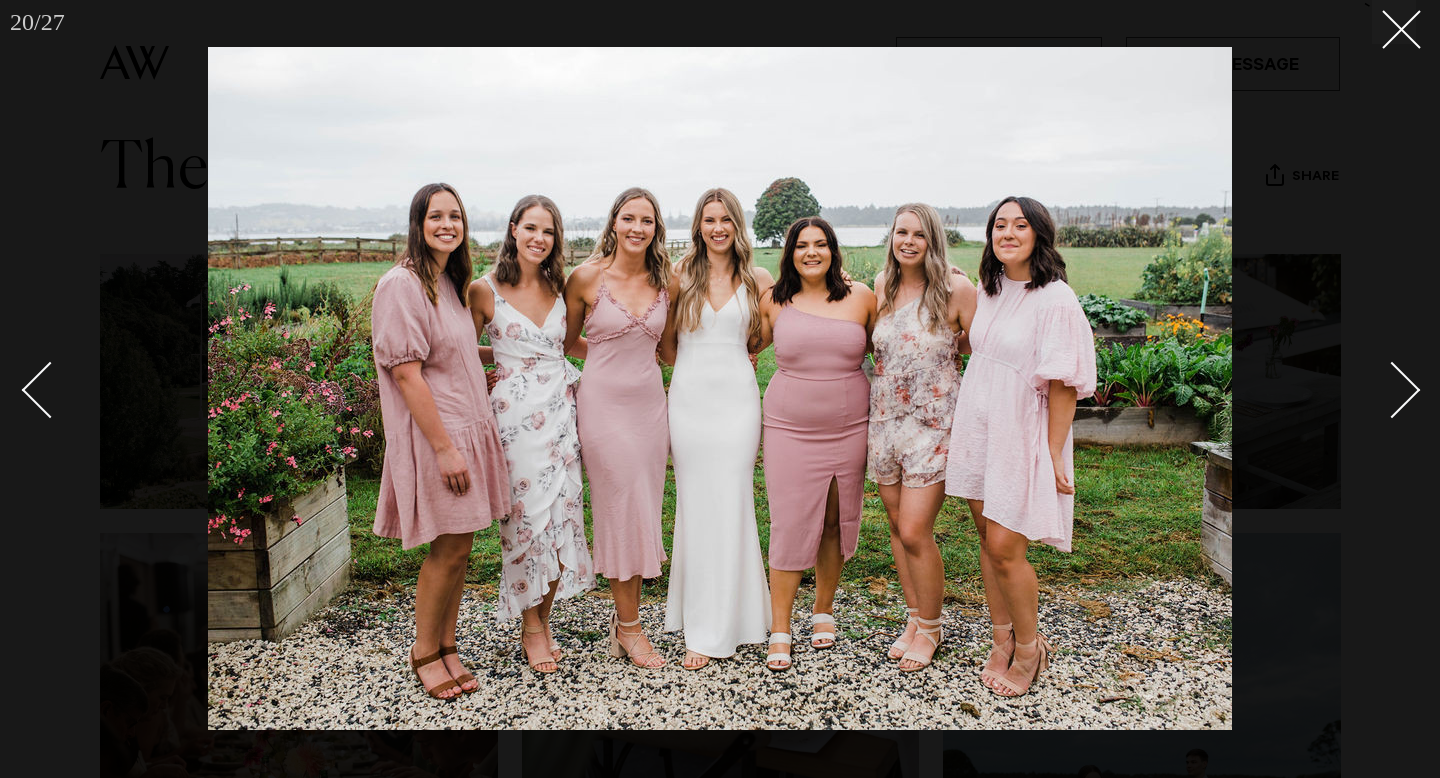 click at bounding box center (1392, 390) 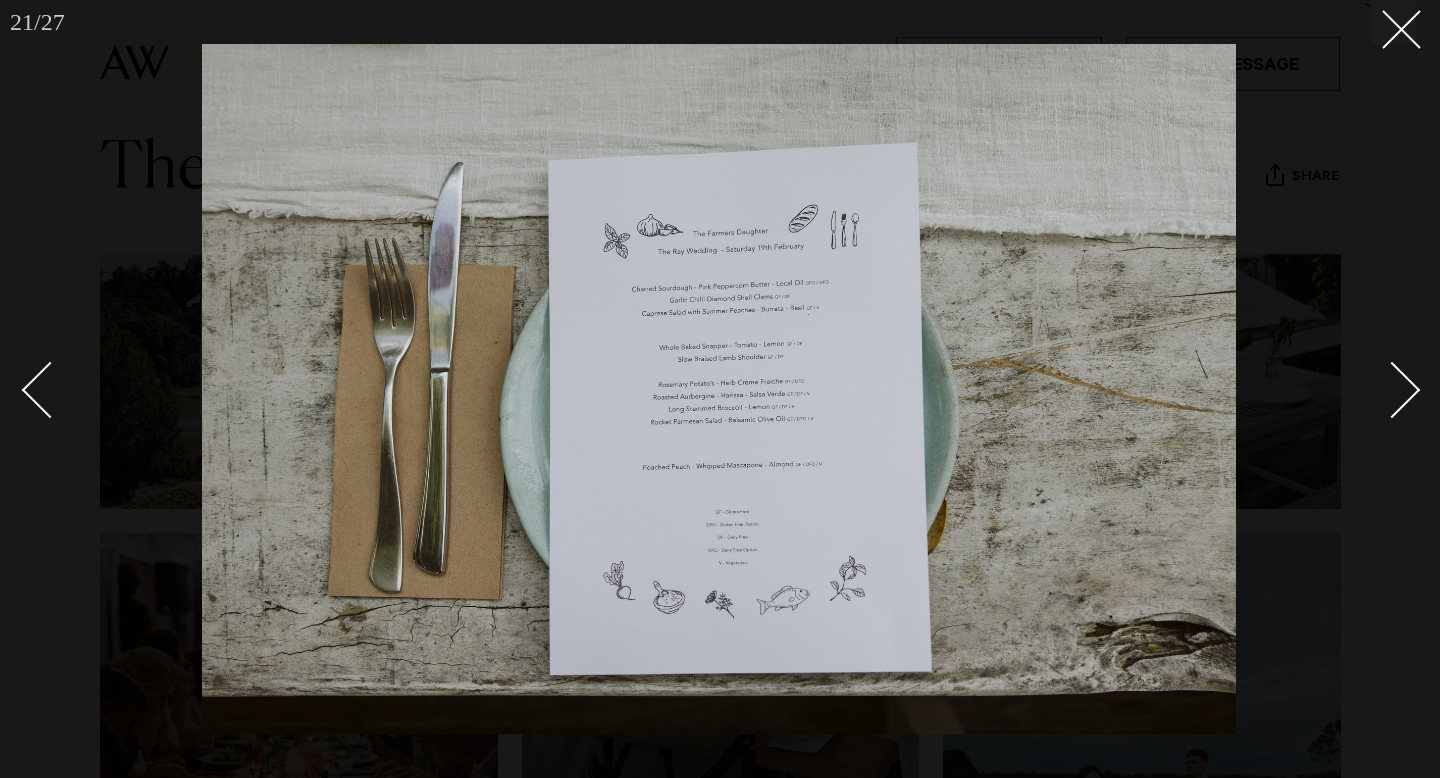 click at bounding box center [1392, 390] 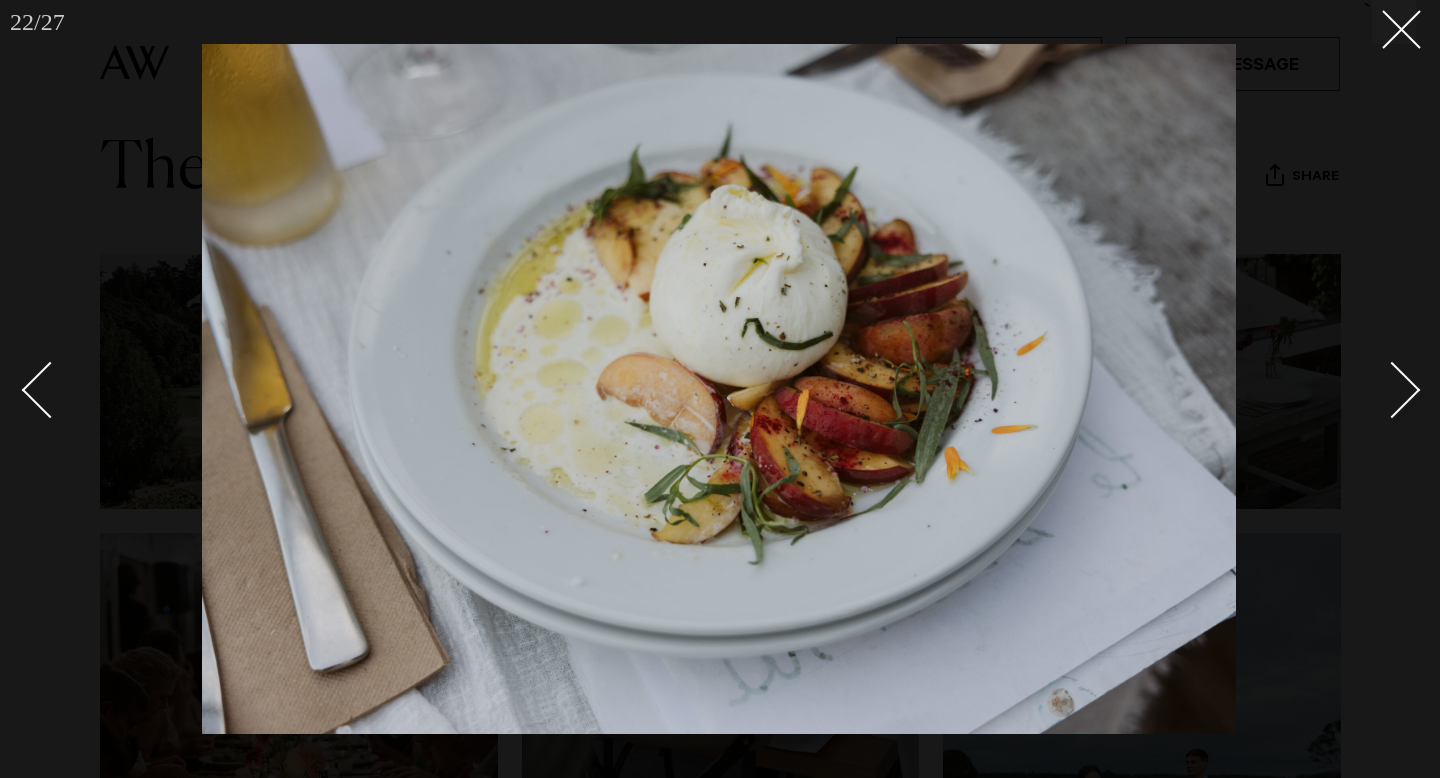 click at bounding box center (1392, 390) 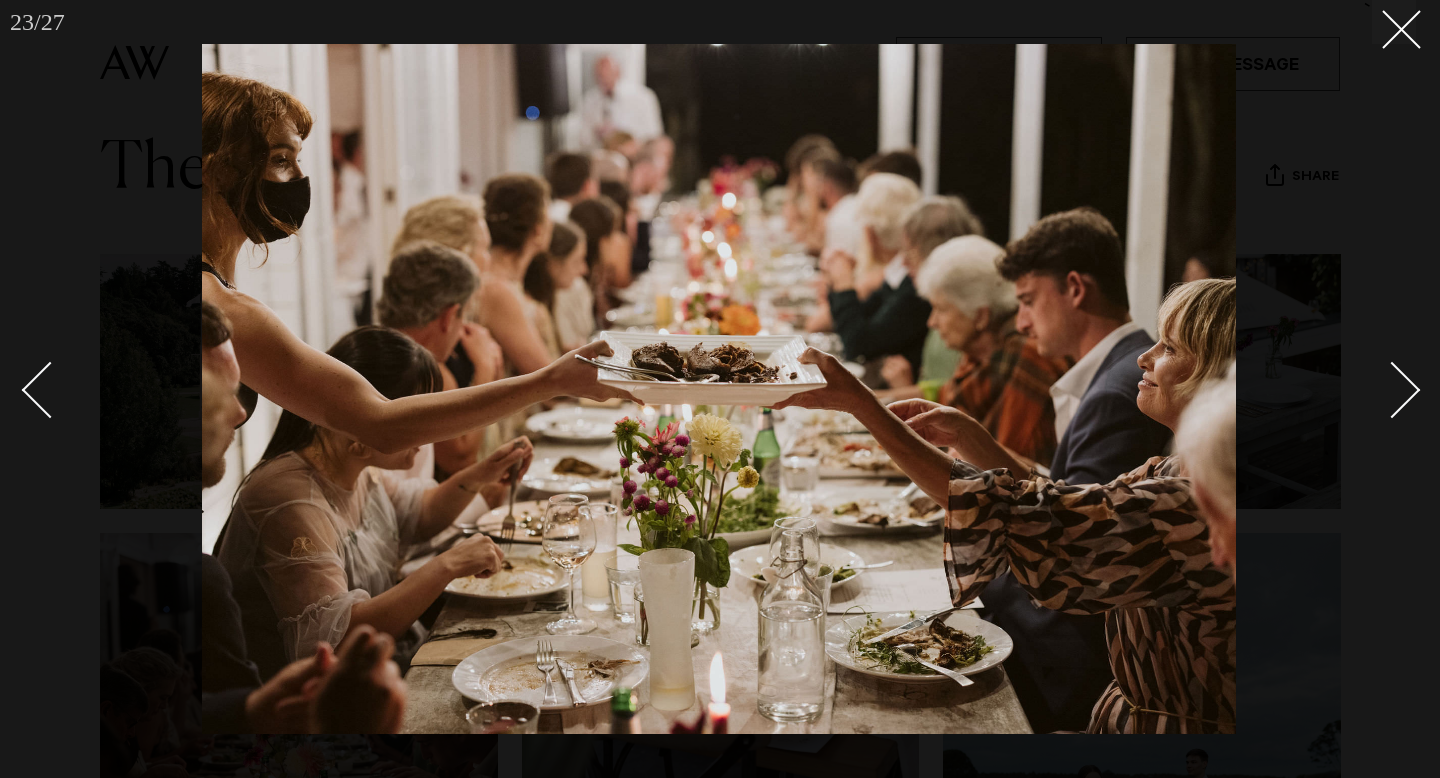 click at bounding box center (1392, 390) 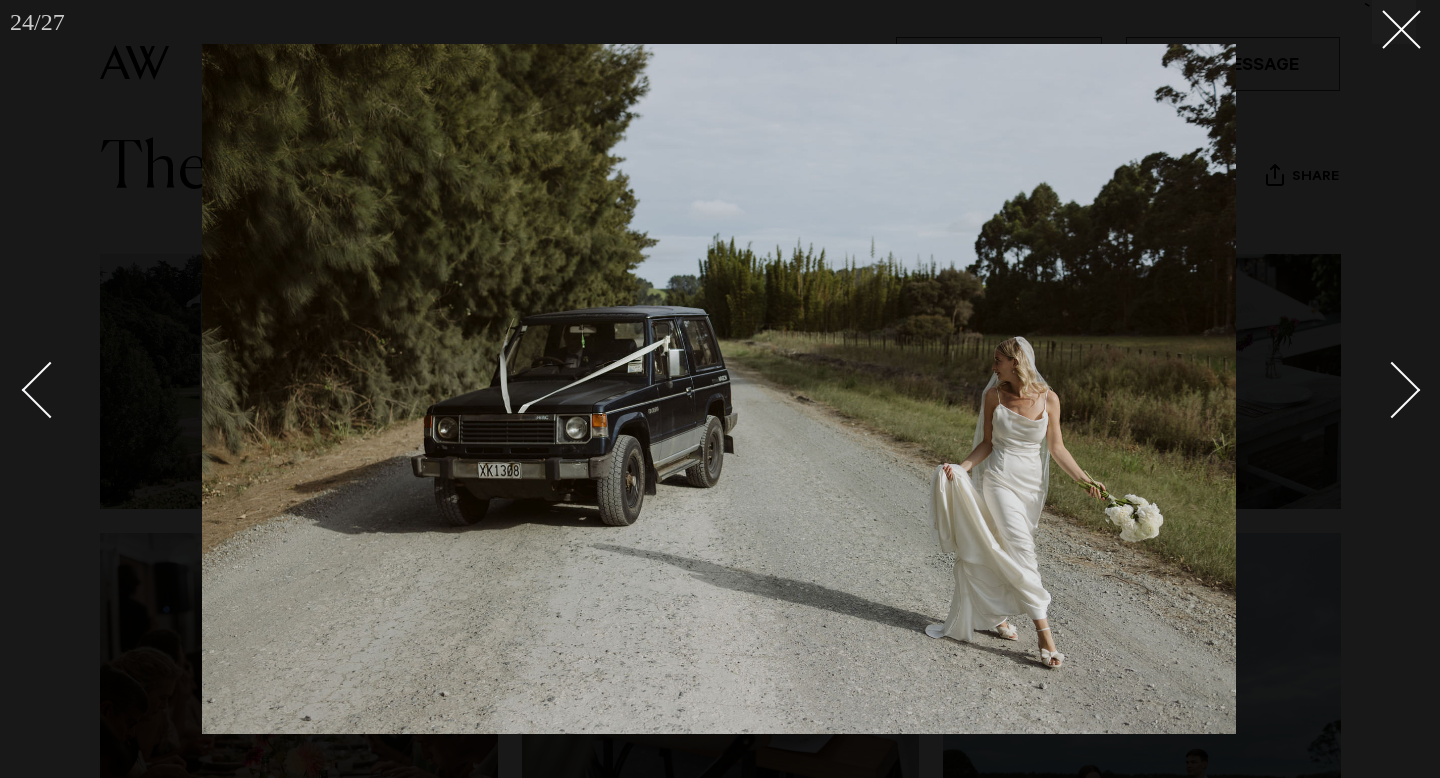 click at bounding box center [720, 389] 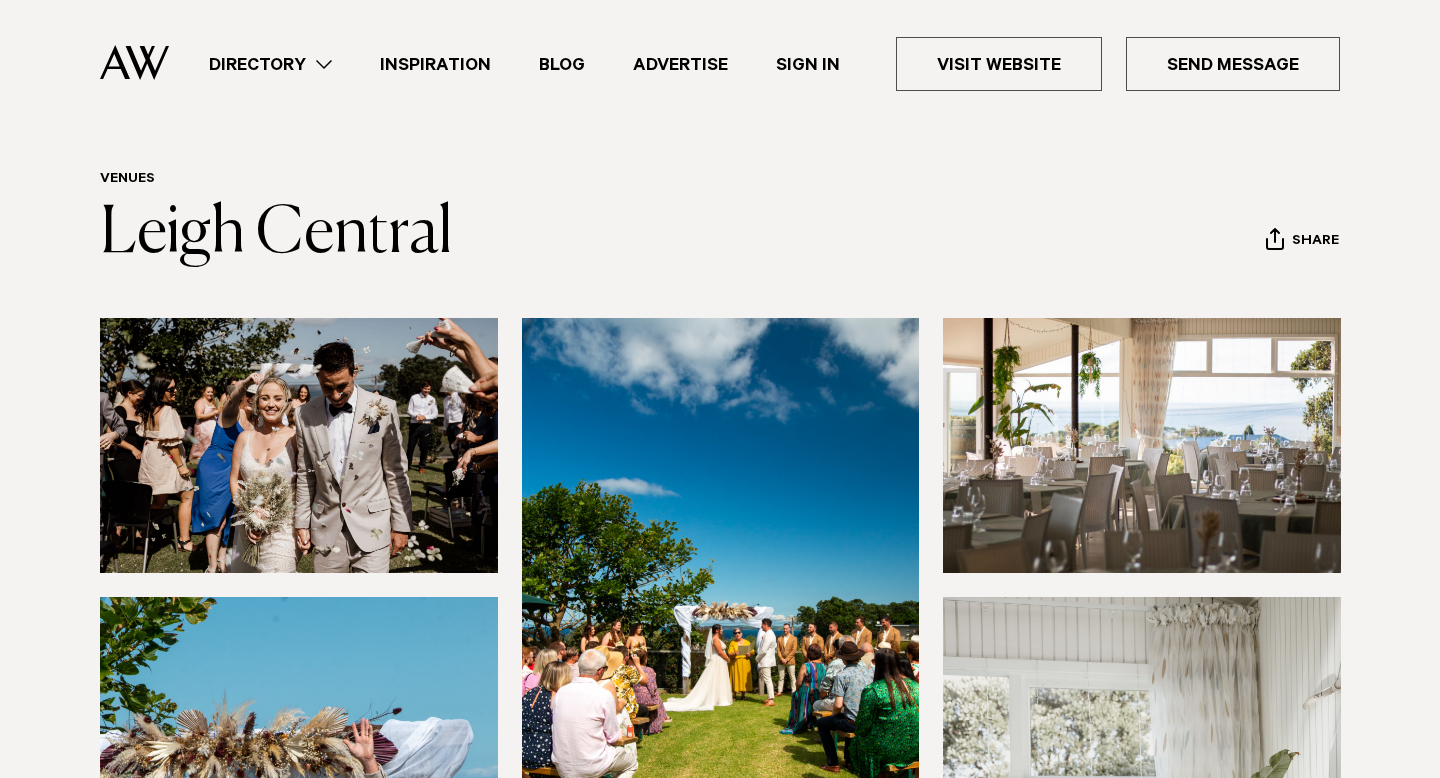 scroll, scrollTop: 0, scrollLeft: 0, axis: both 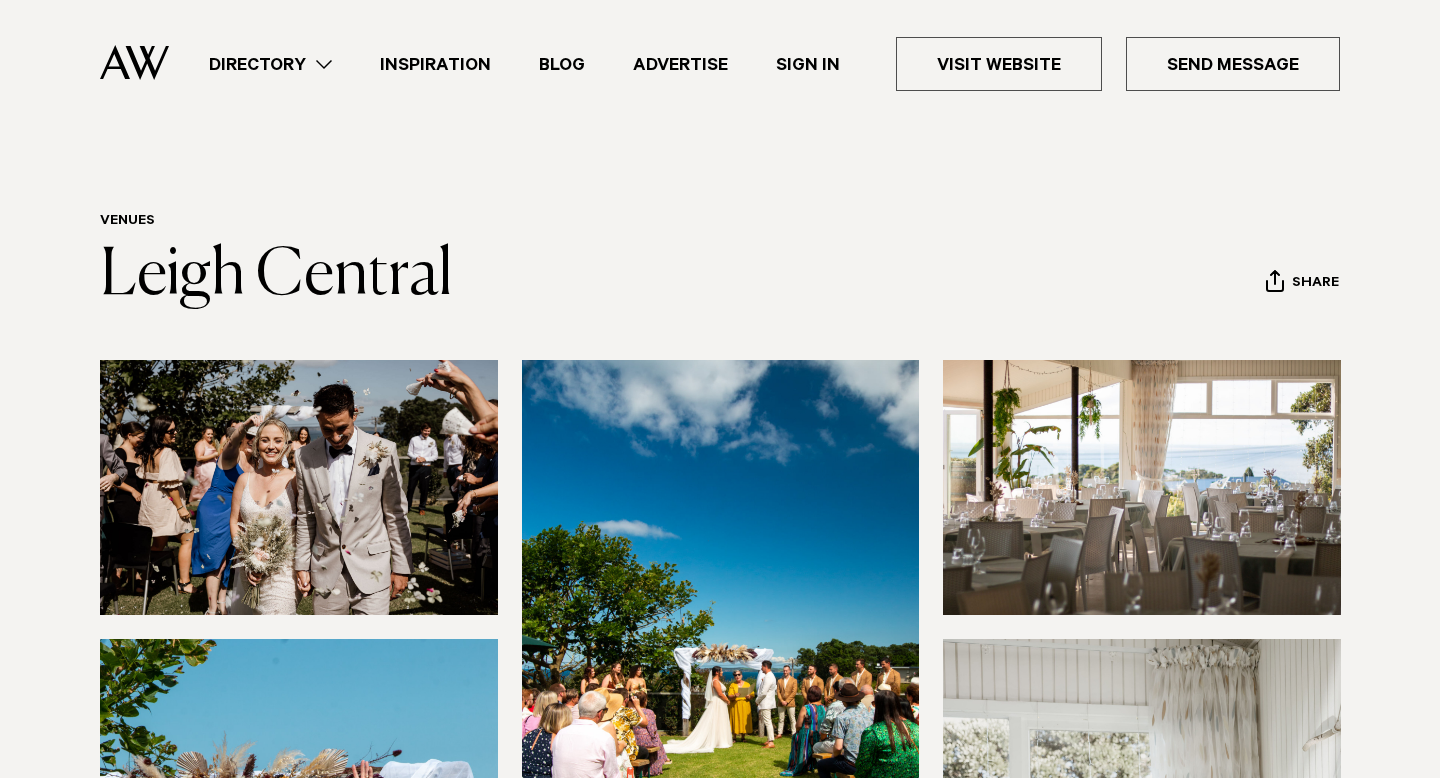 click at bounding box center (1142, 487) 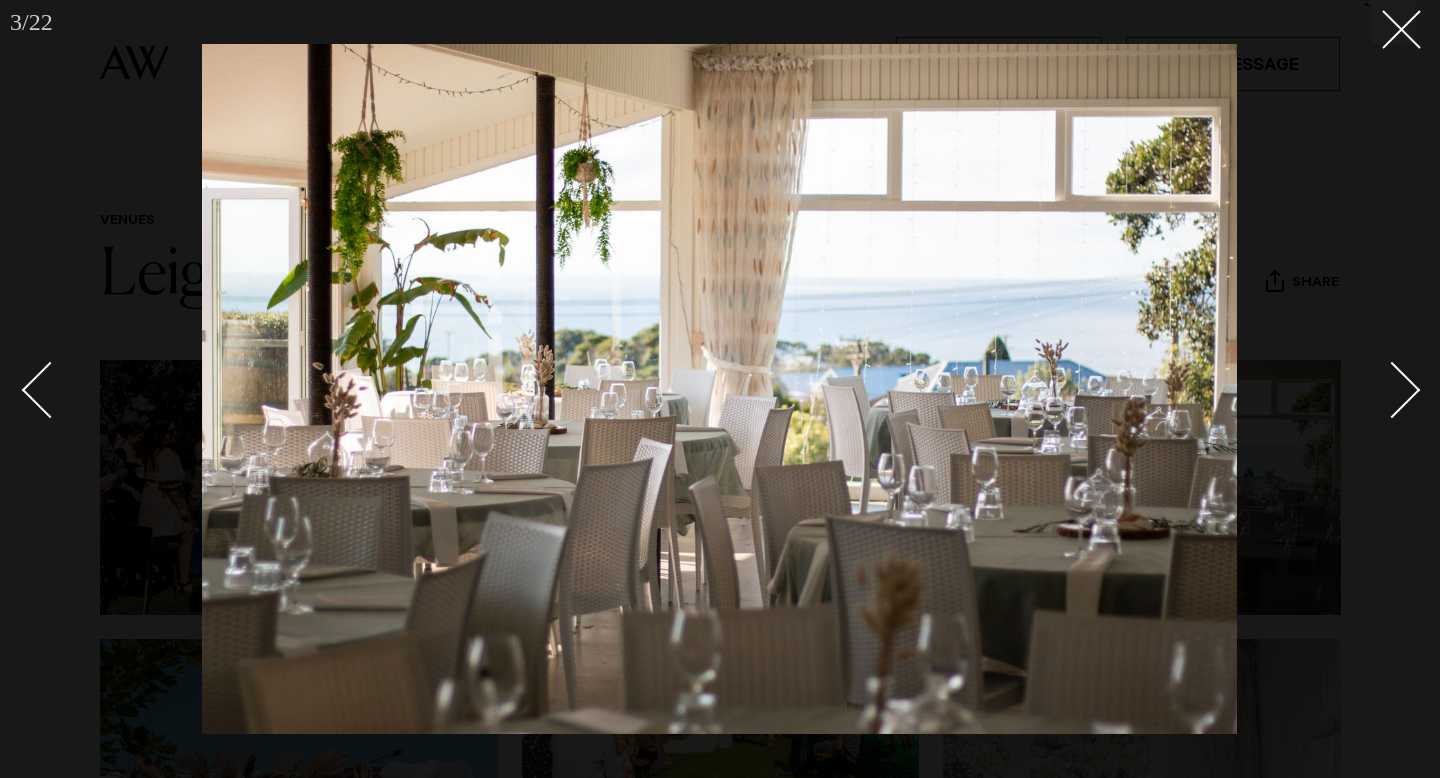click at bounding box center [1381, 389] 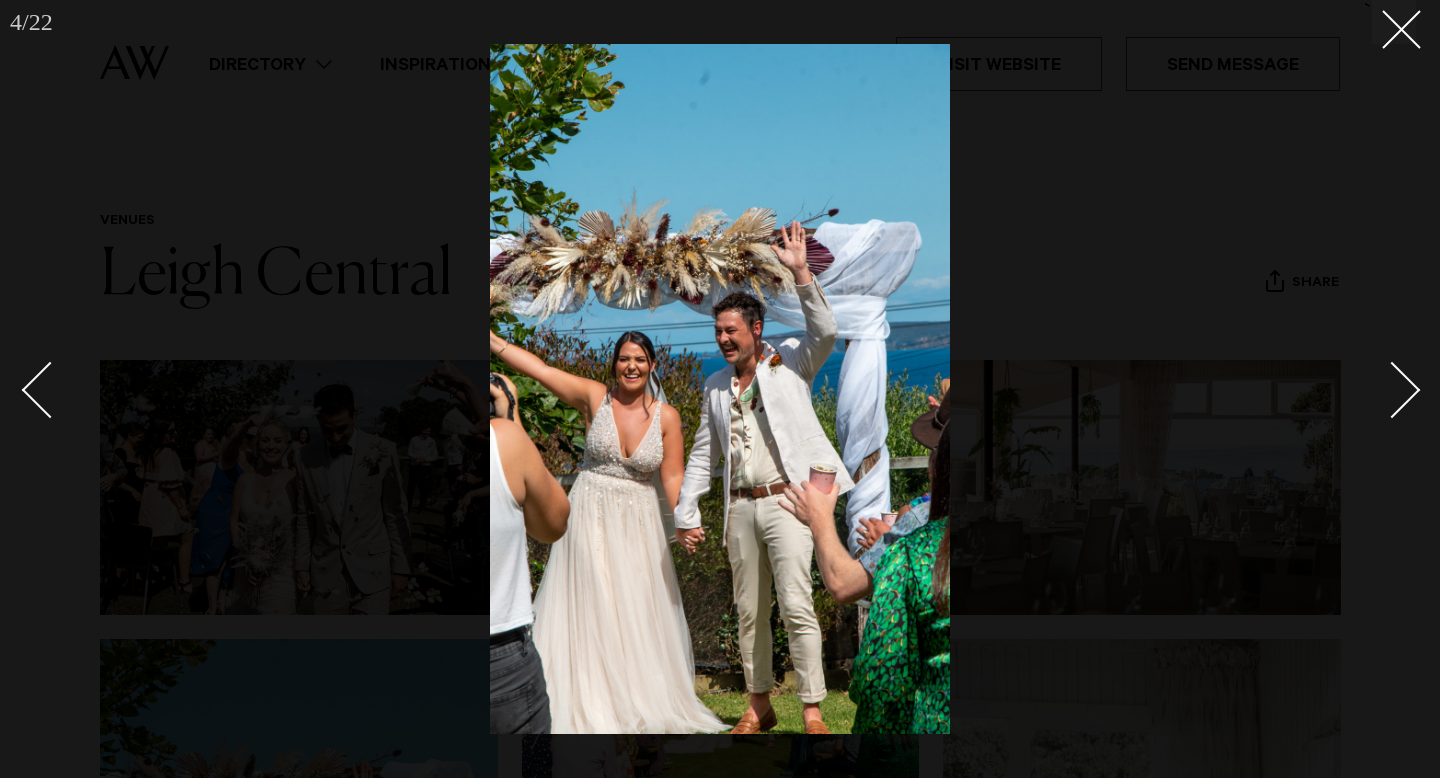 click at bounding box center [1381, 389] 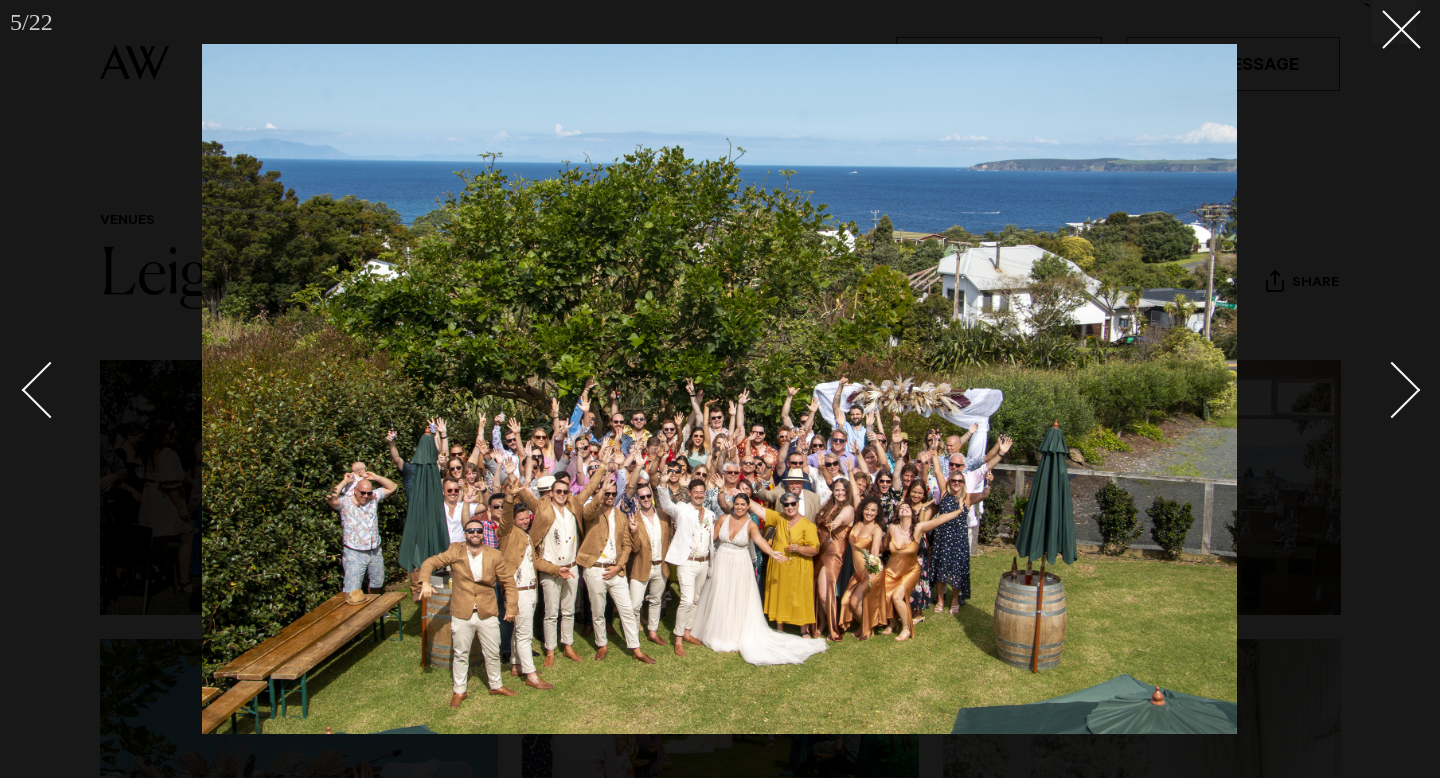 click at bounding box center (1381, 389) 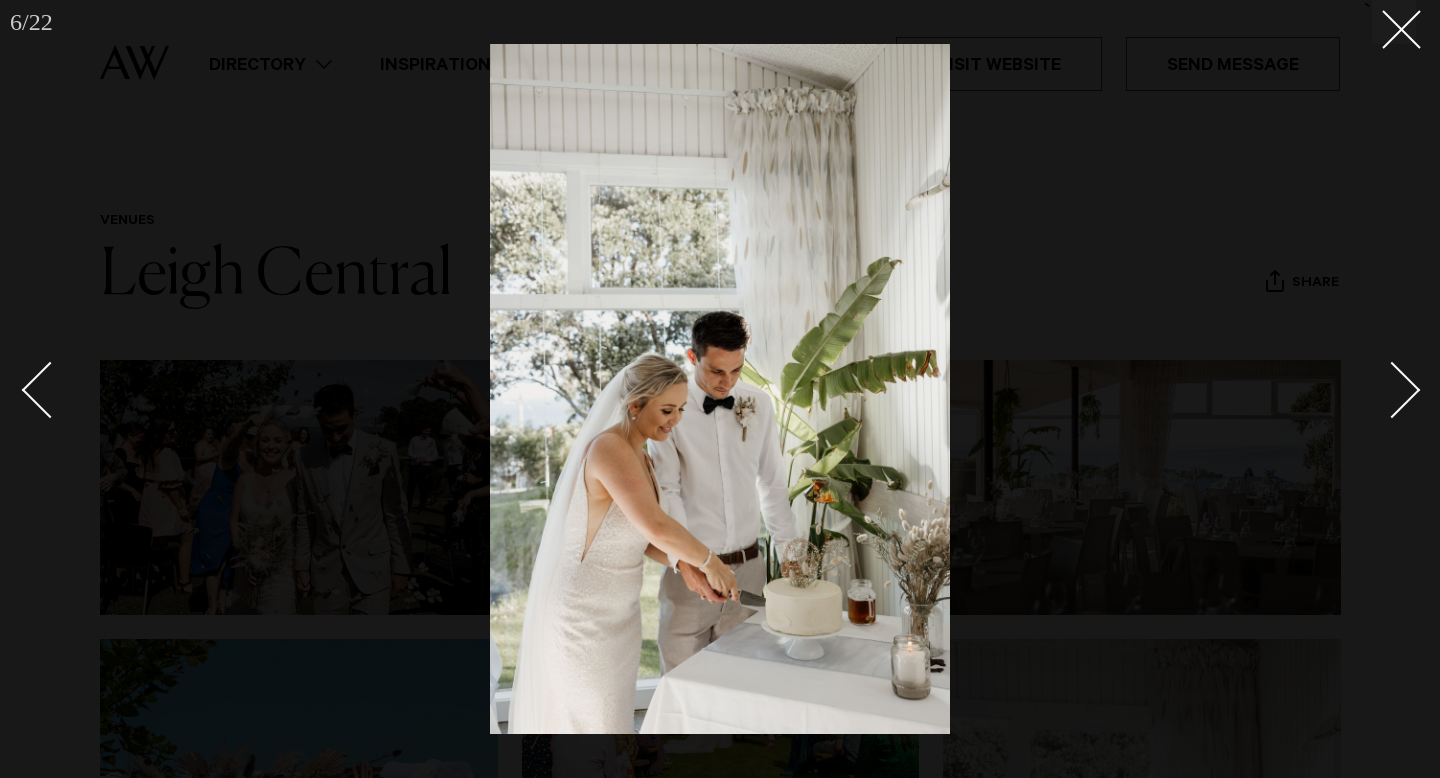 click at bounding box center (1381, 389) 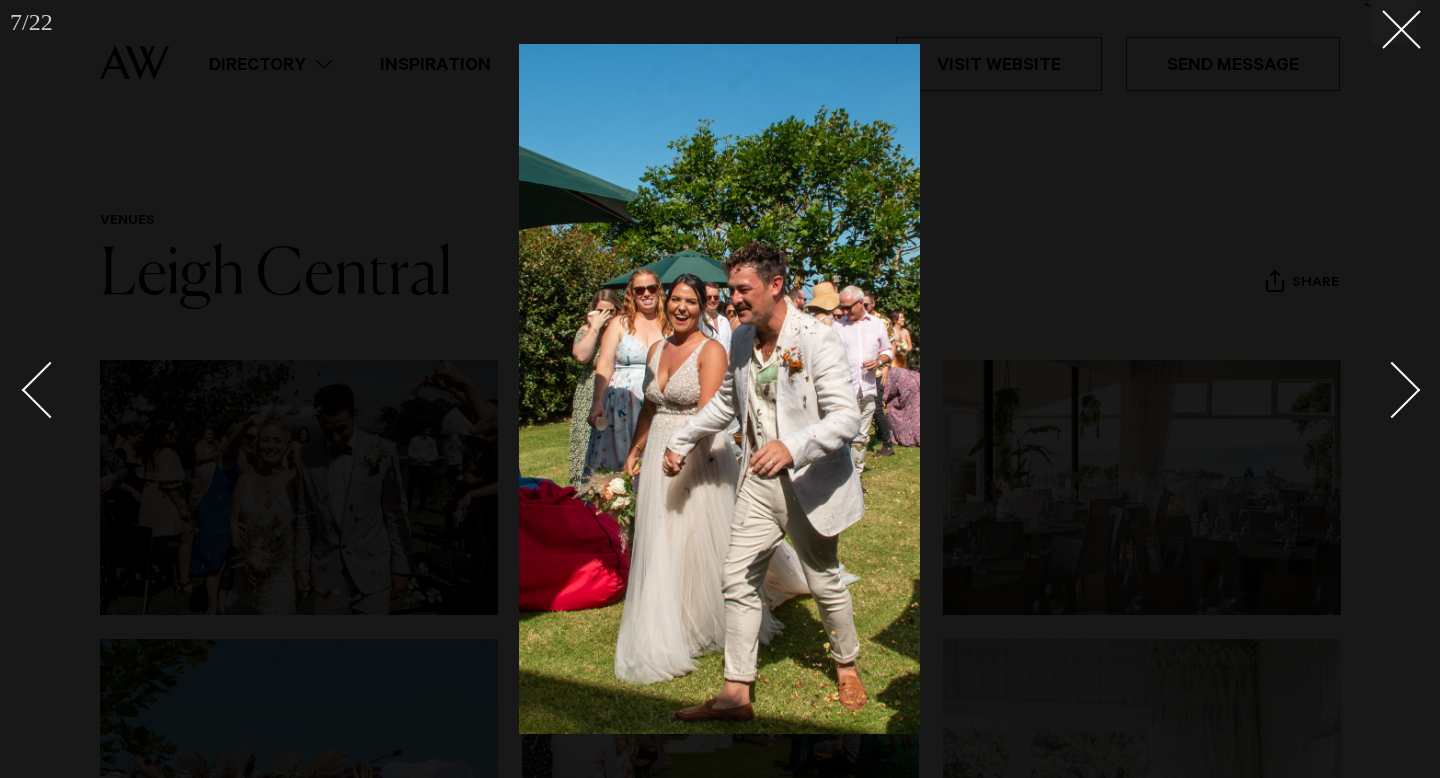 click at bounding box center [1381, 389] 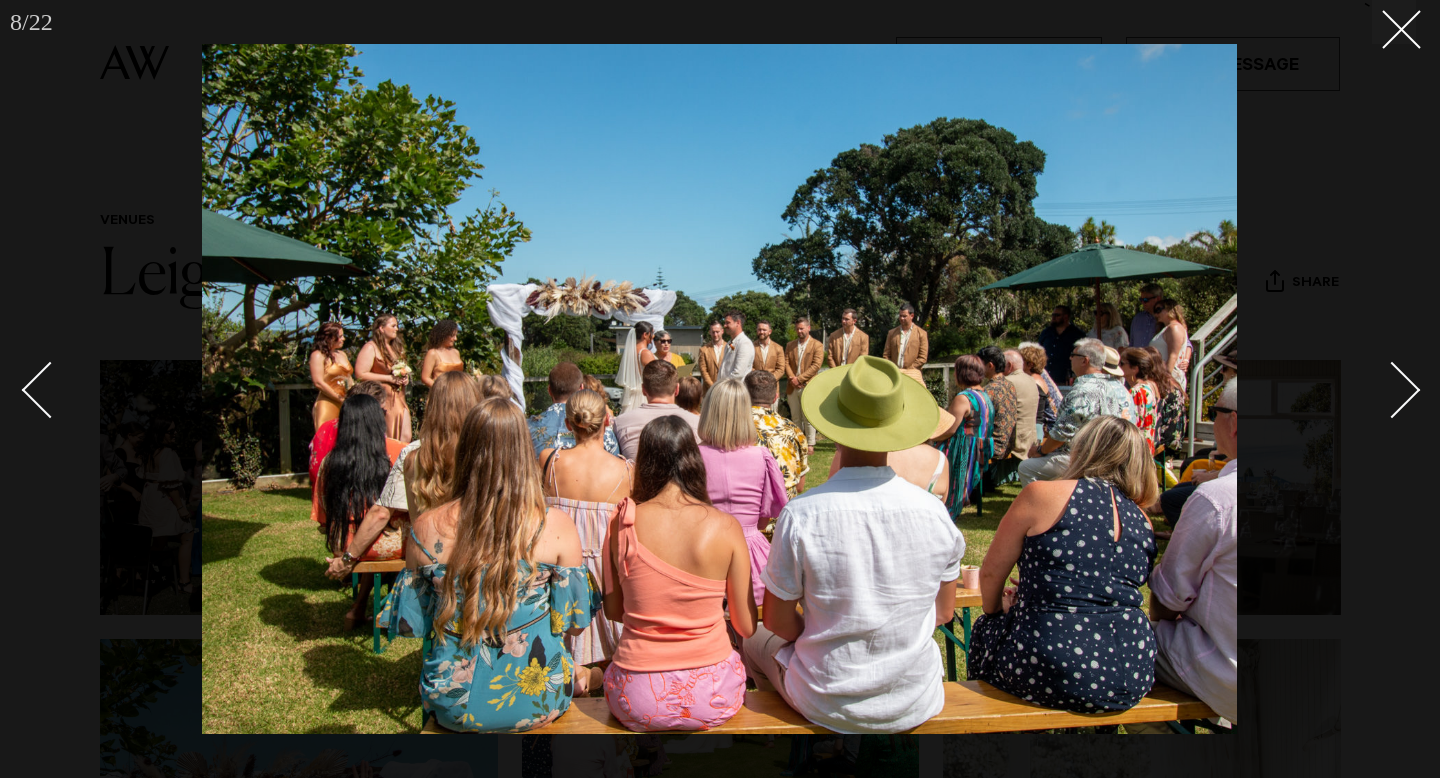 click at bounding box center (1381, 389) 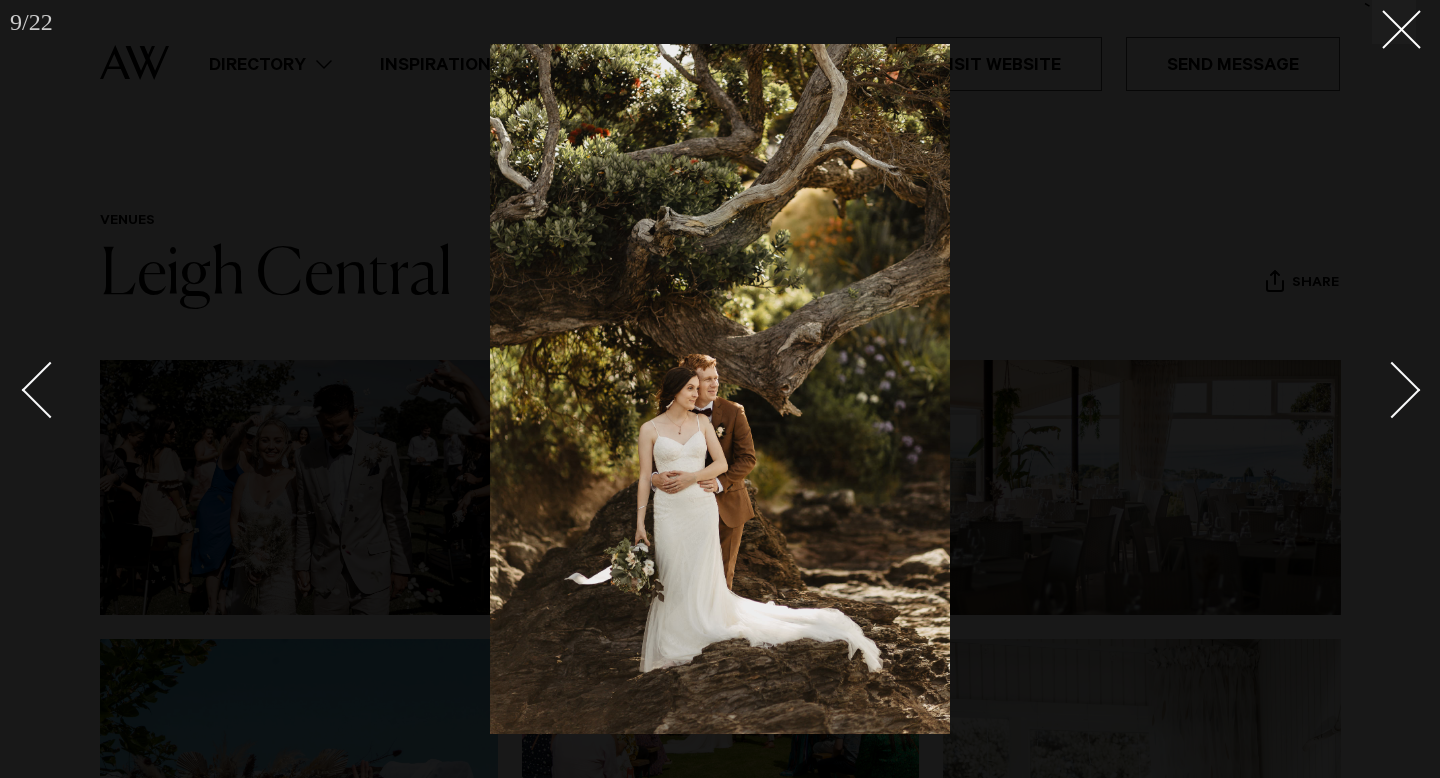 click at bounding box center (1381, 389) 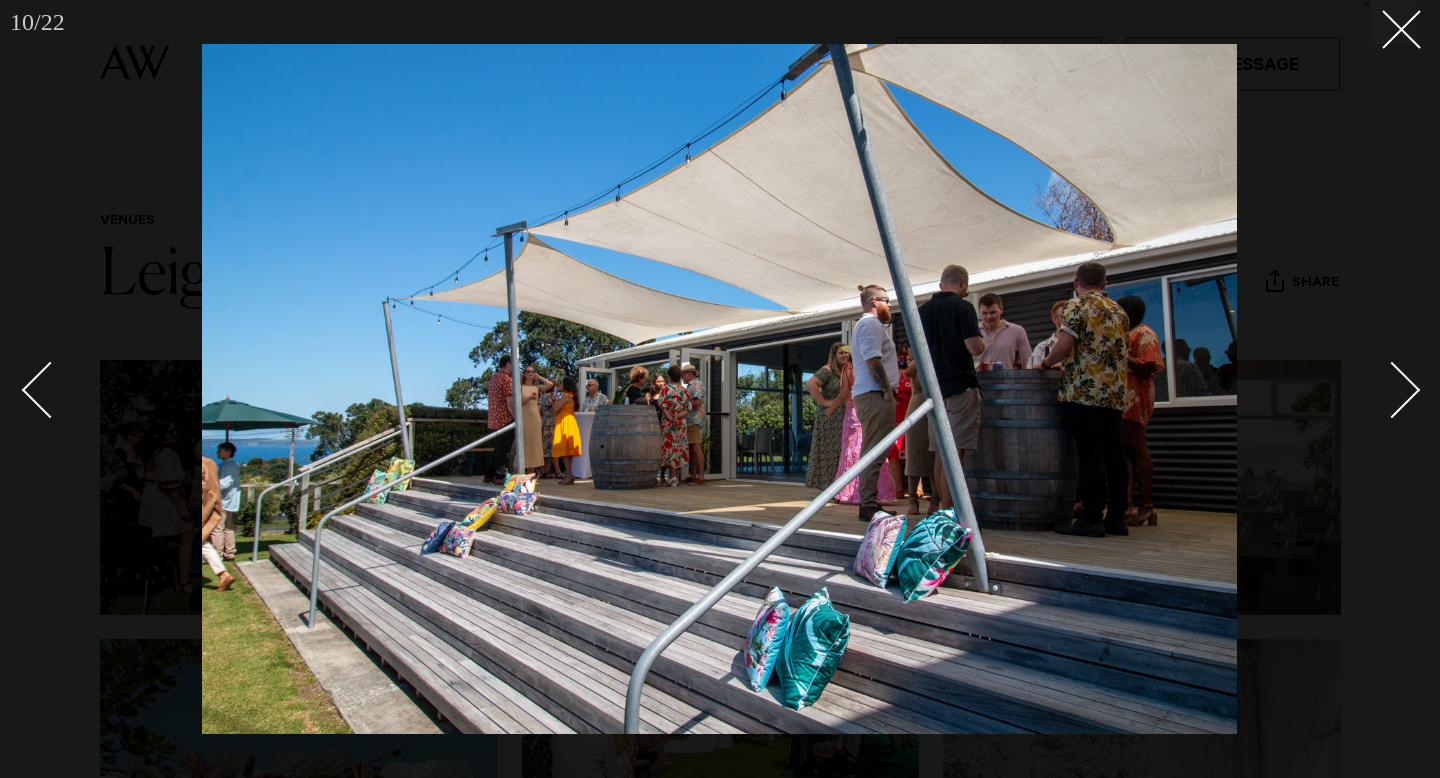 click at bounding box center (1381, 389) 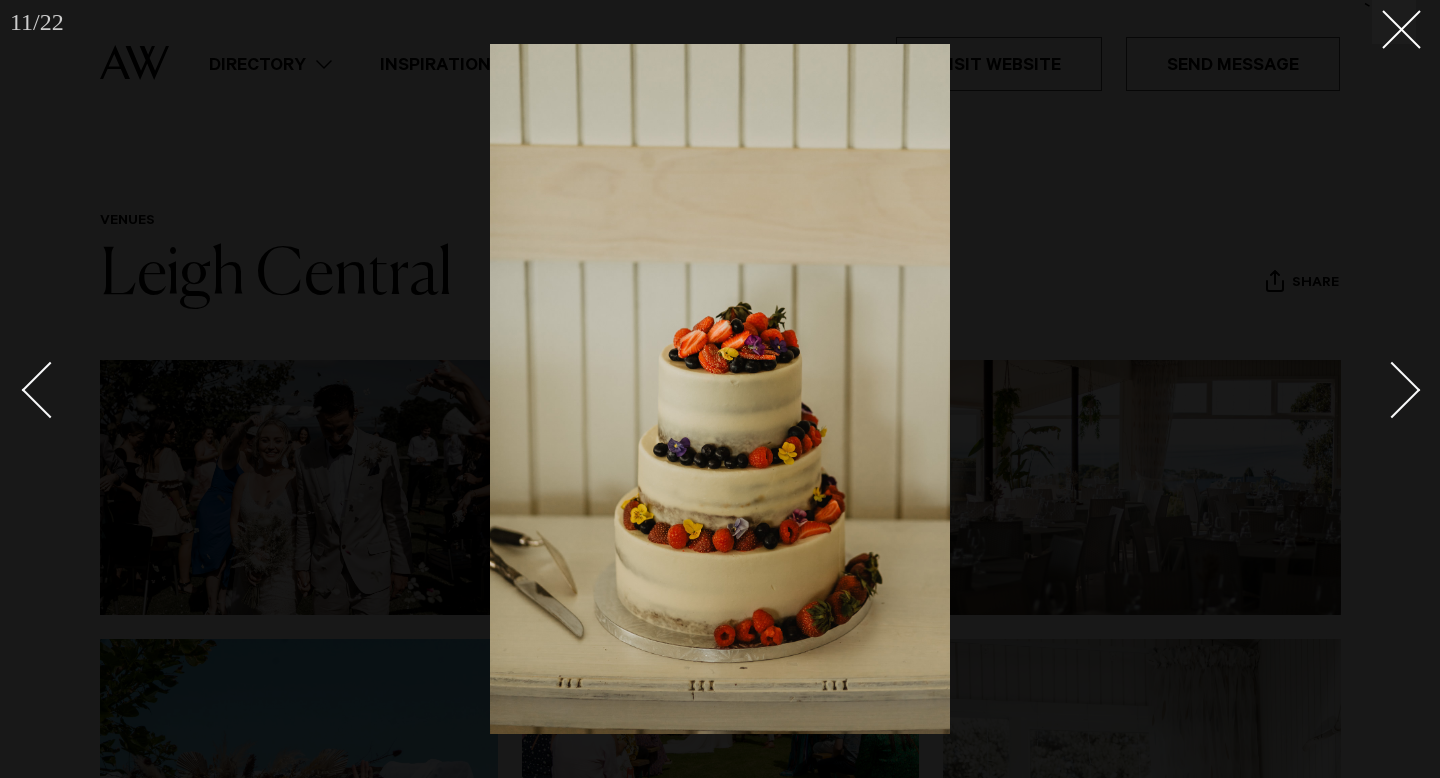 click at bounding box center [1381, 389] 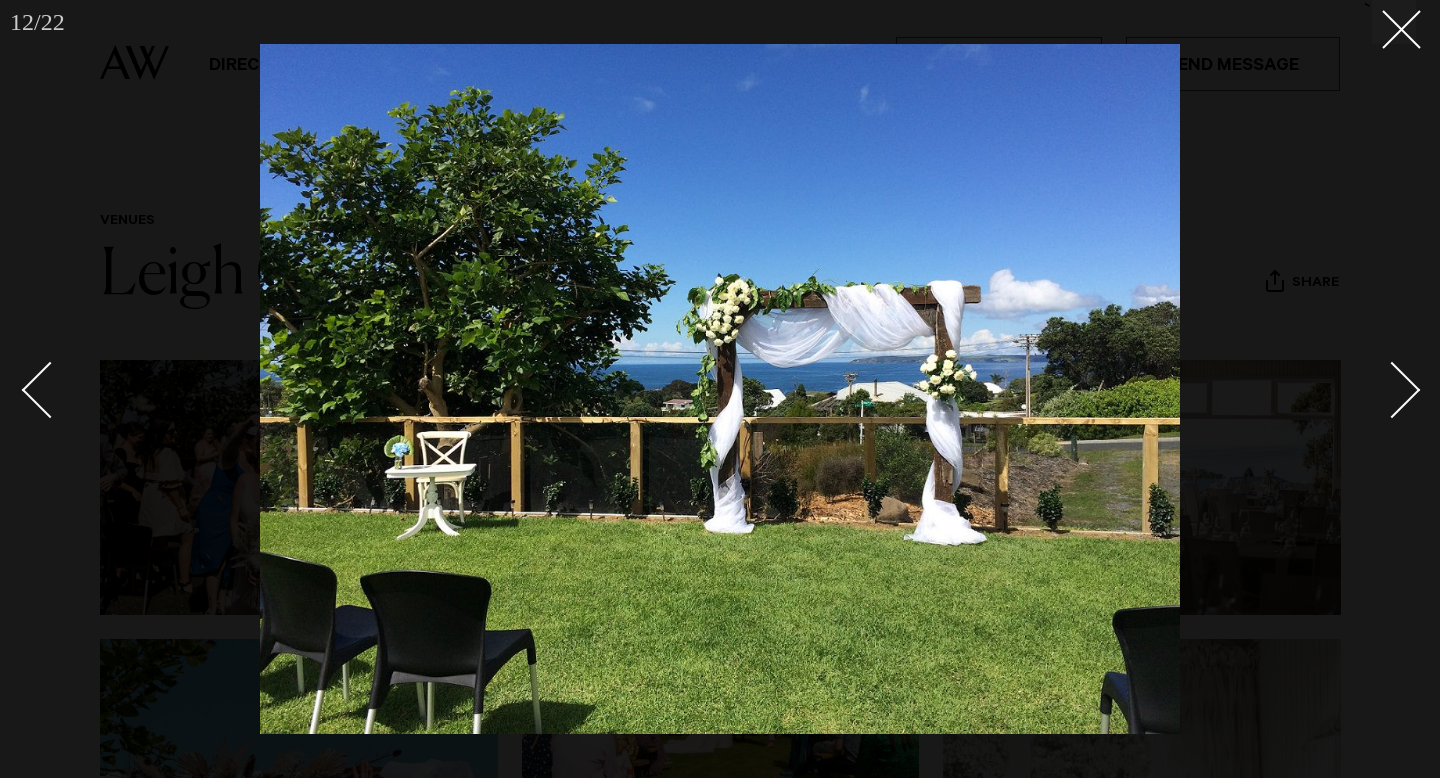 click at bounding box center [1381, 389] 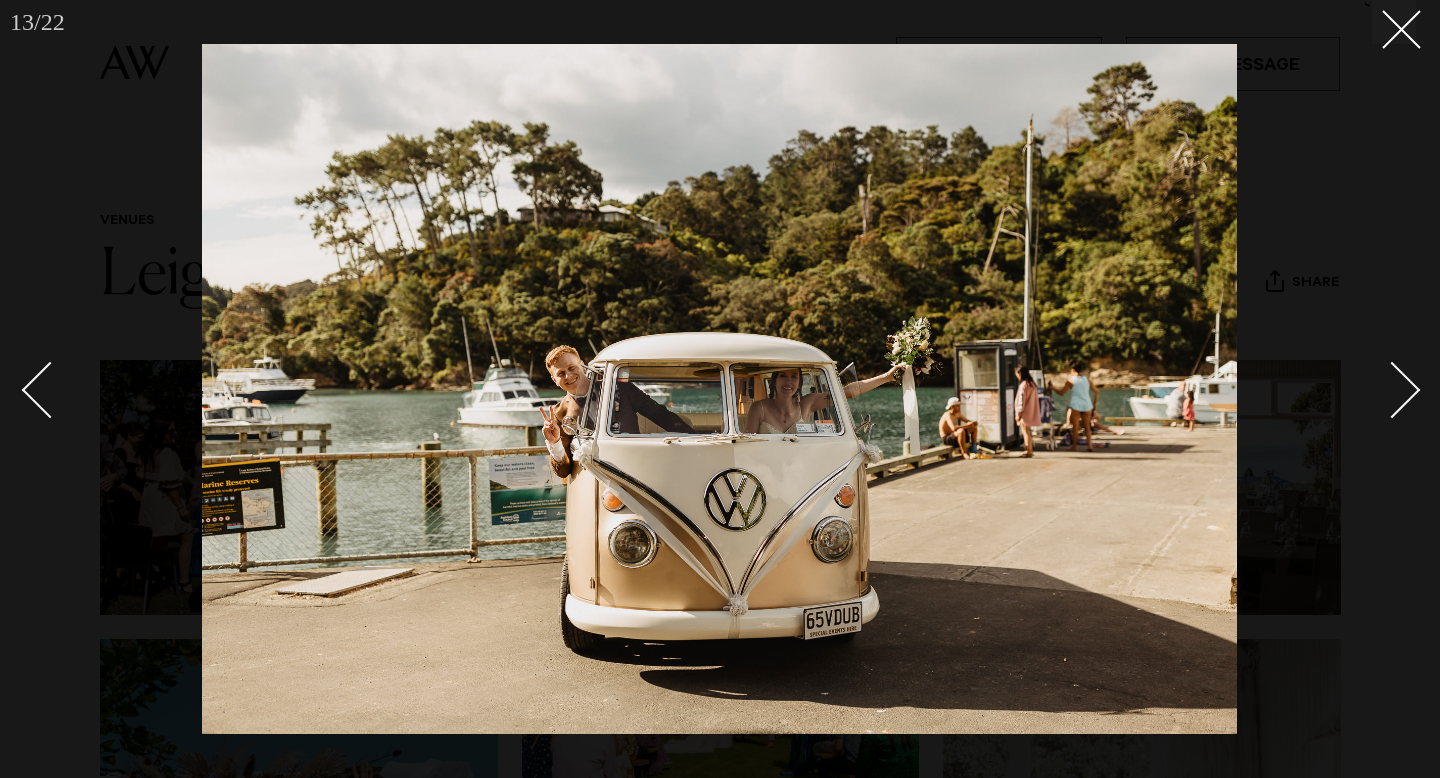click at bounding box center (1381, 389) 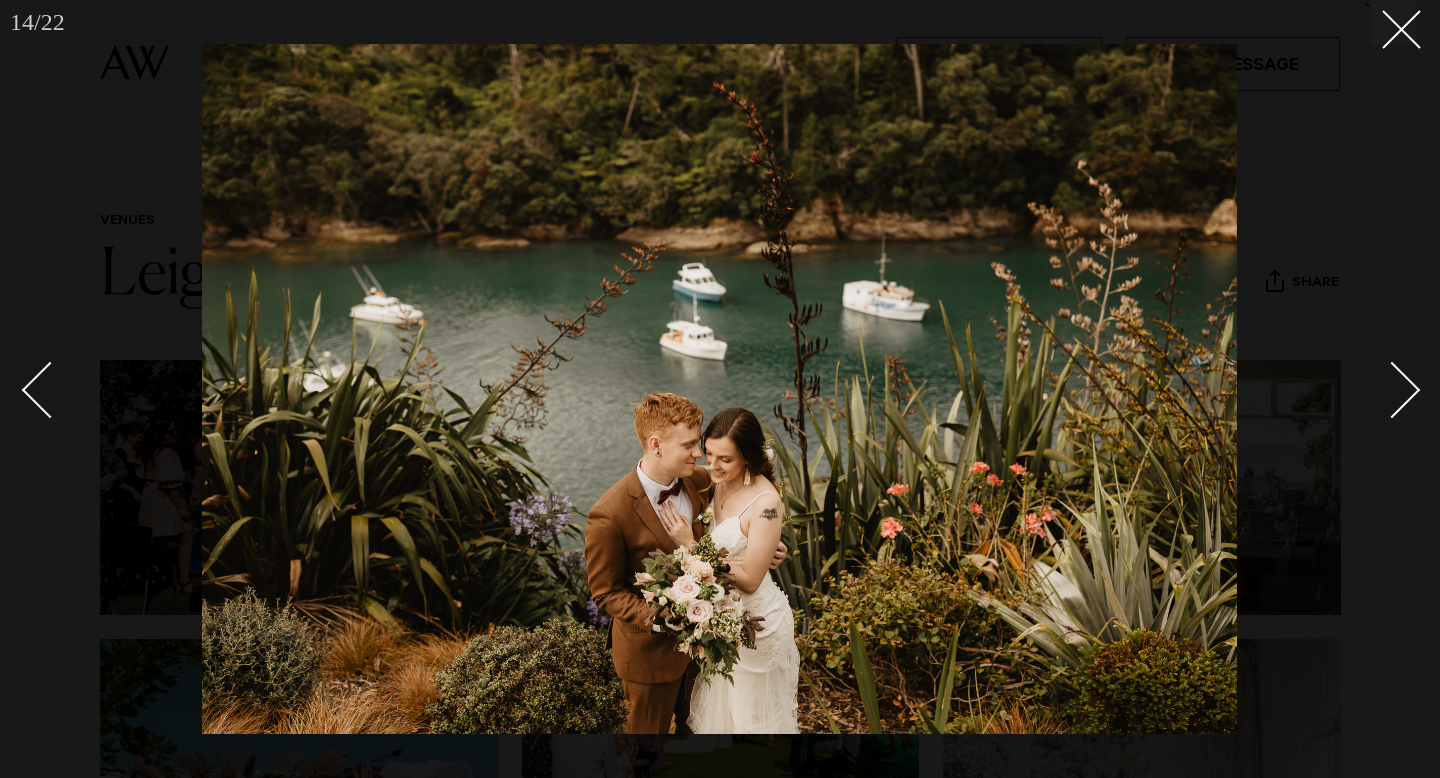 click at bounding box center (1381, 389) 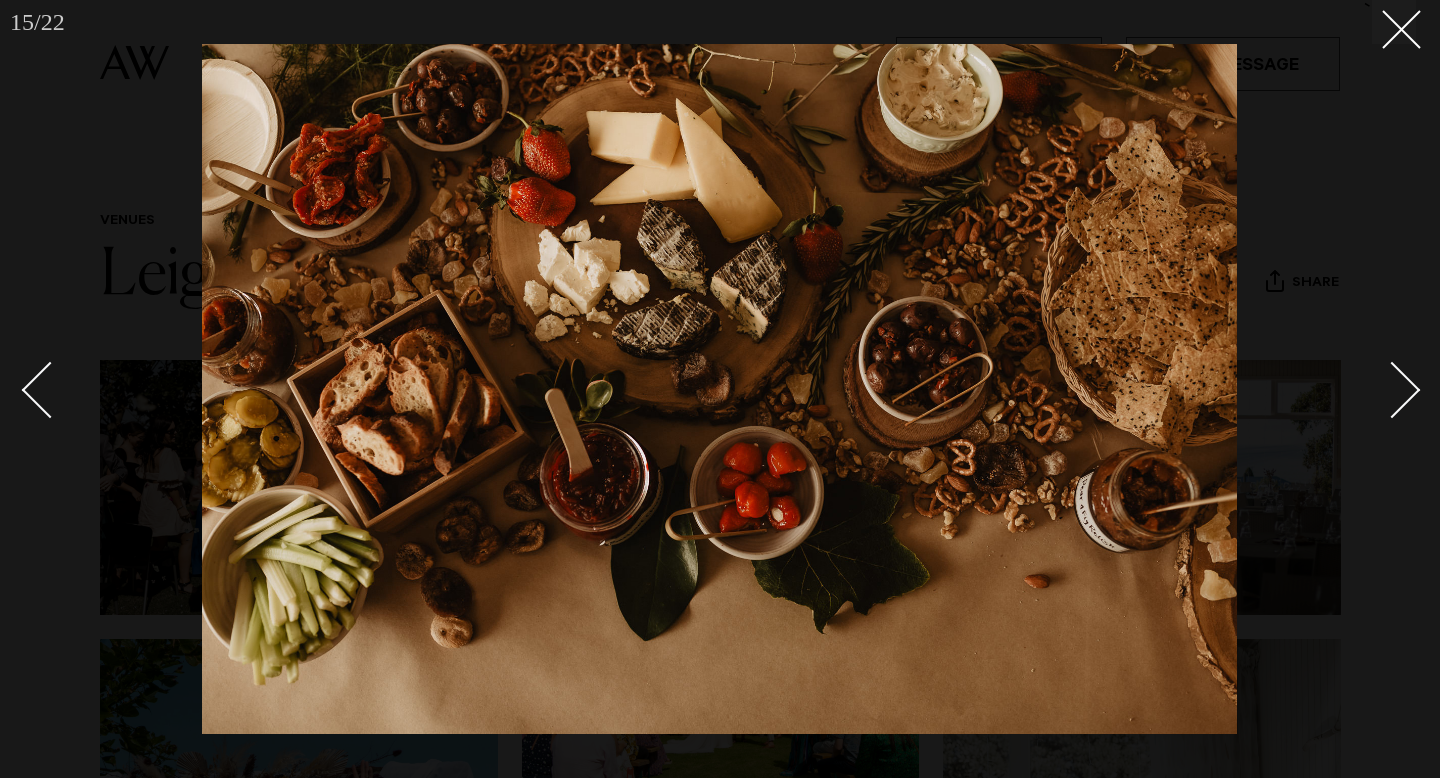 click at bounding box center (1381, 389) 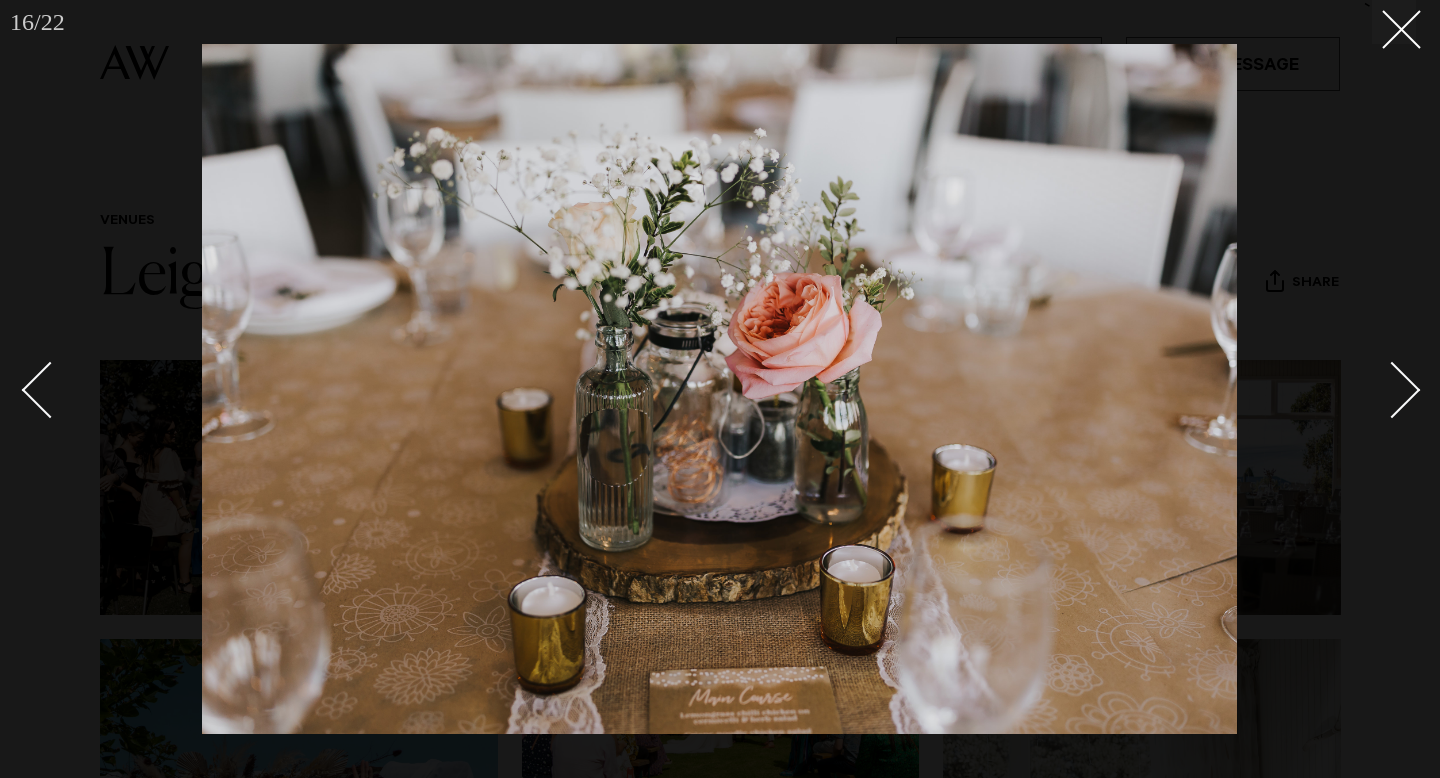 click at bounding box center [1381, 389] 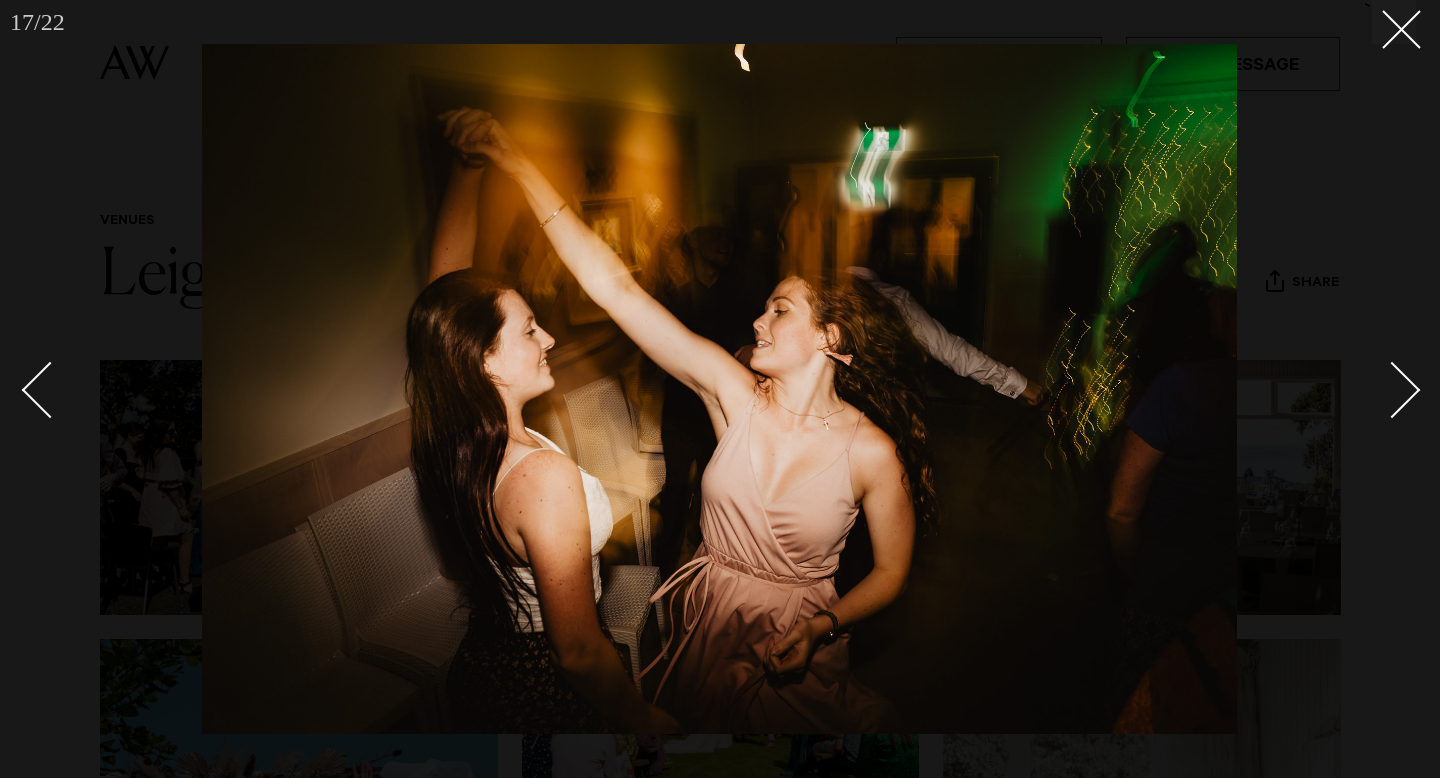 click at bounding box center (1381, 389) 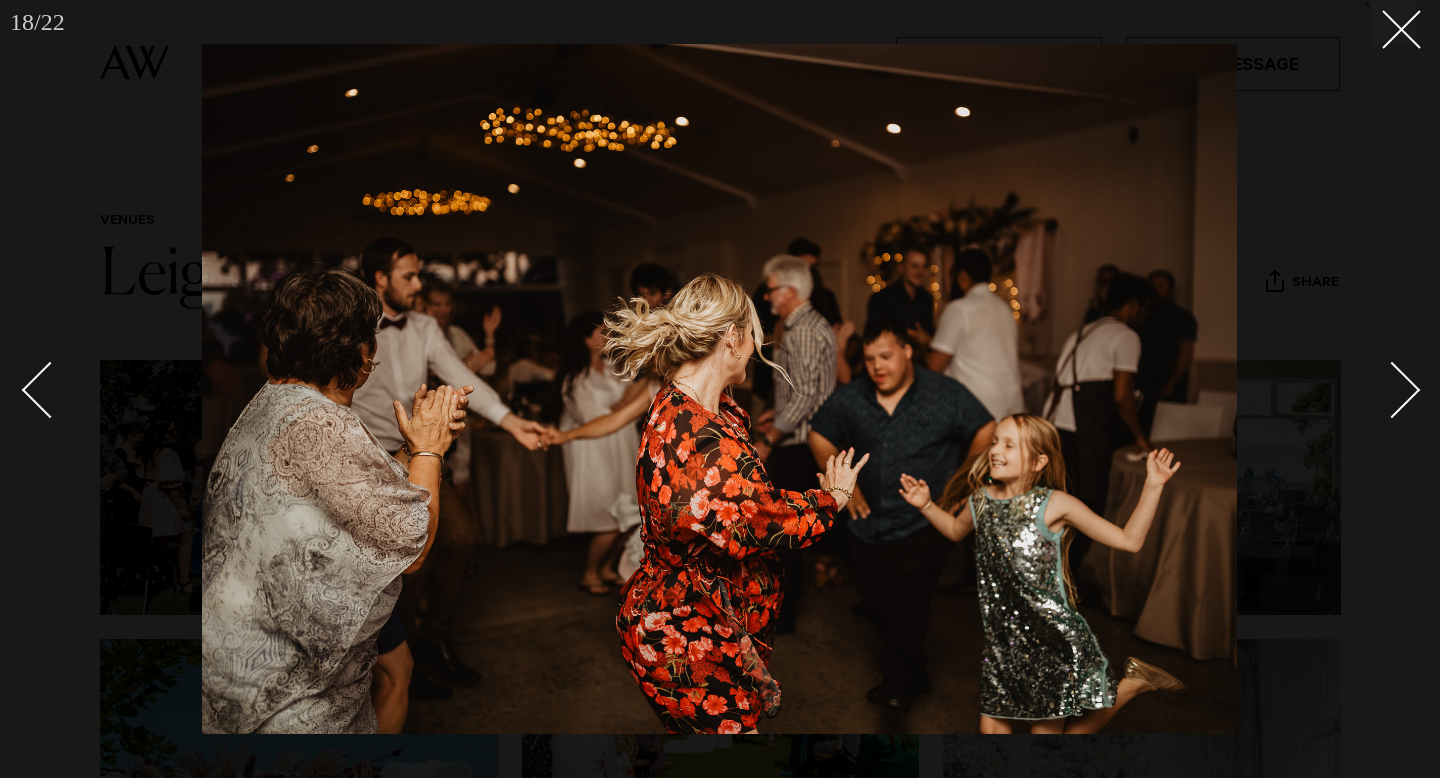 click at bounding box center (1381, 389) 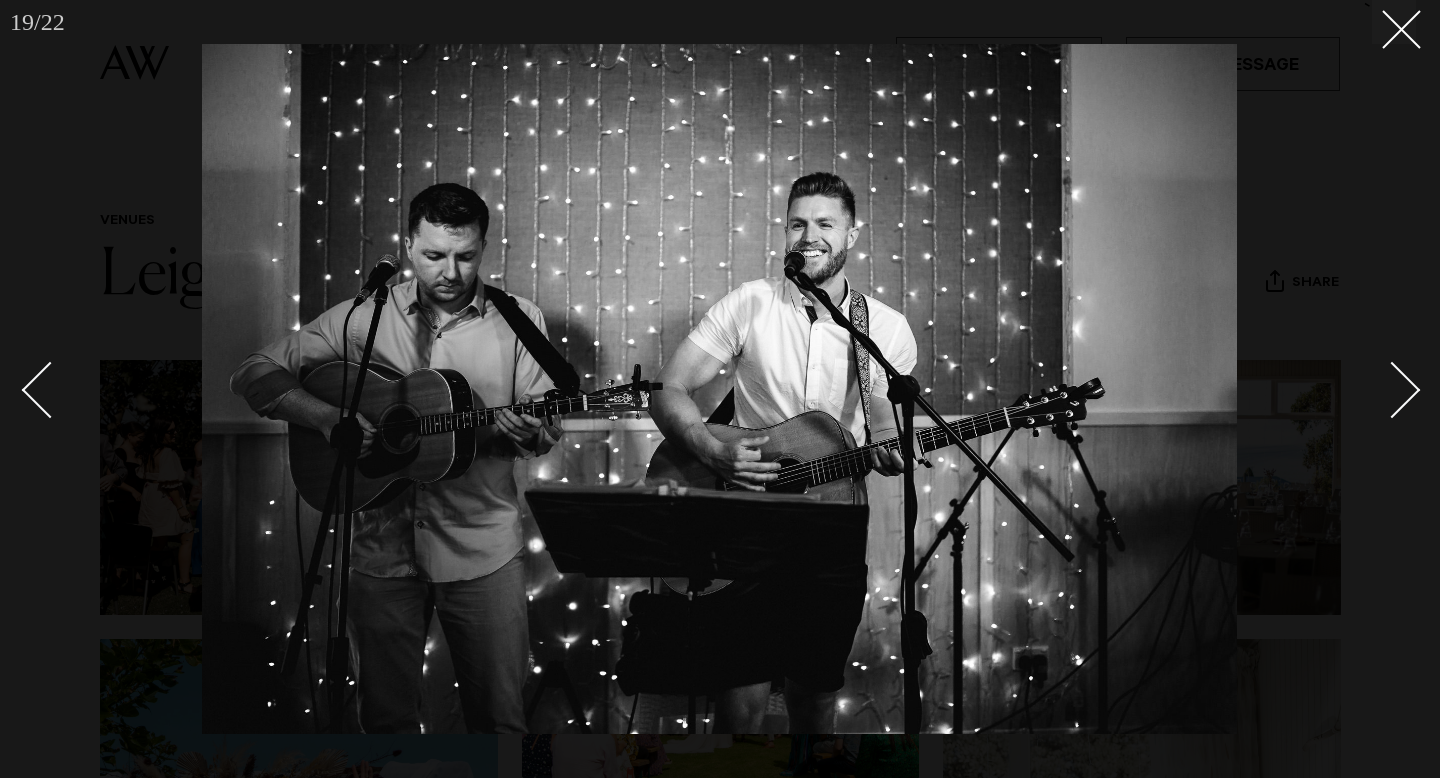 click at bounding box center [1381, 389] 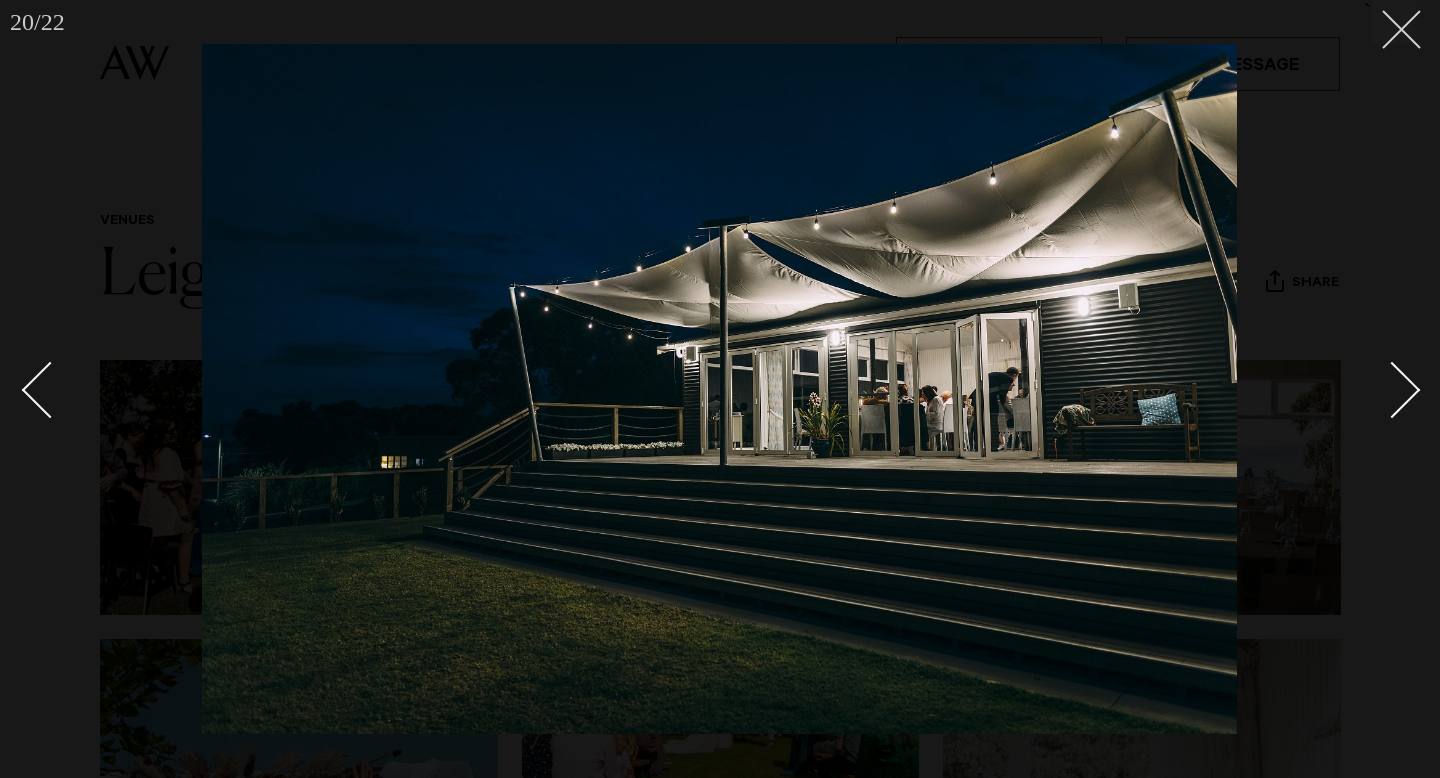 click 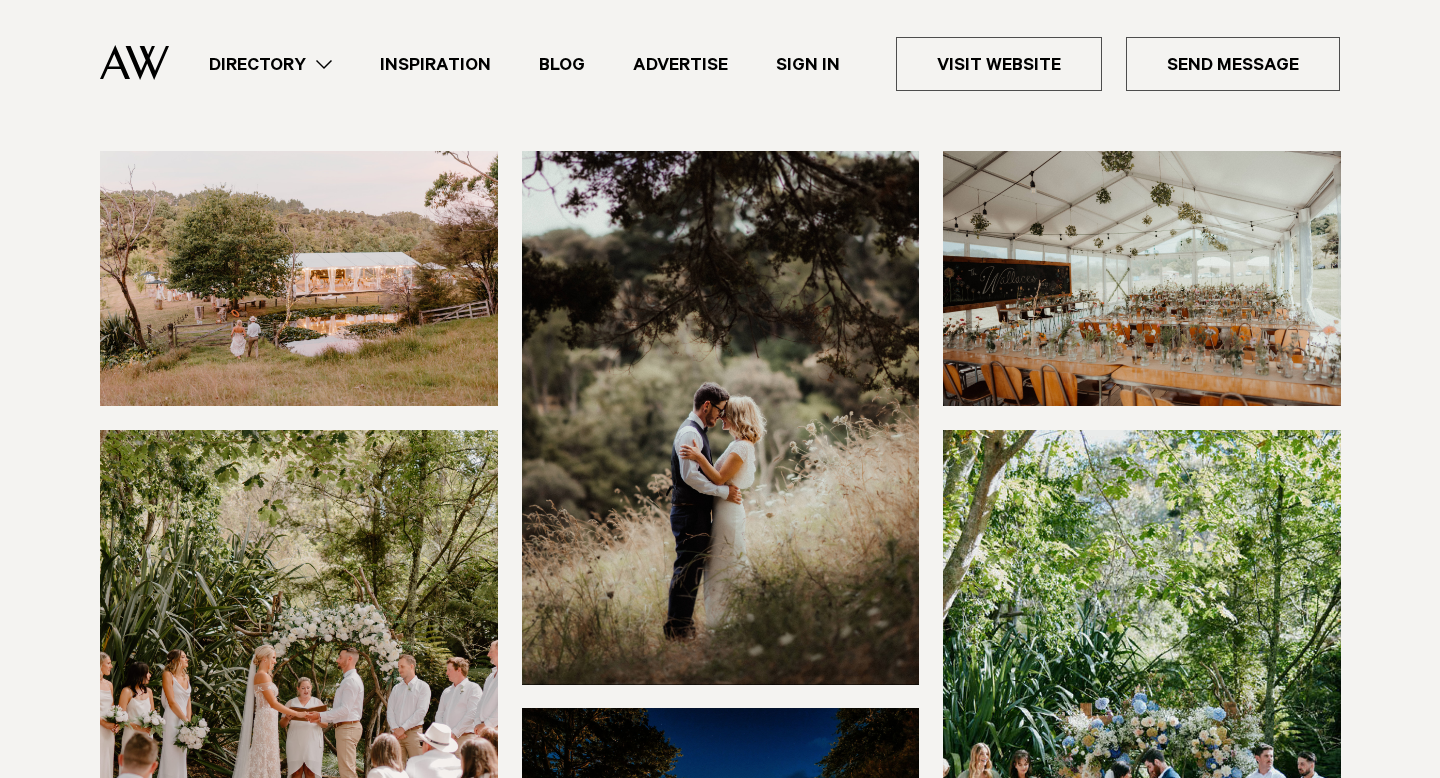 scroll, scrollTop: 226, scrollLeft: 0, axis: vertical 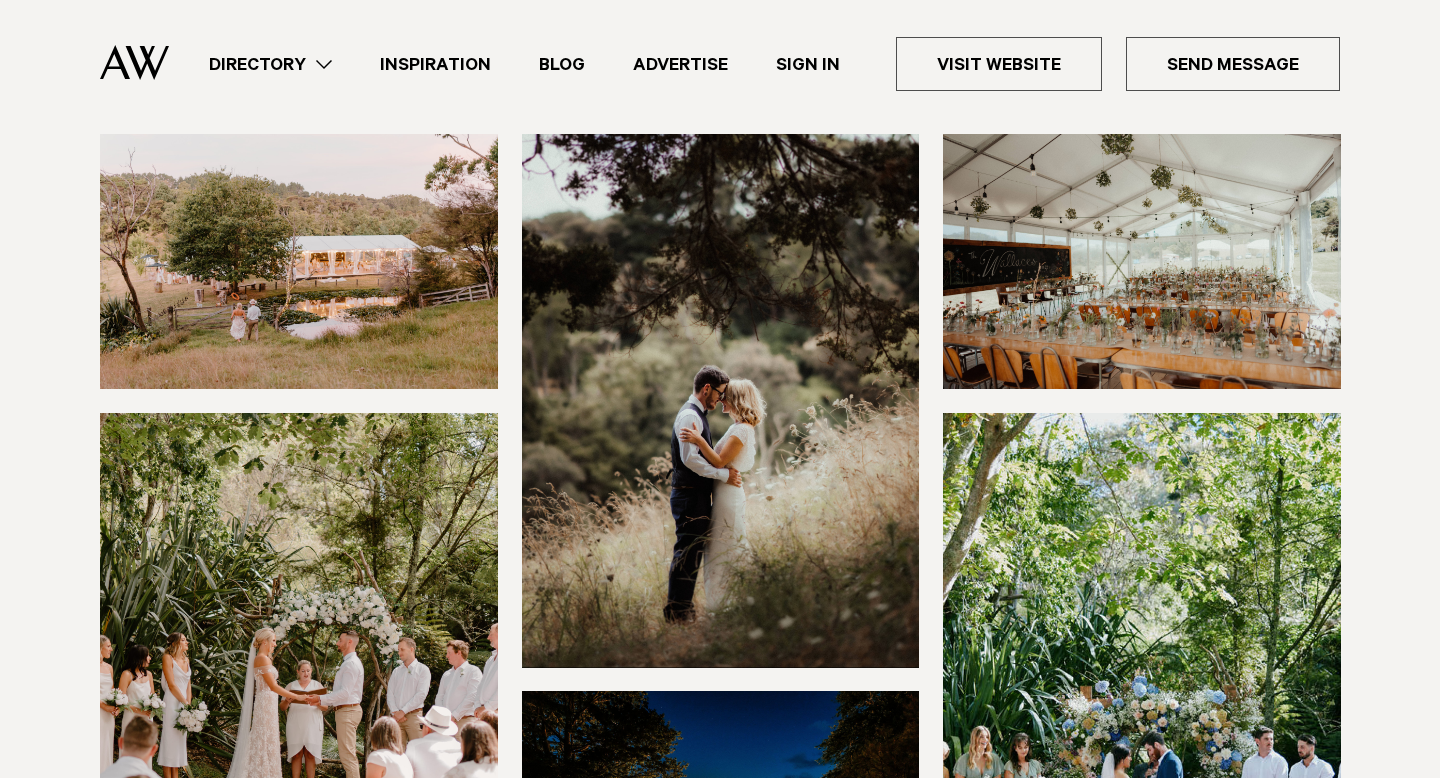 click at bounding box center (299, 261) 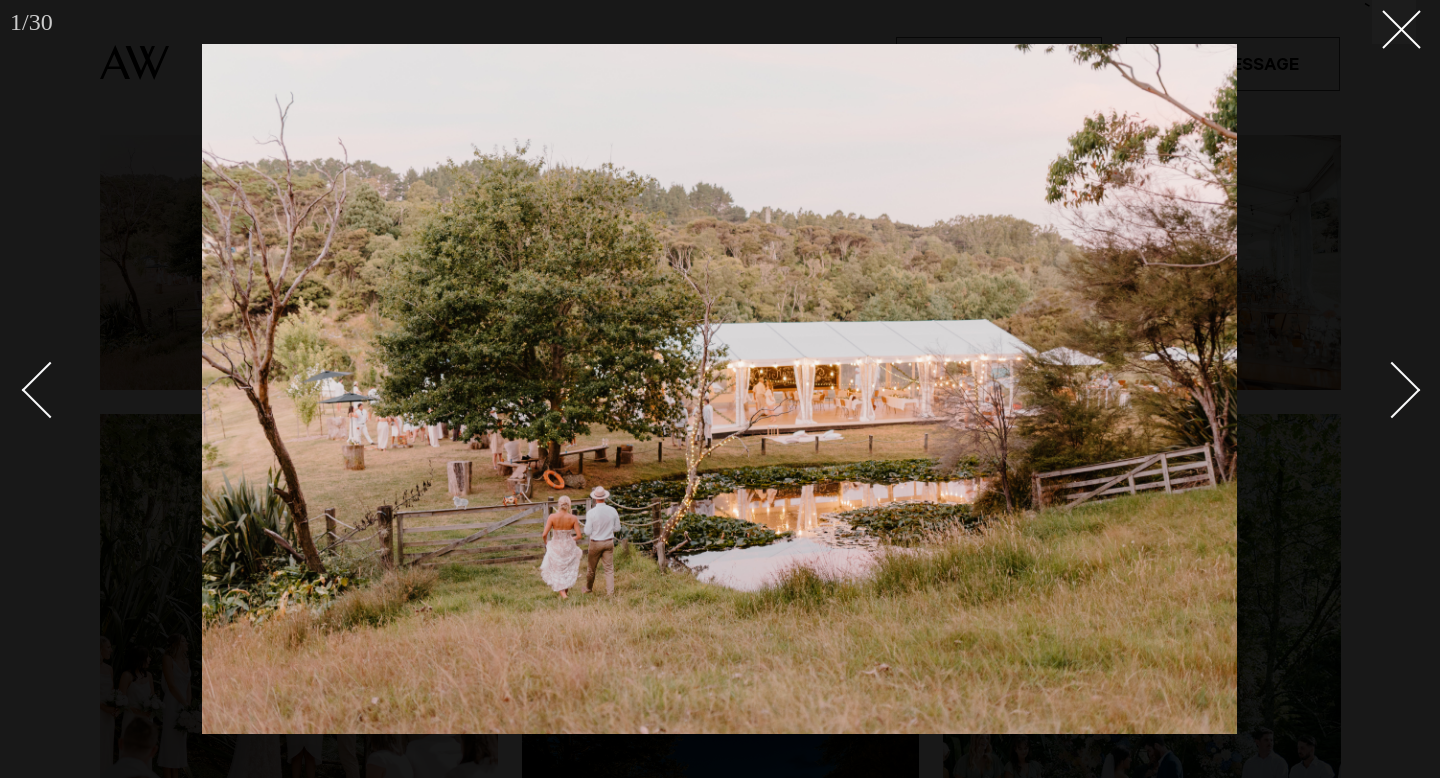 click at bounding box center (1381, 389) 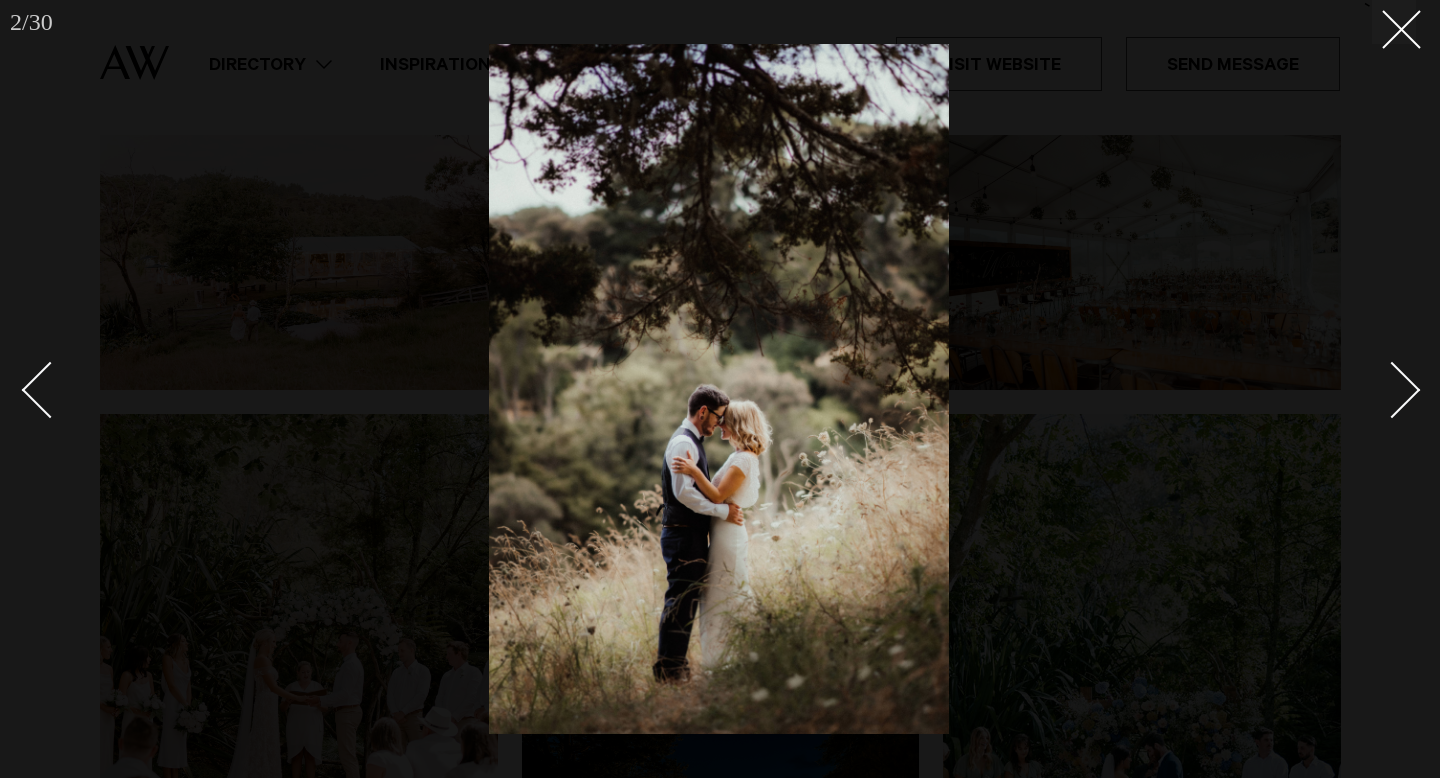 click at bounding box center (1381, 389) 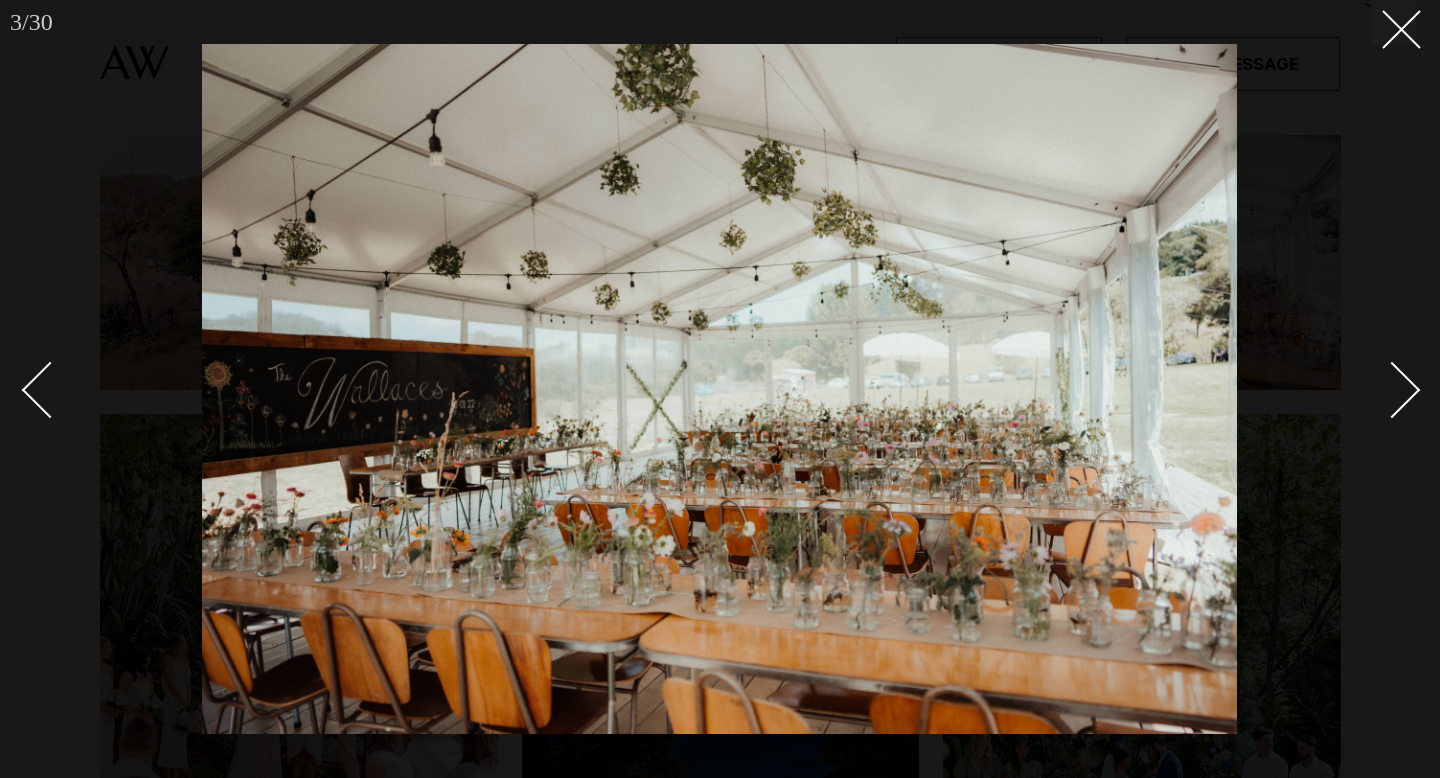 click at bounding box center [1381, 389] 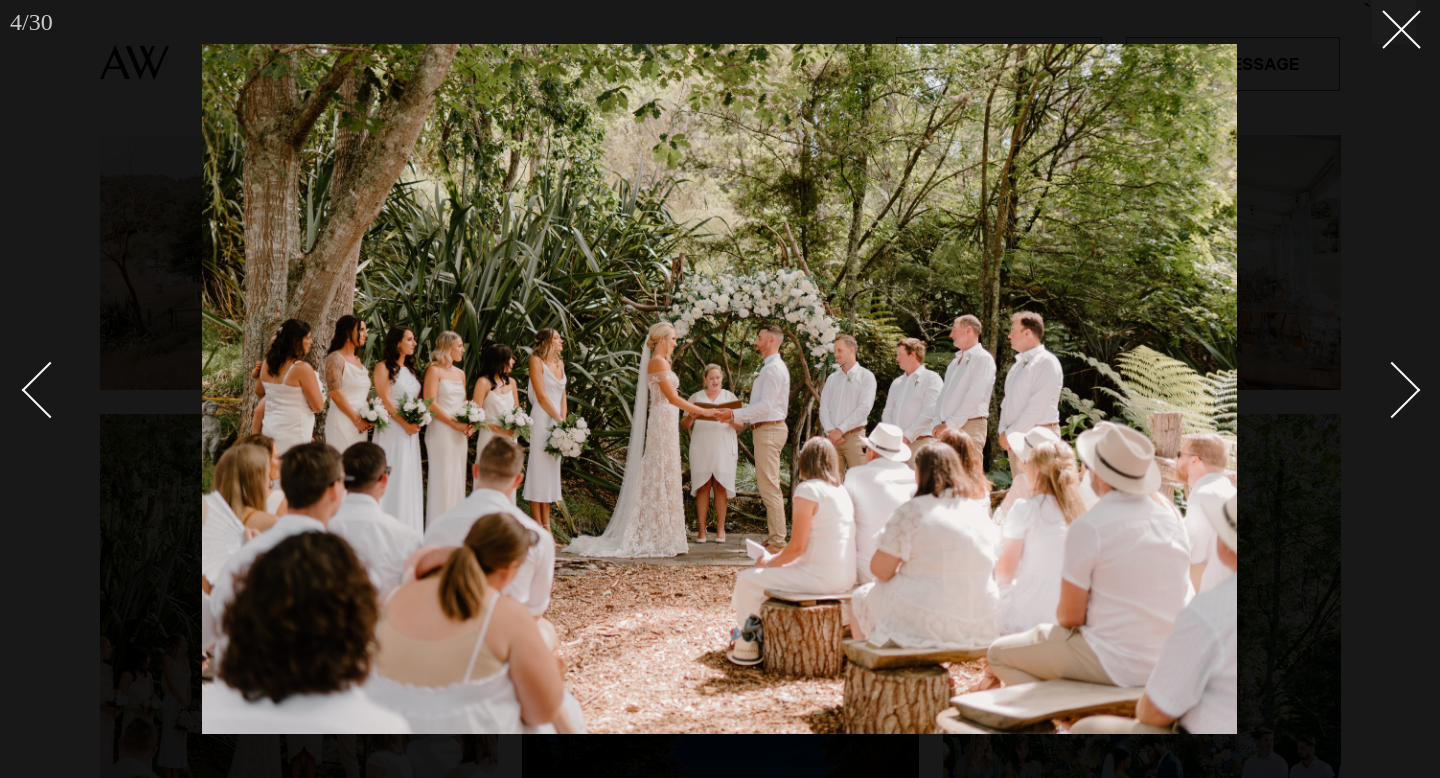 click at bounding box center [1381, 389] 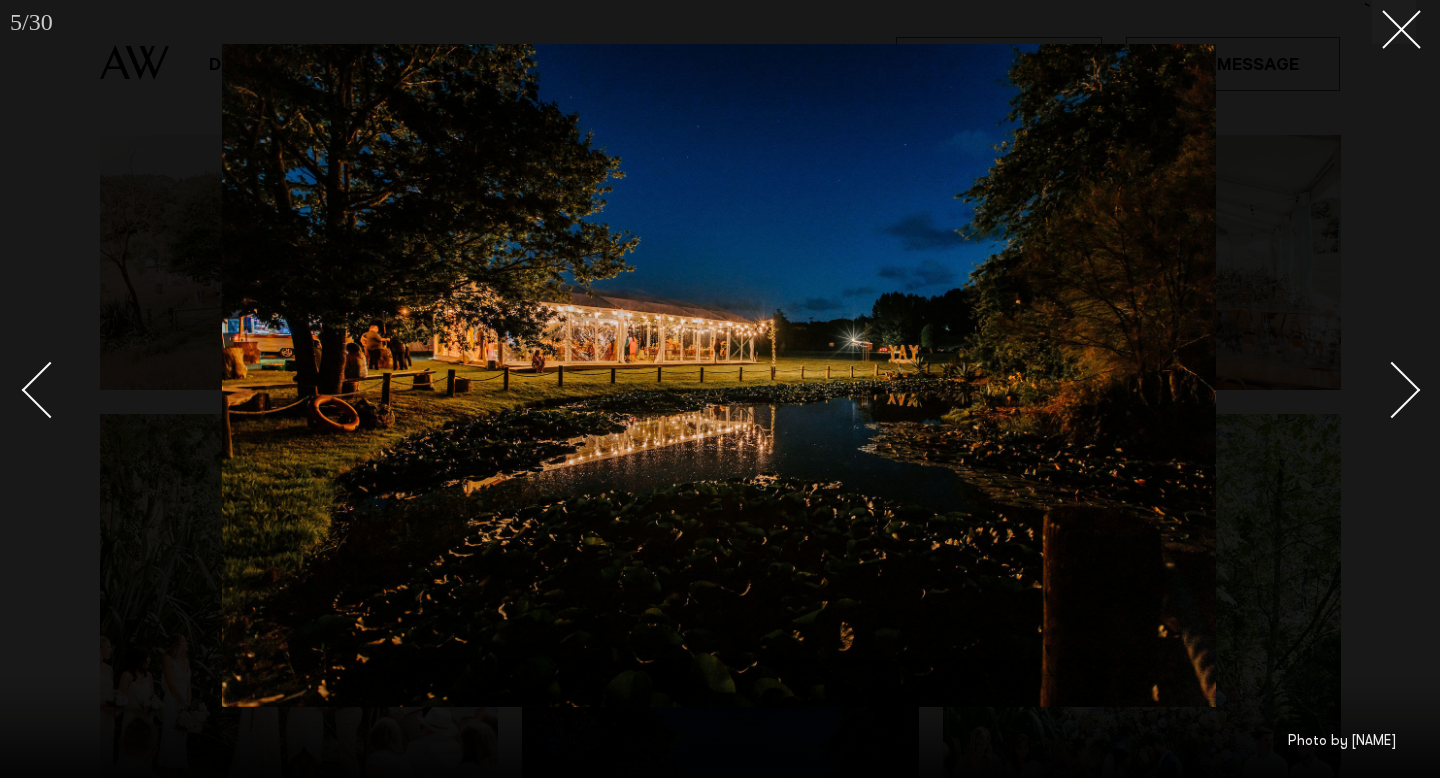 click at bounding box center (1381, 389) 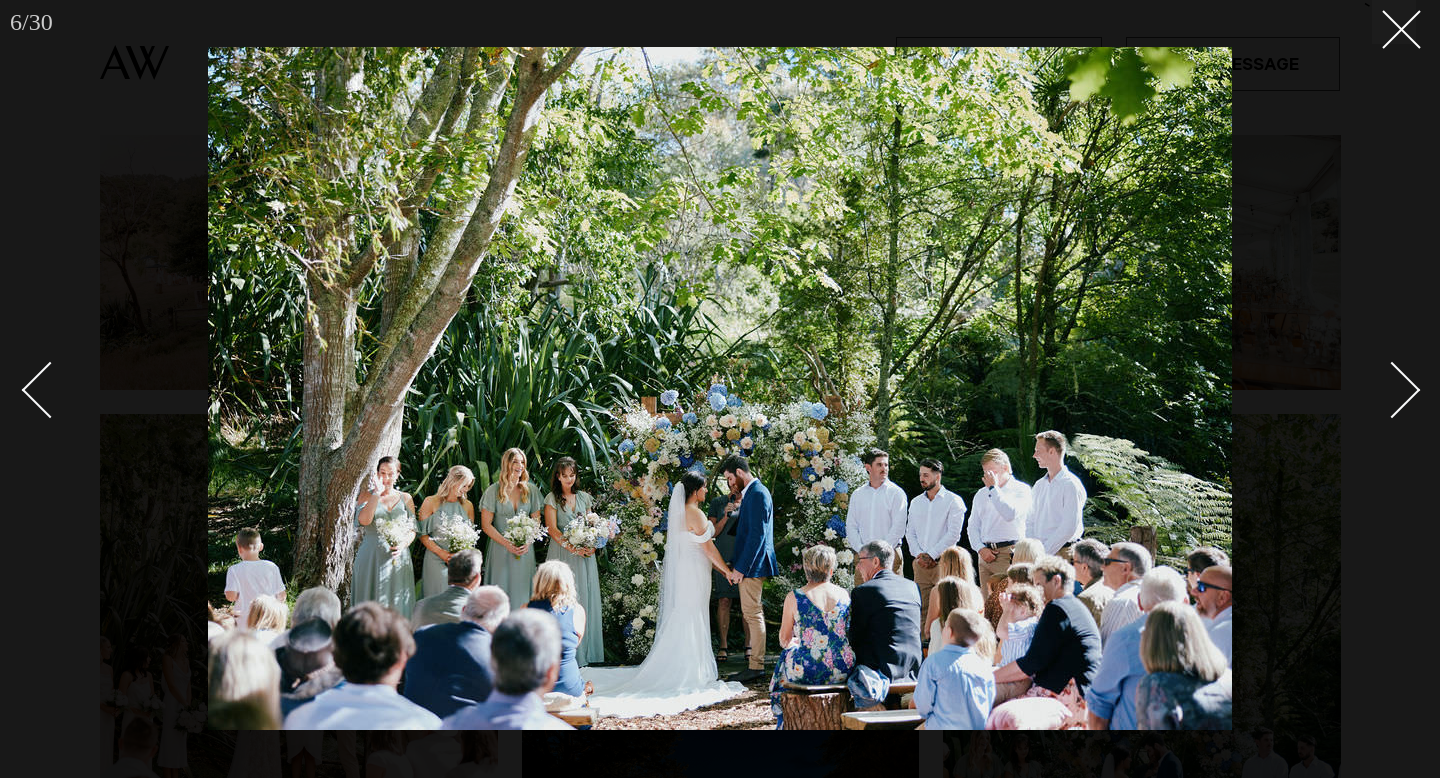 click at bounding box center [1381, 389] 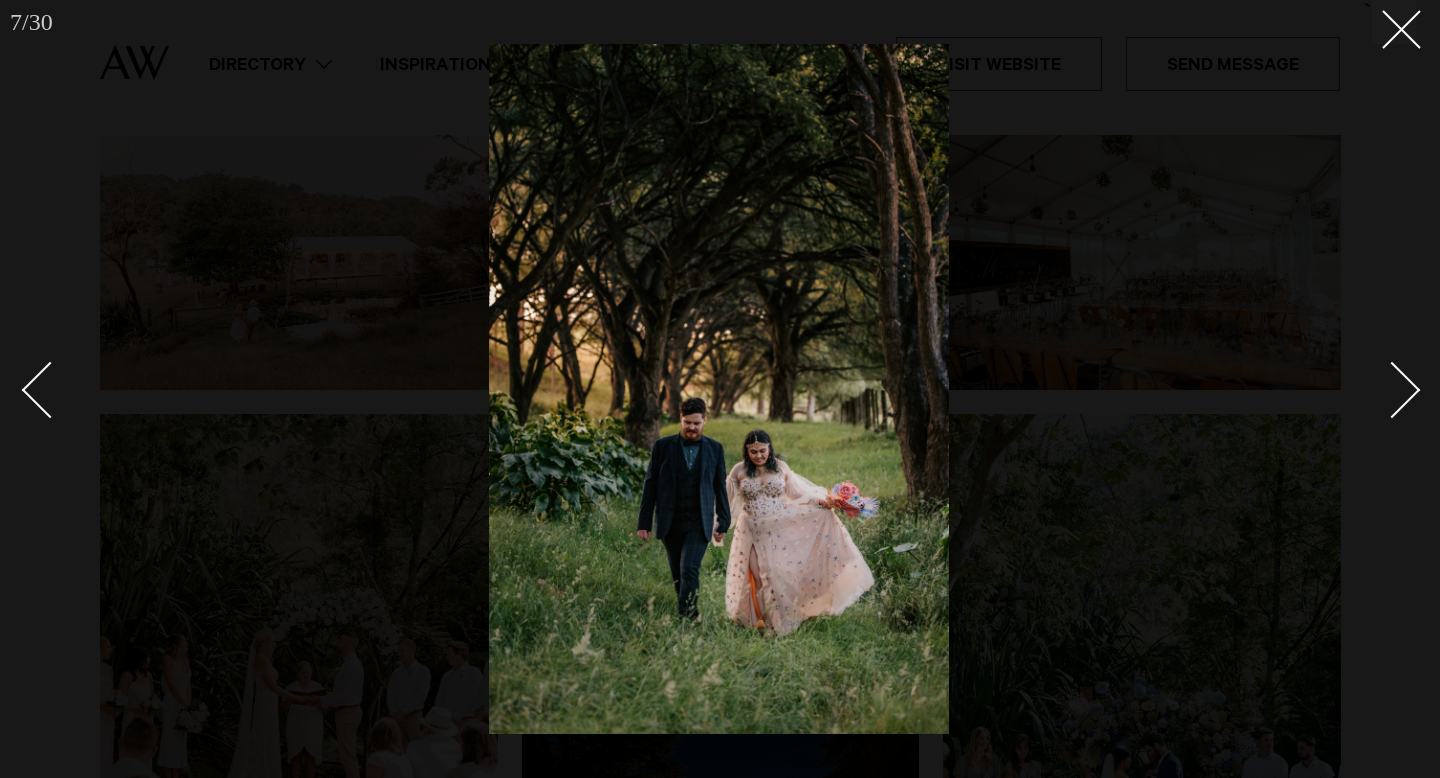 click at bounding box center (1381, 389) 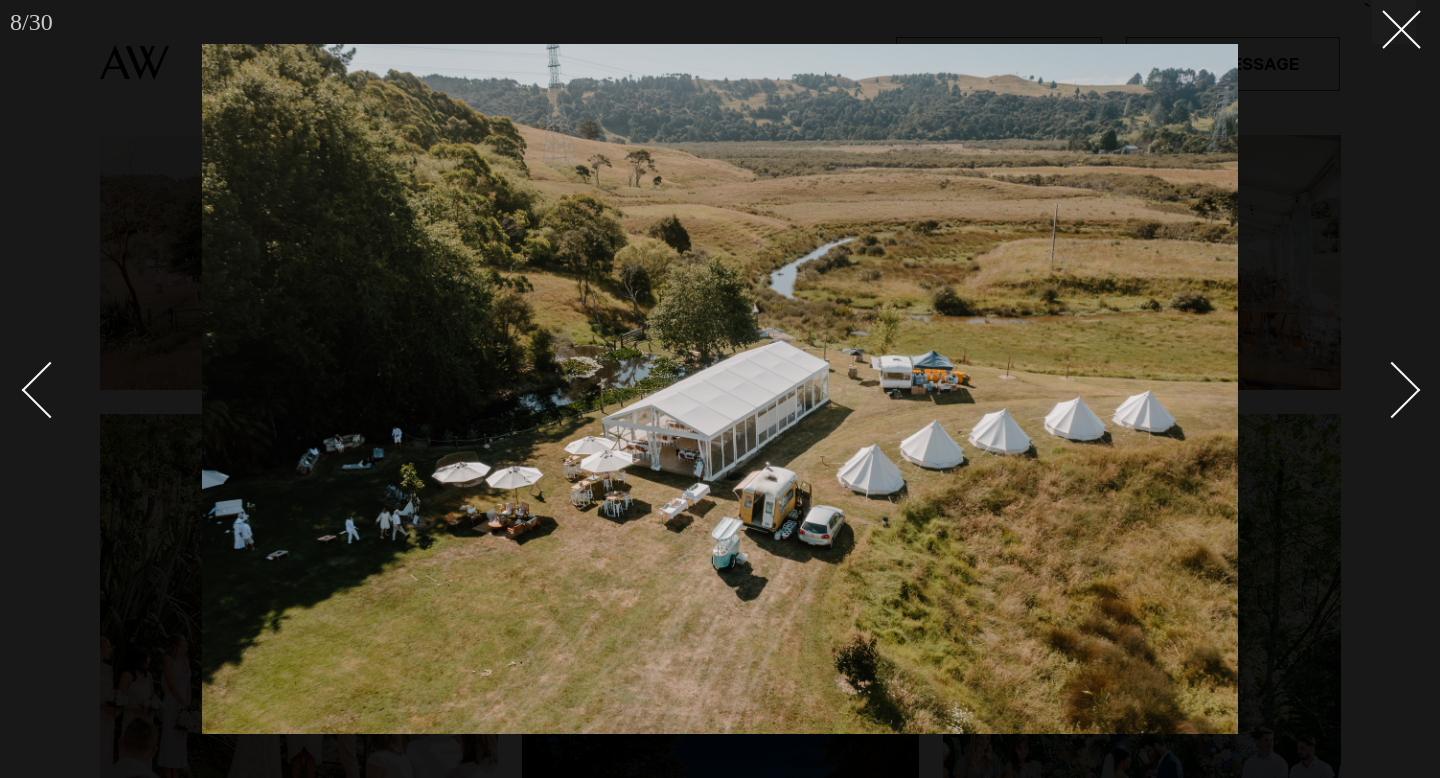 click at bounding box center [1381, 389] 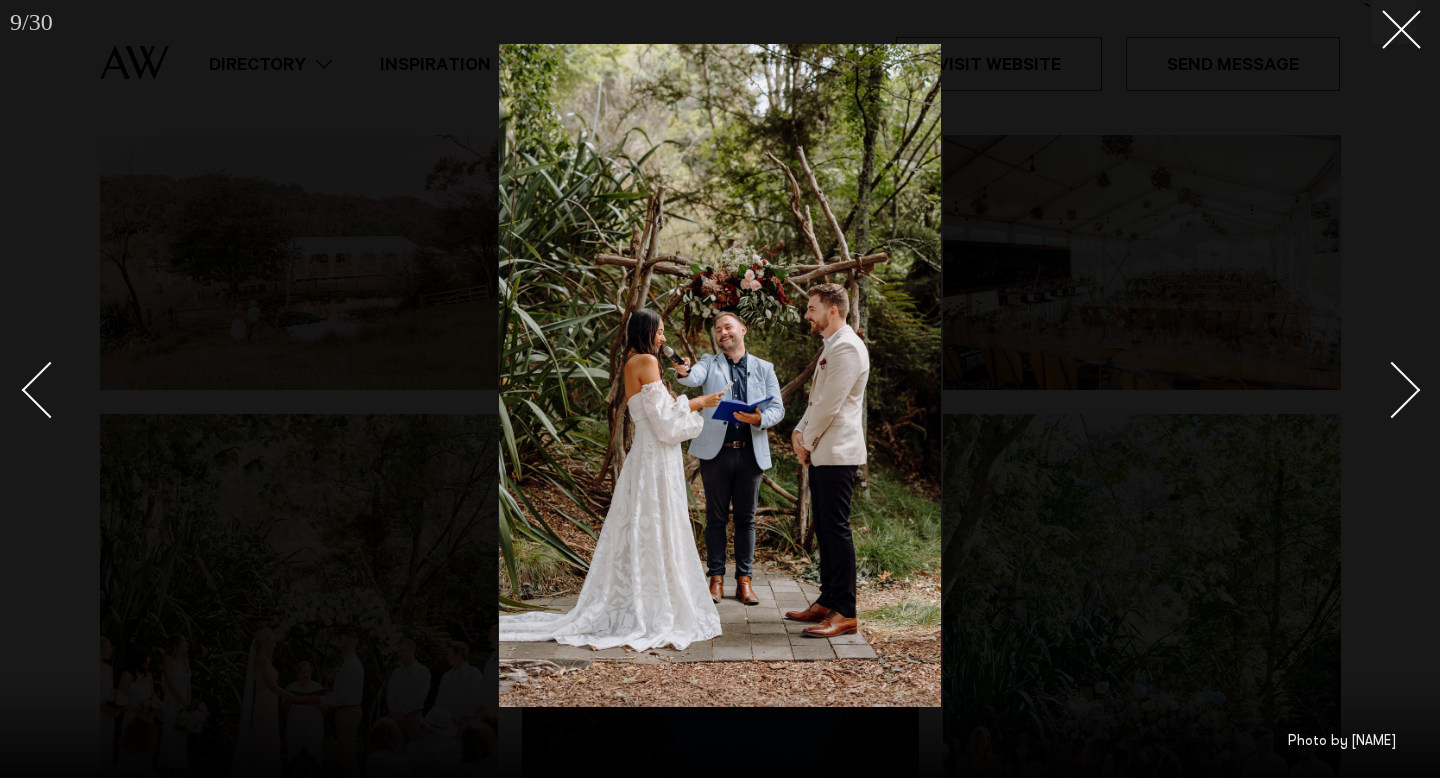 click at bounding box center [1381, 389] 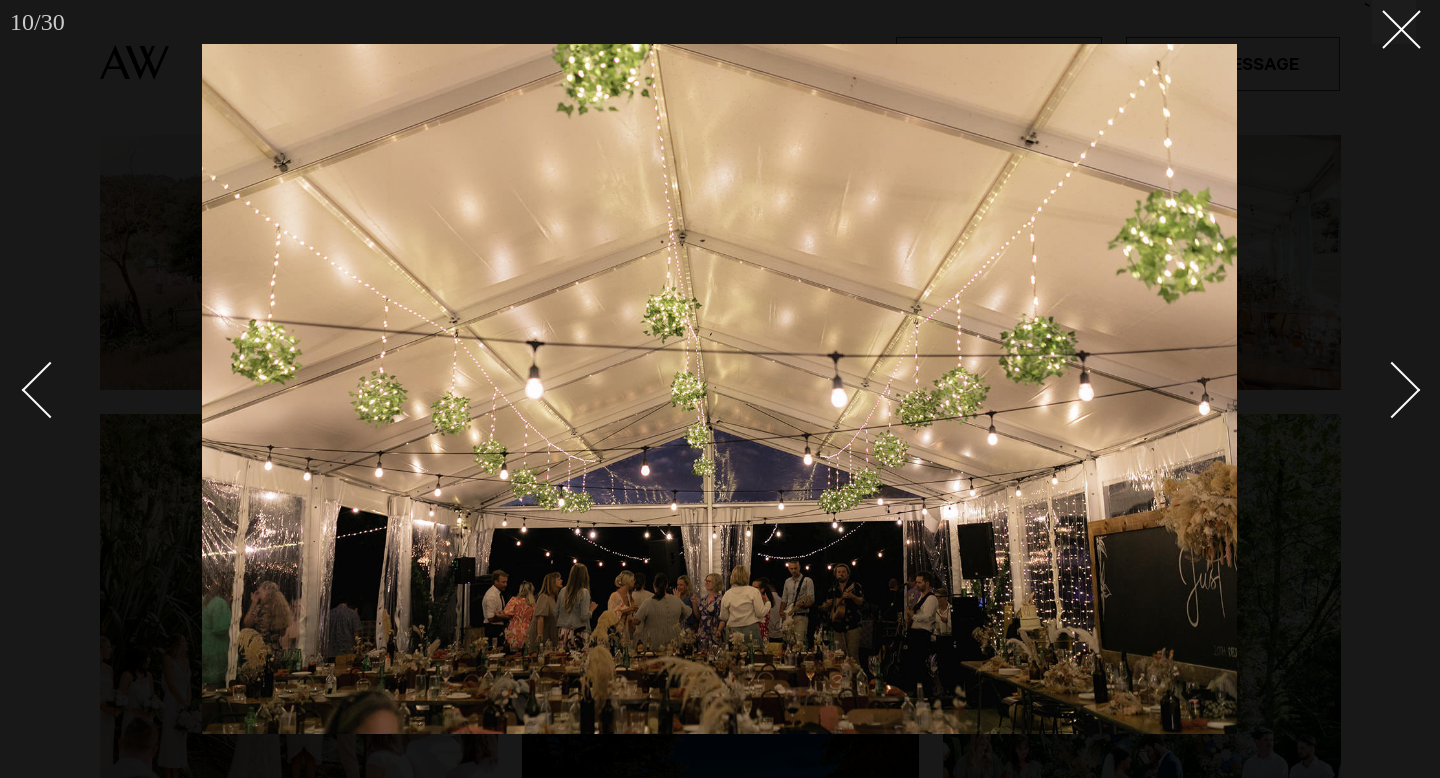 click at bounding box center (1381, 389) 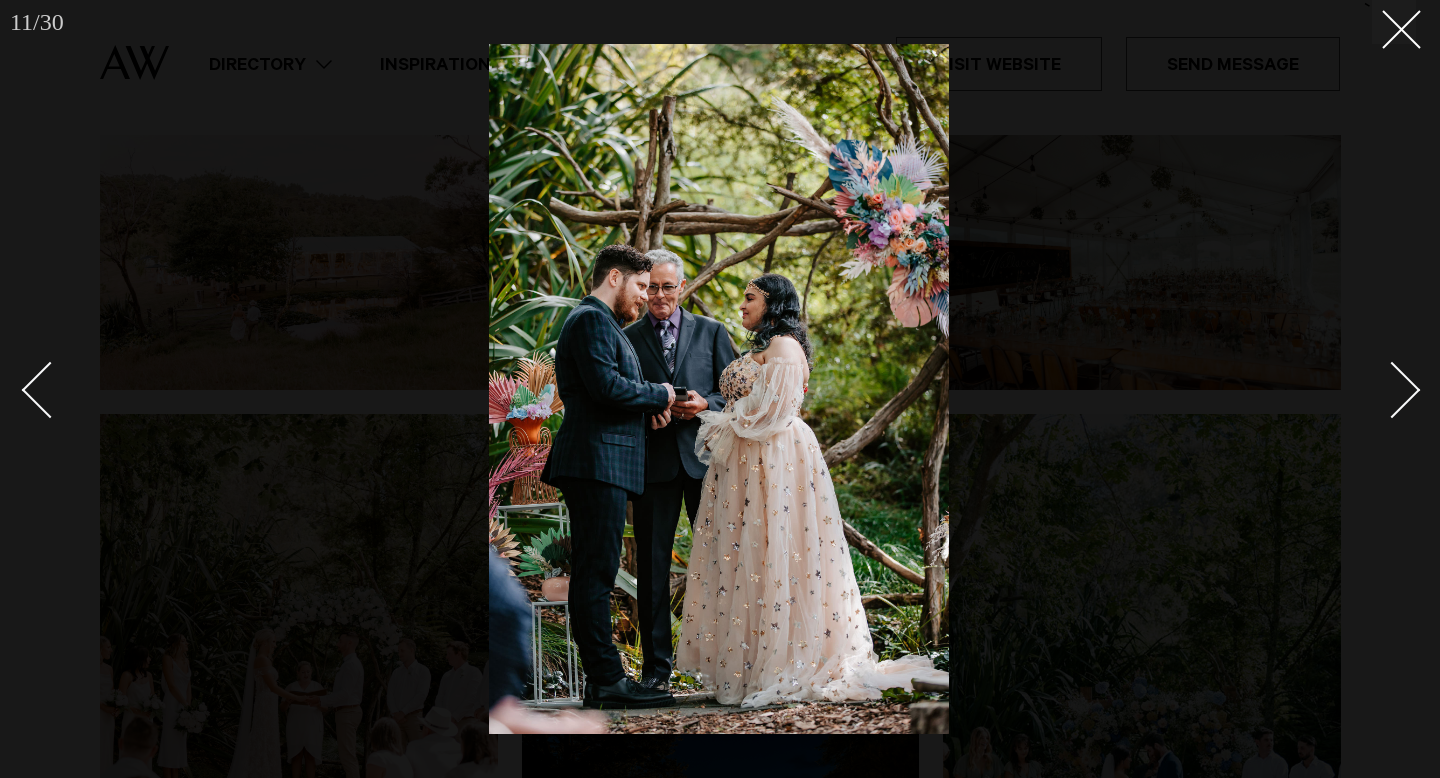 click at bounding box center (1381, 389) 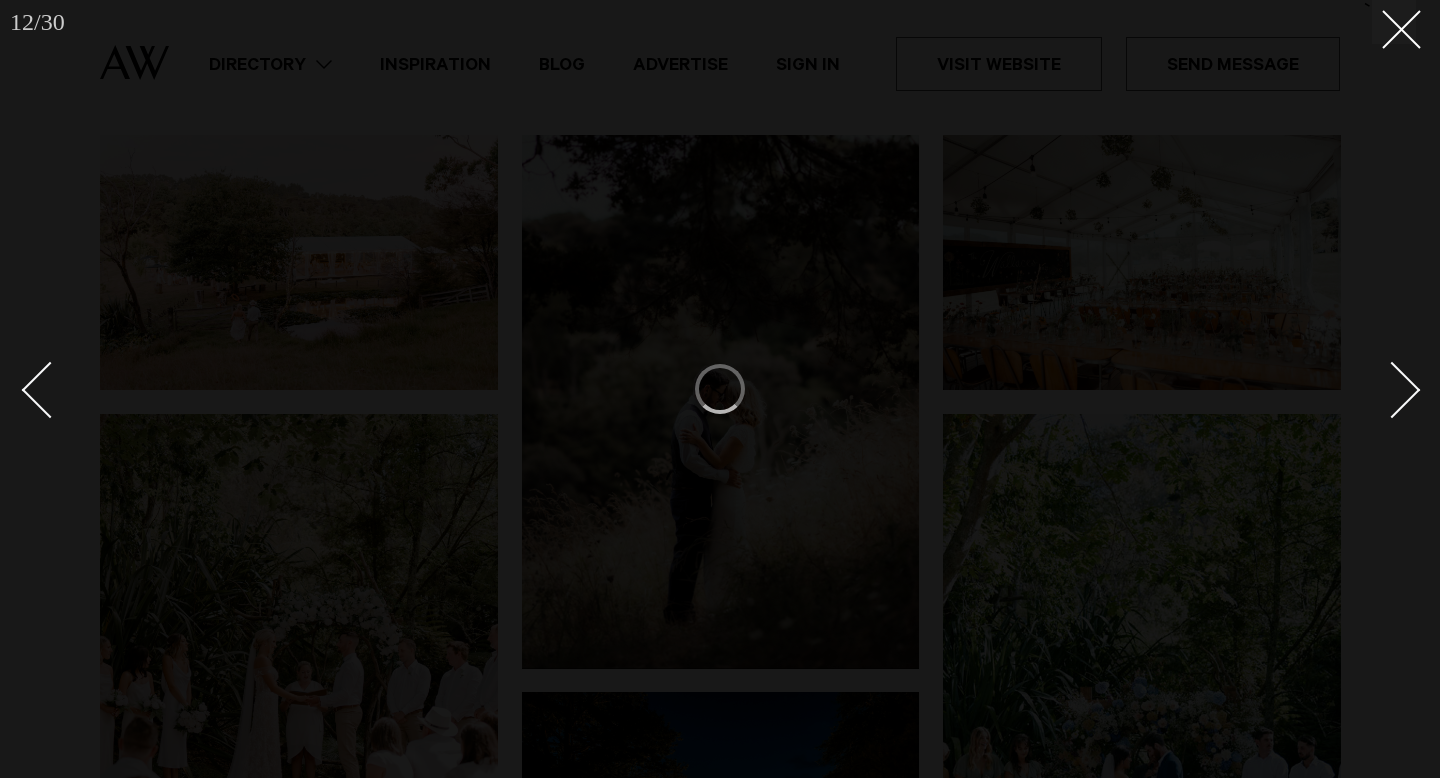 click at bounding box center [1392, 390] 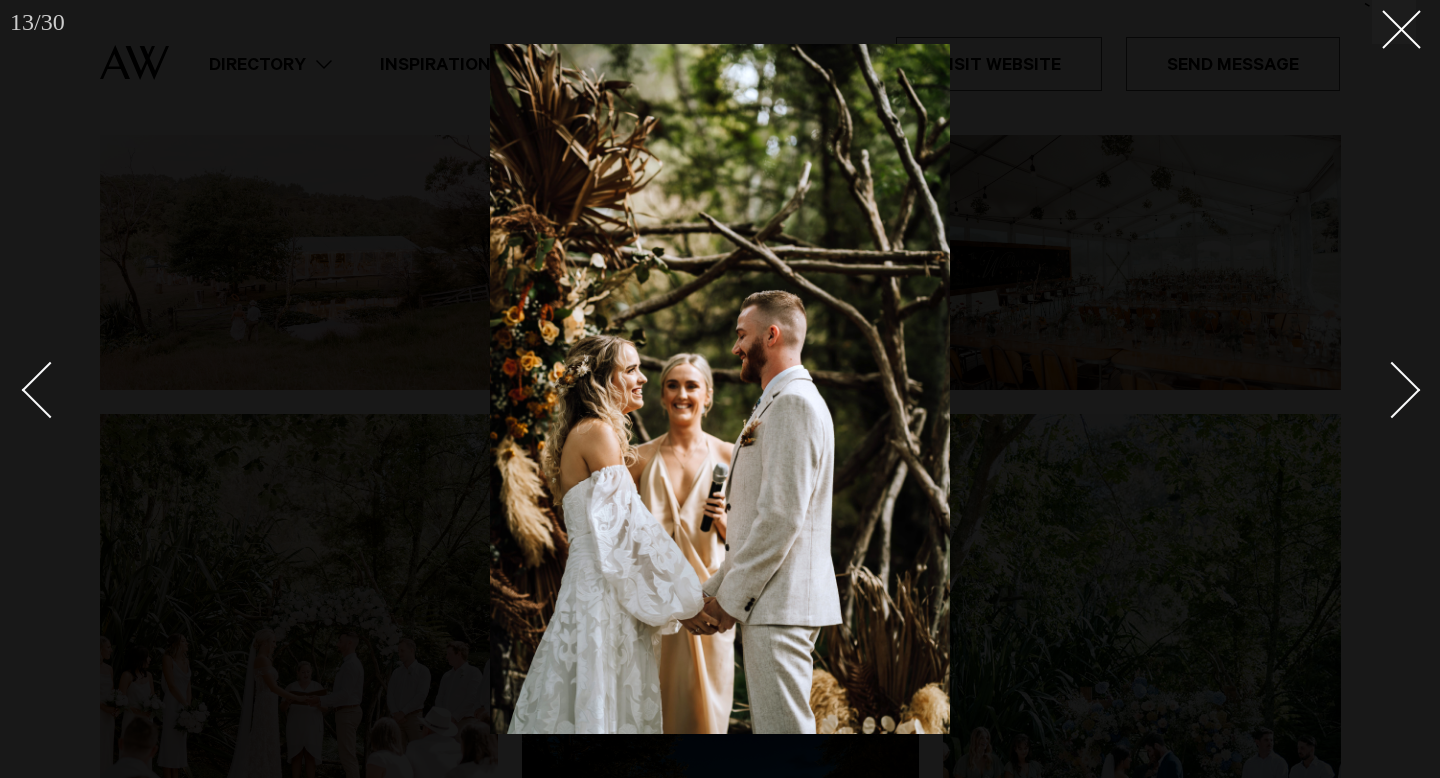 click at bounding box center [1392, 390] 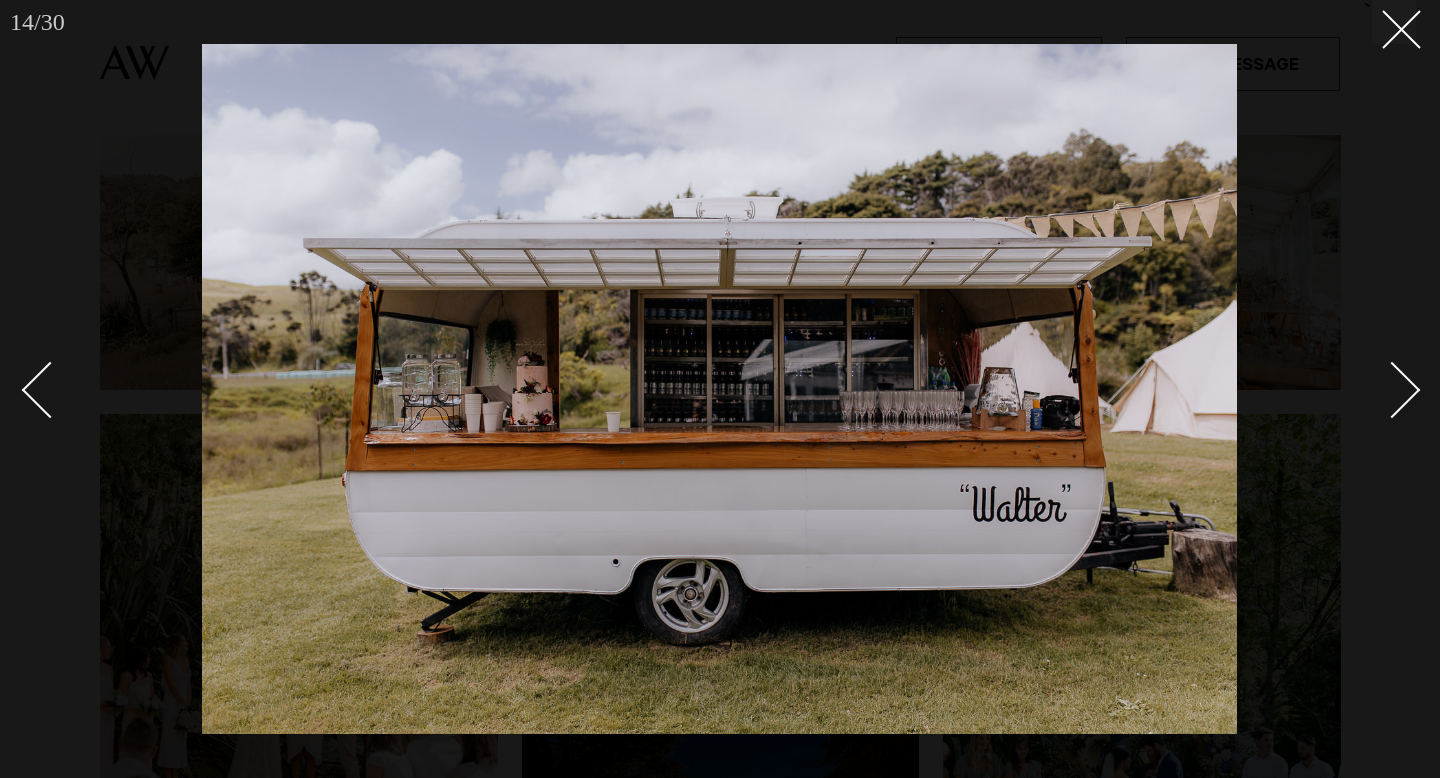 click at bounding box center [1392, 390] 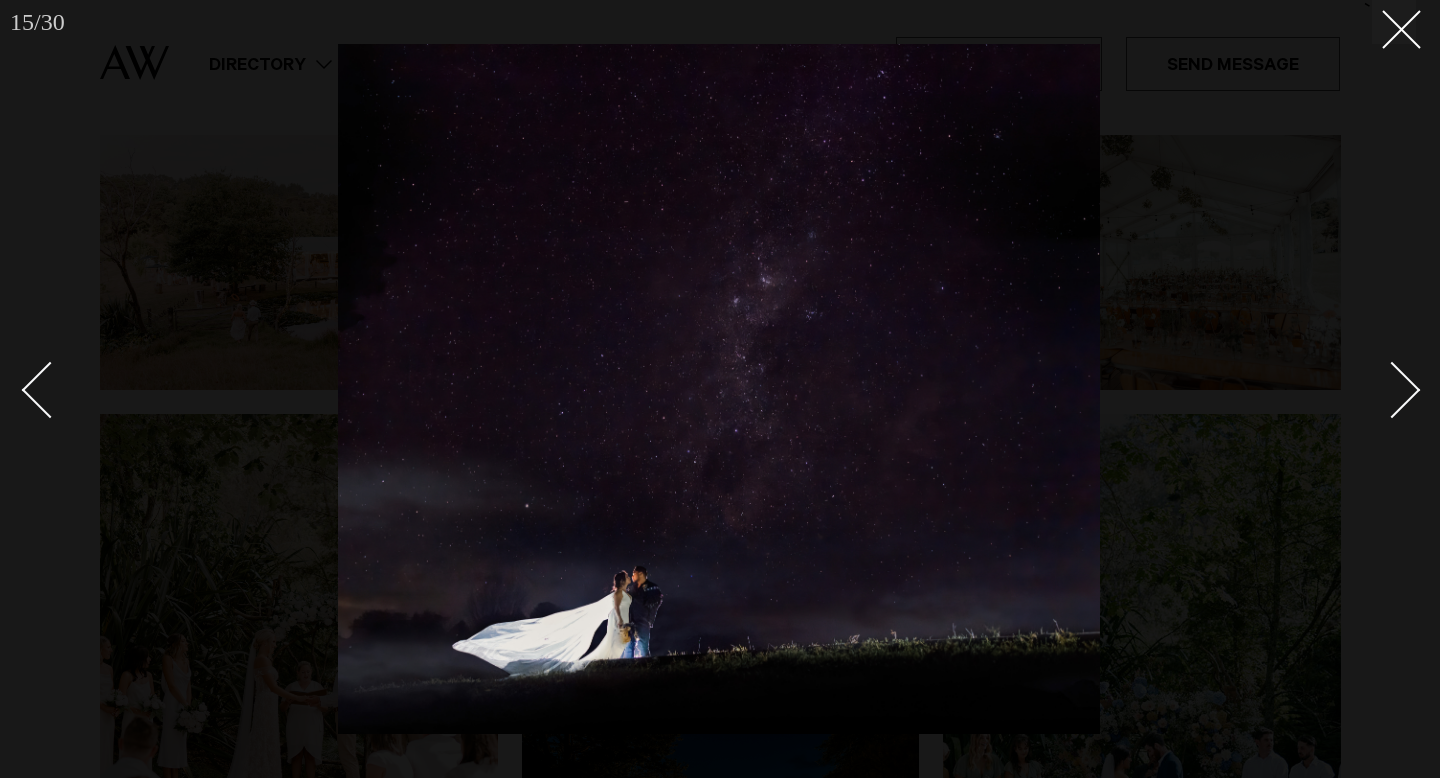 click at bounding box center [1392, 390] 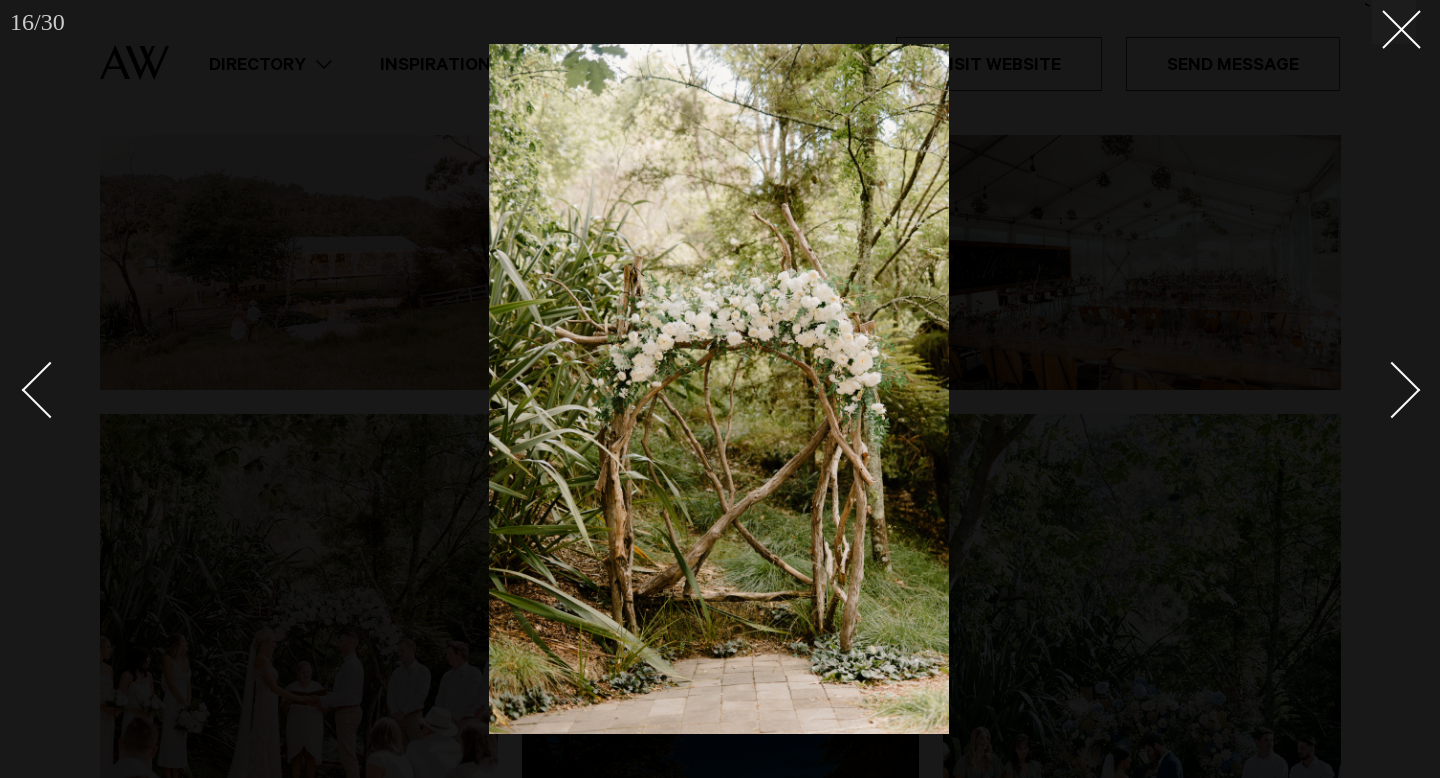 click at bounding box center (1392, 390) 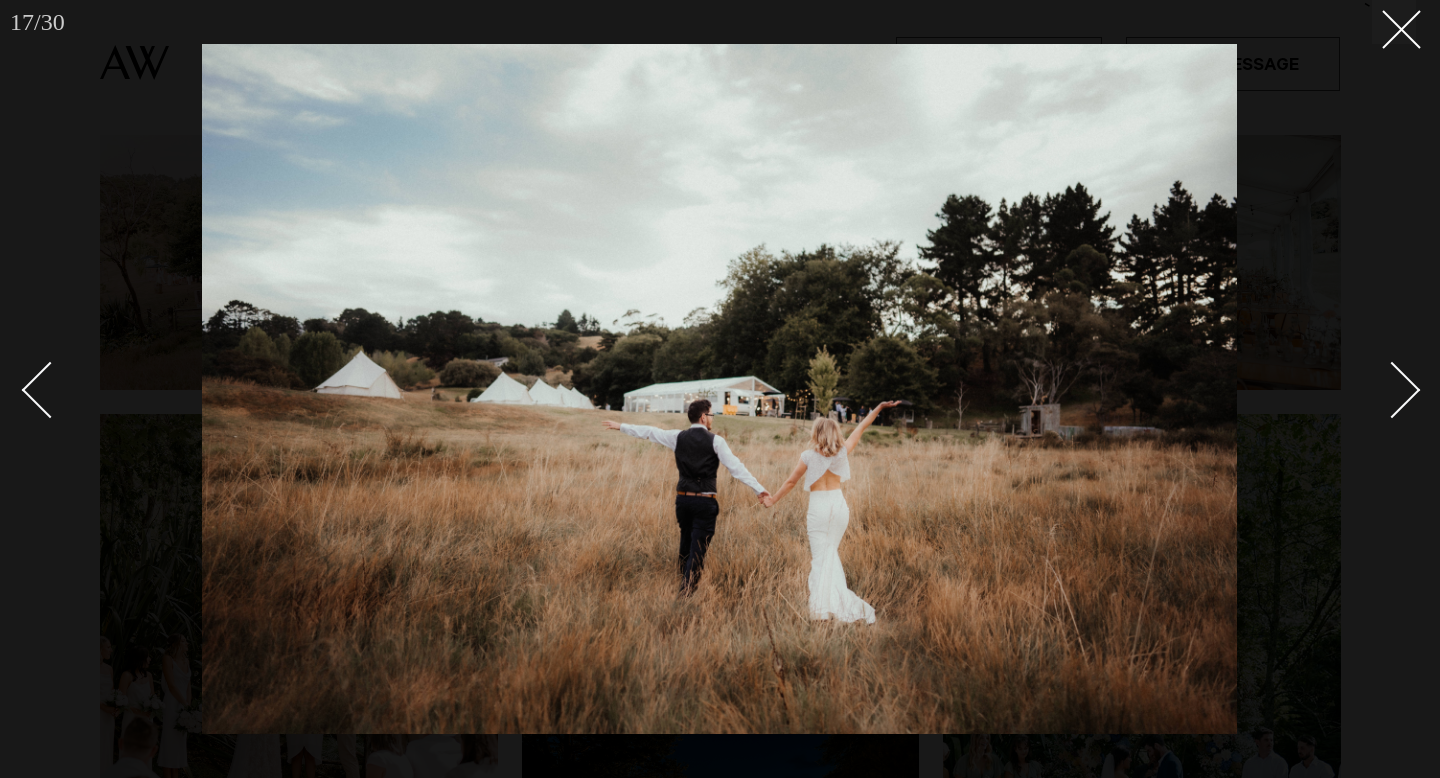 click at bounding box center (1392, 390) 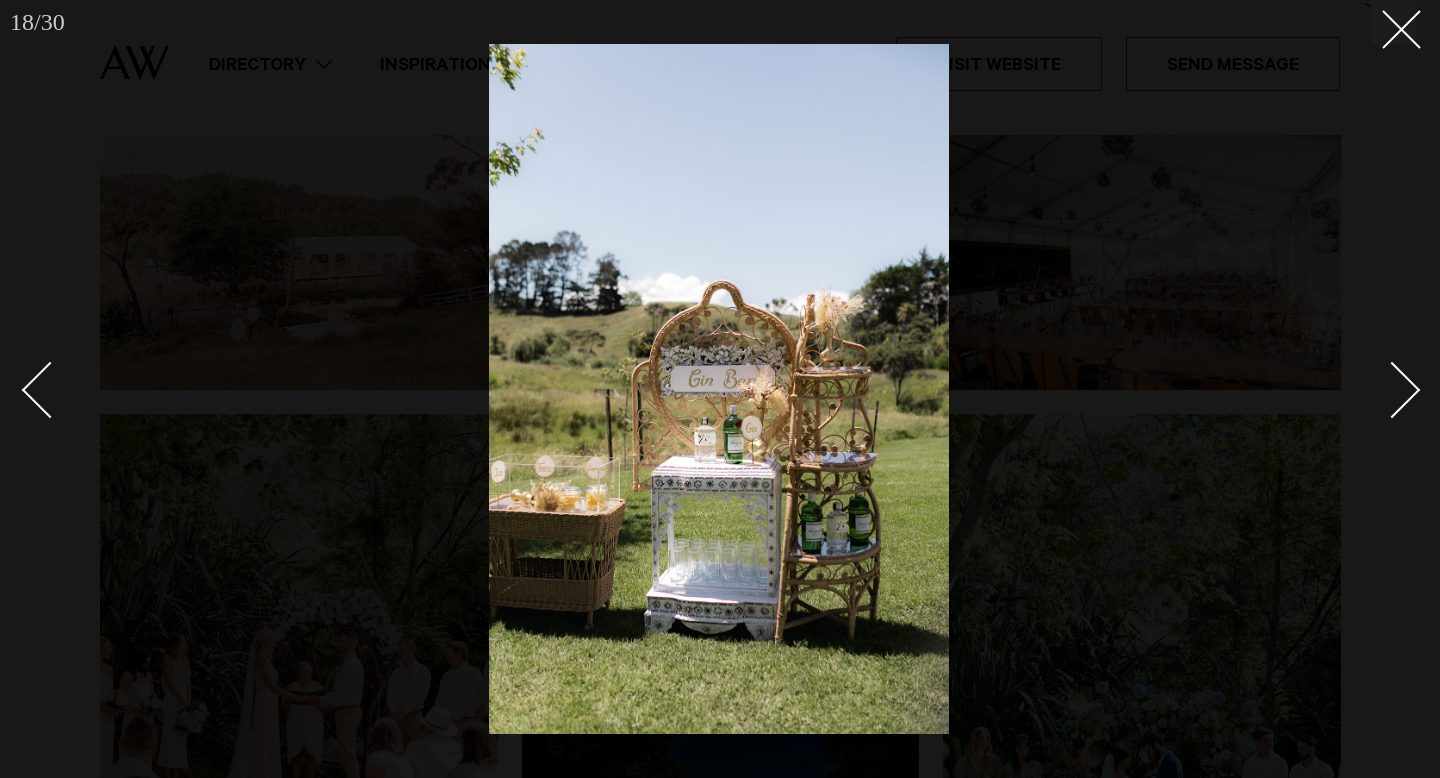 click at bounding box center (1392, 390) 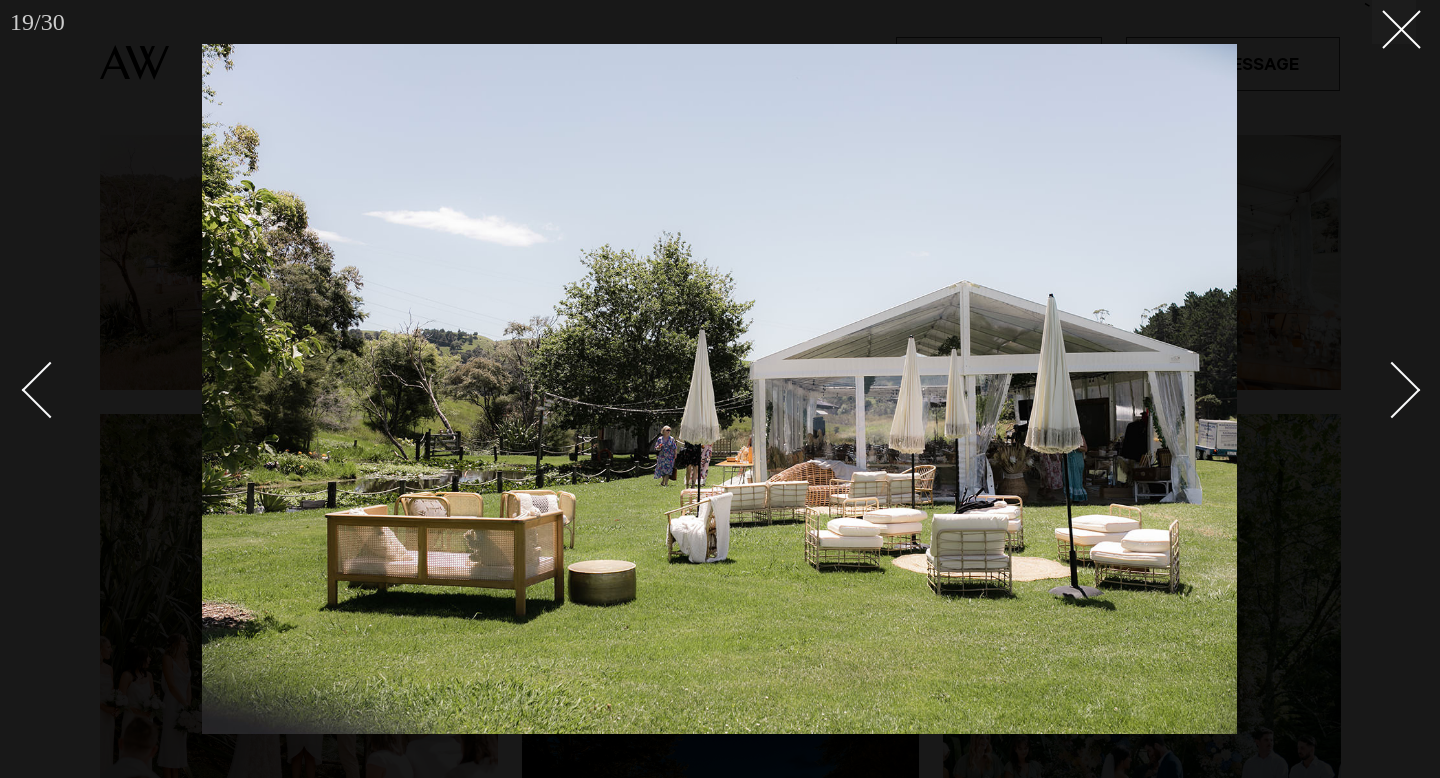 click at bounding box center [1392, 390] 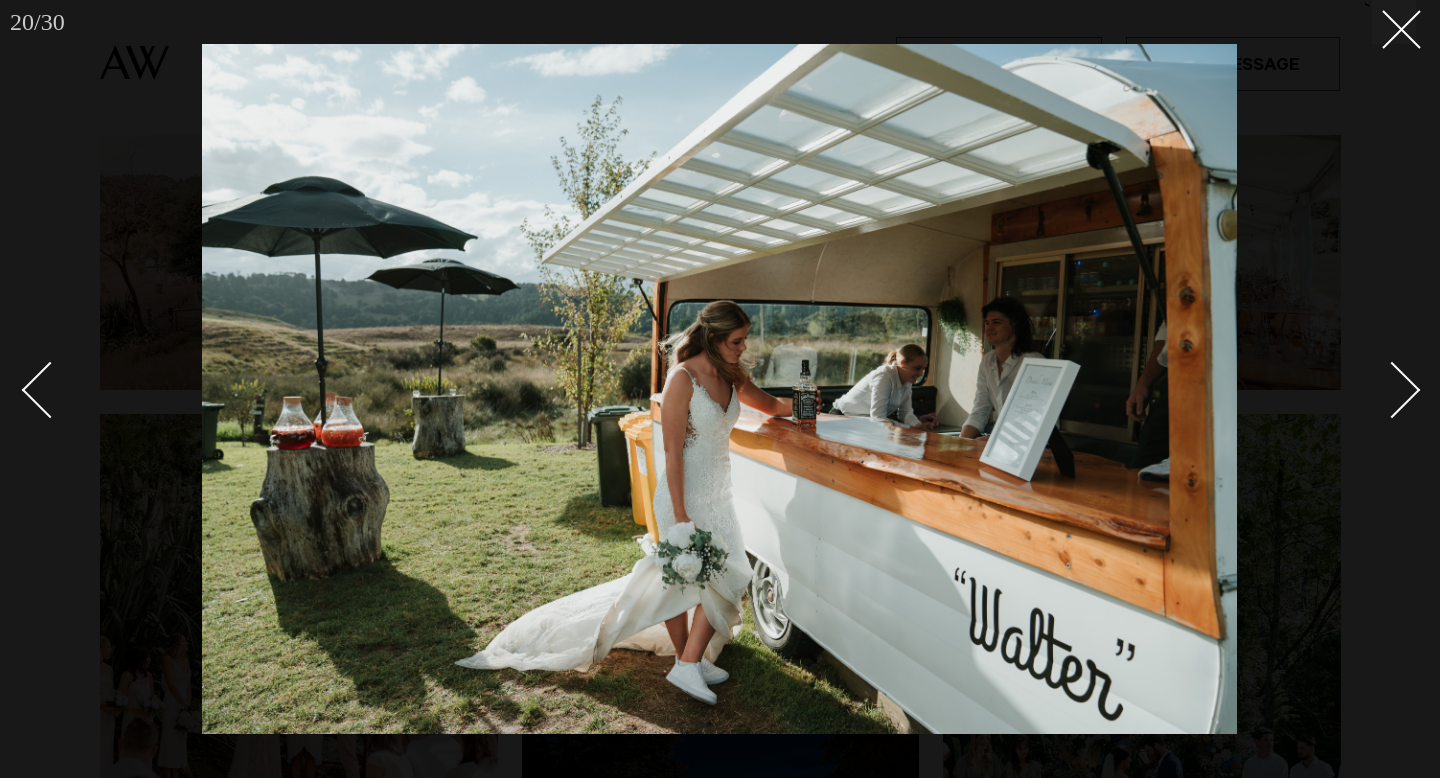 click at bounding box center [1392, 390] 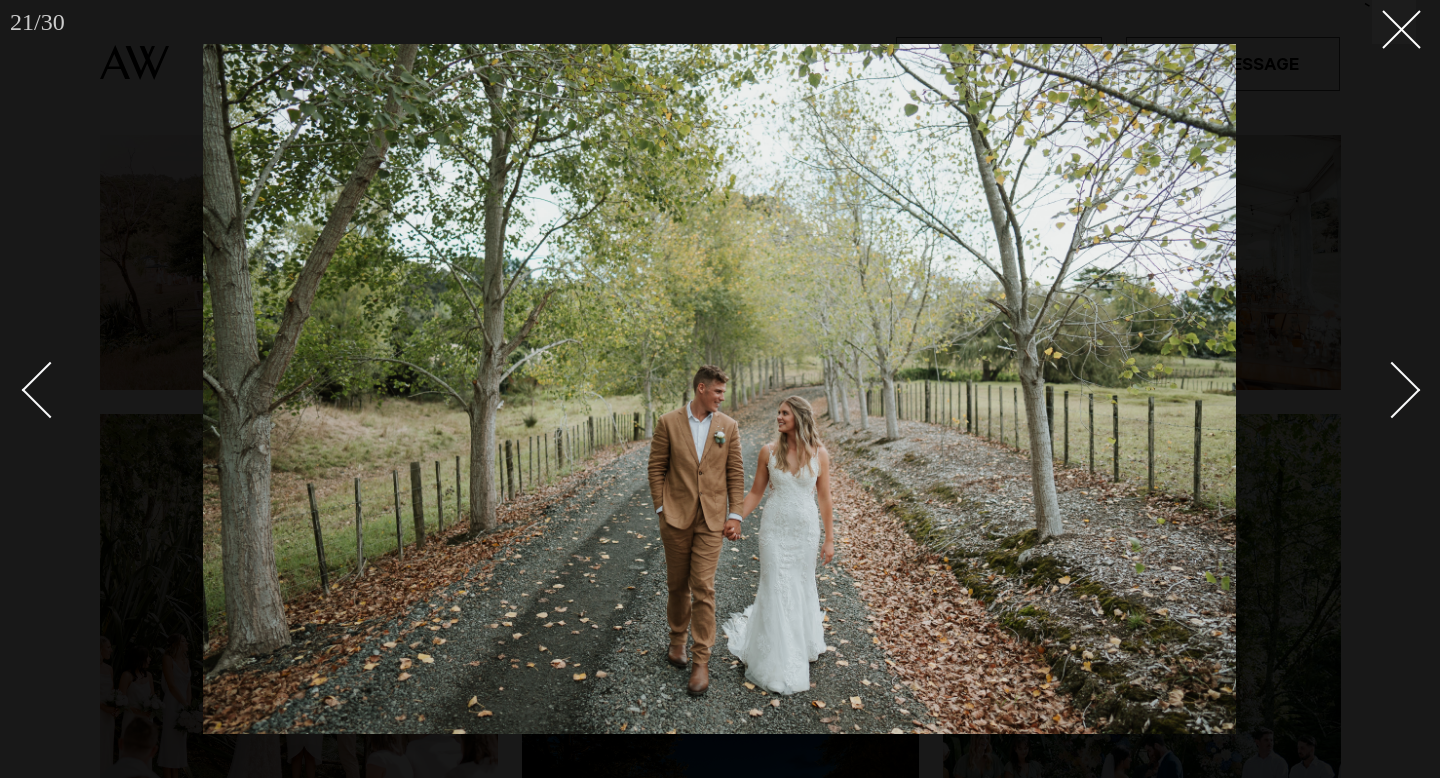 click at bounding box center [1392, 390] 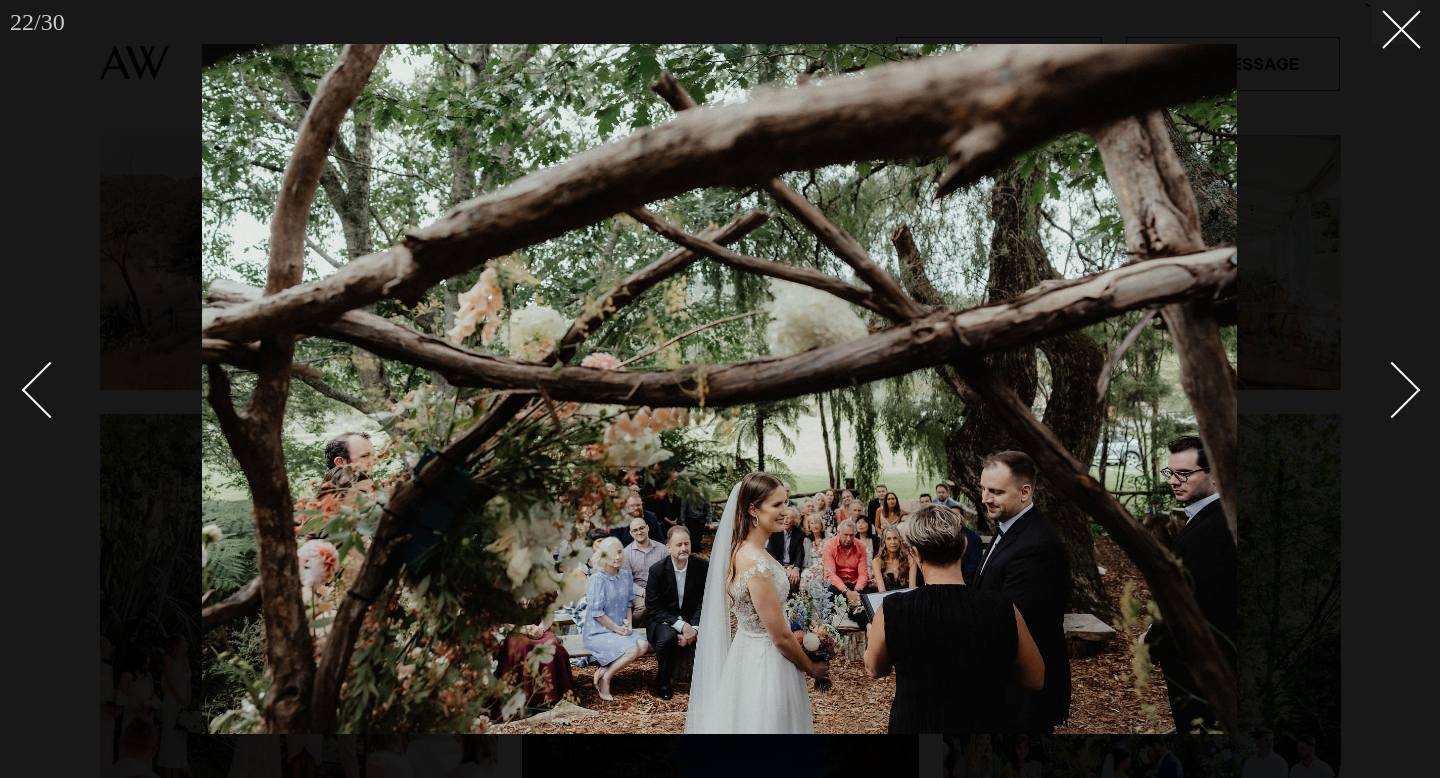 click at bounding box center (1392, 390) 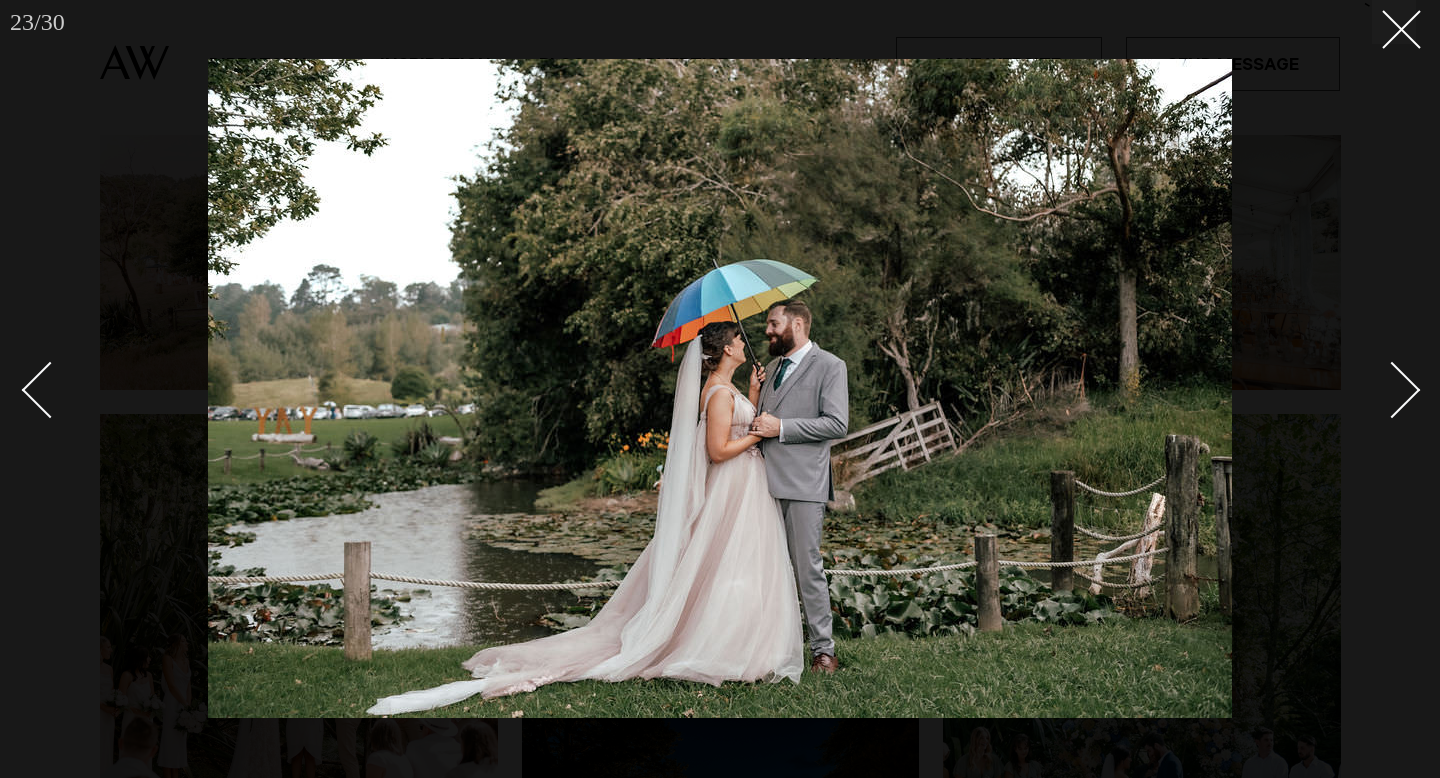 click at bounding box center (1392, 390) 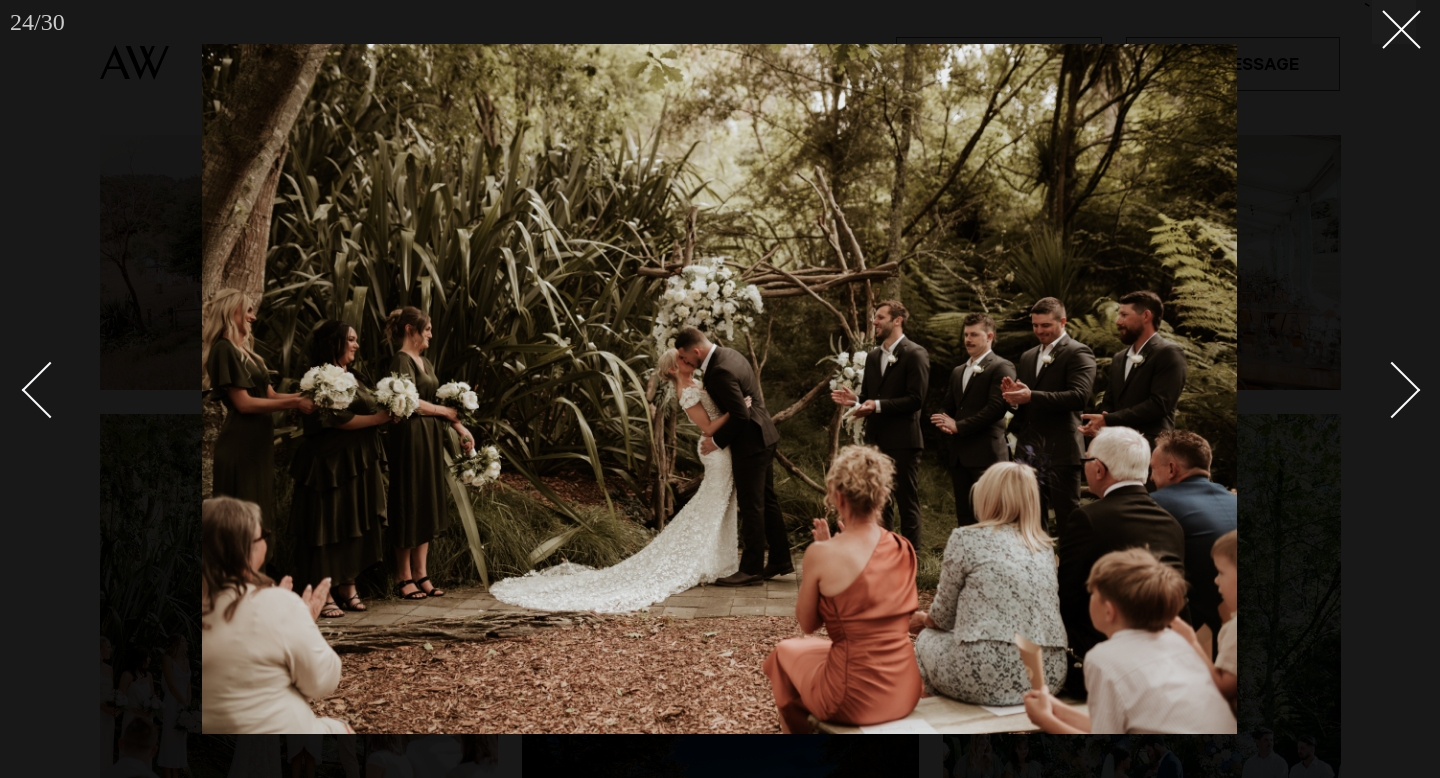 click at bounding box center [1392, 390] 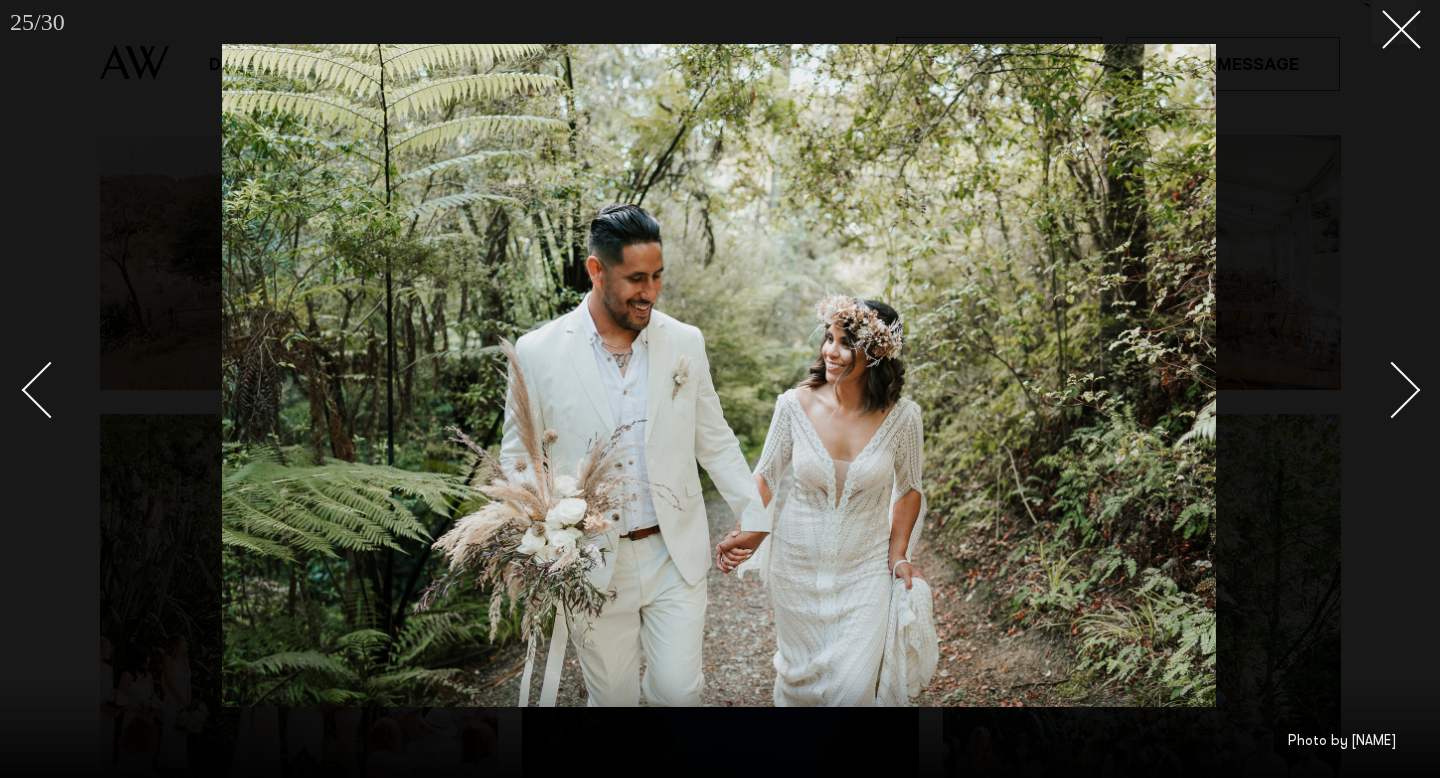 click at bounding box center (1392, 390) 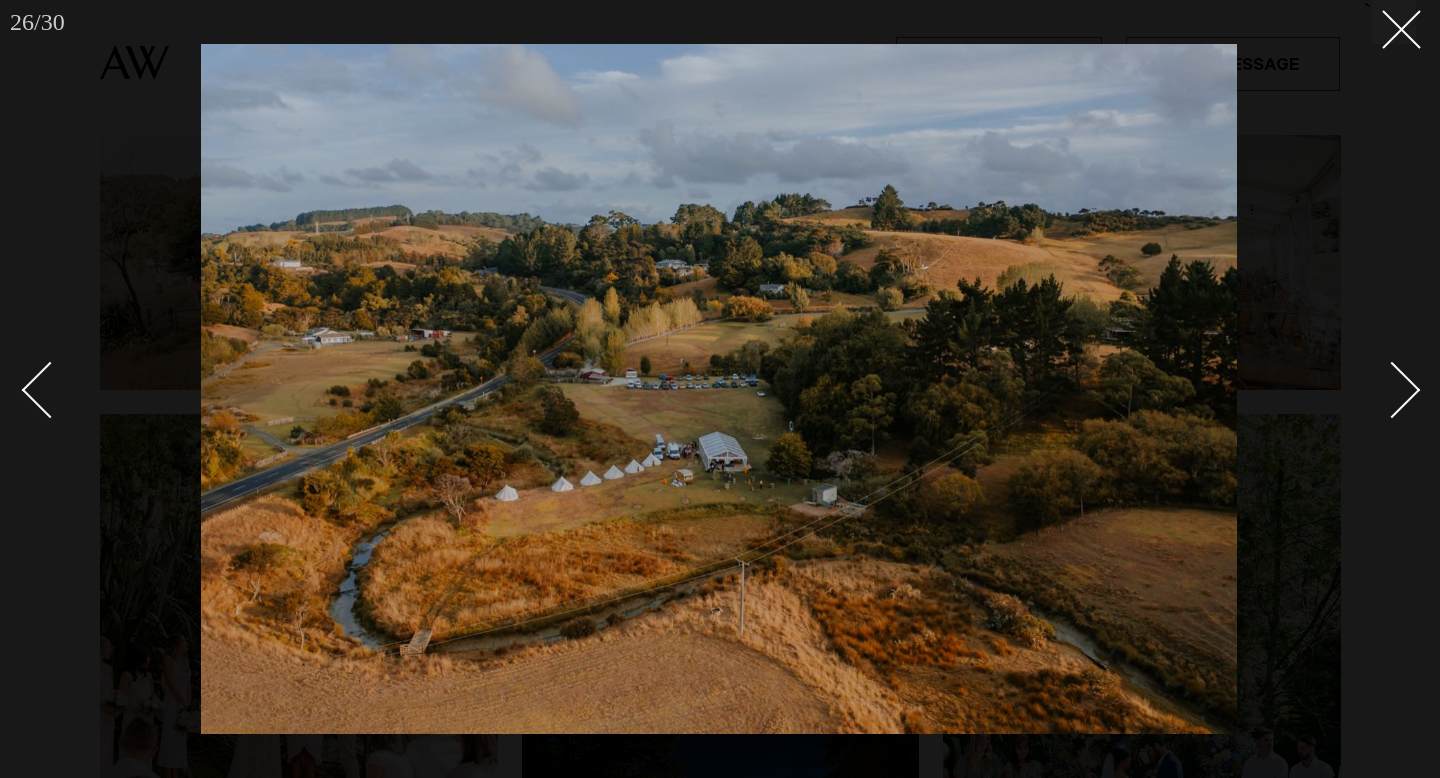 click at bounding box center [1392, 390] 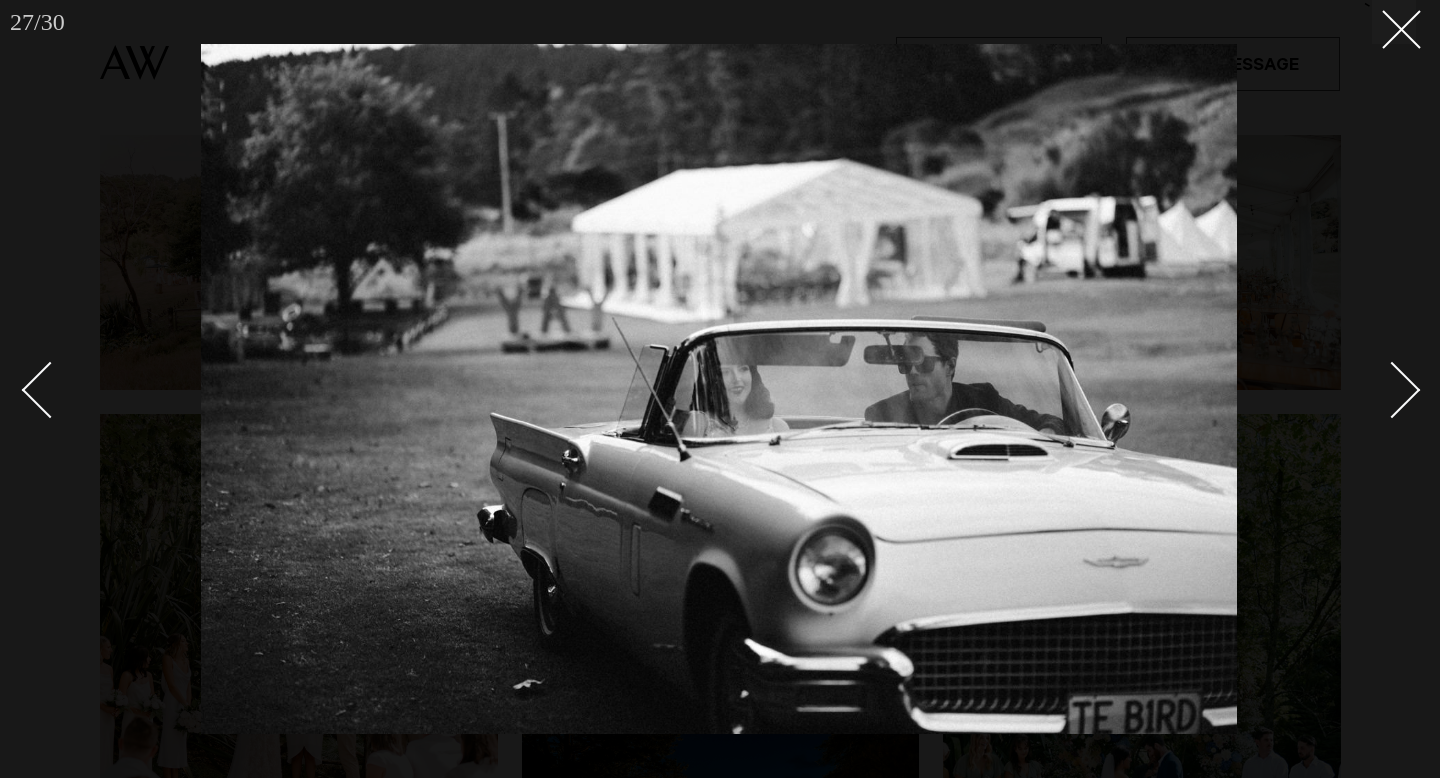 click at bounding box center [1392, 390] 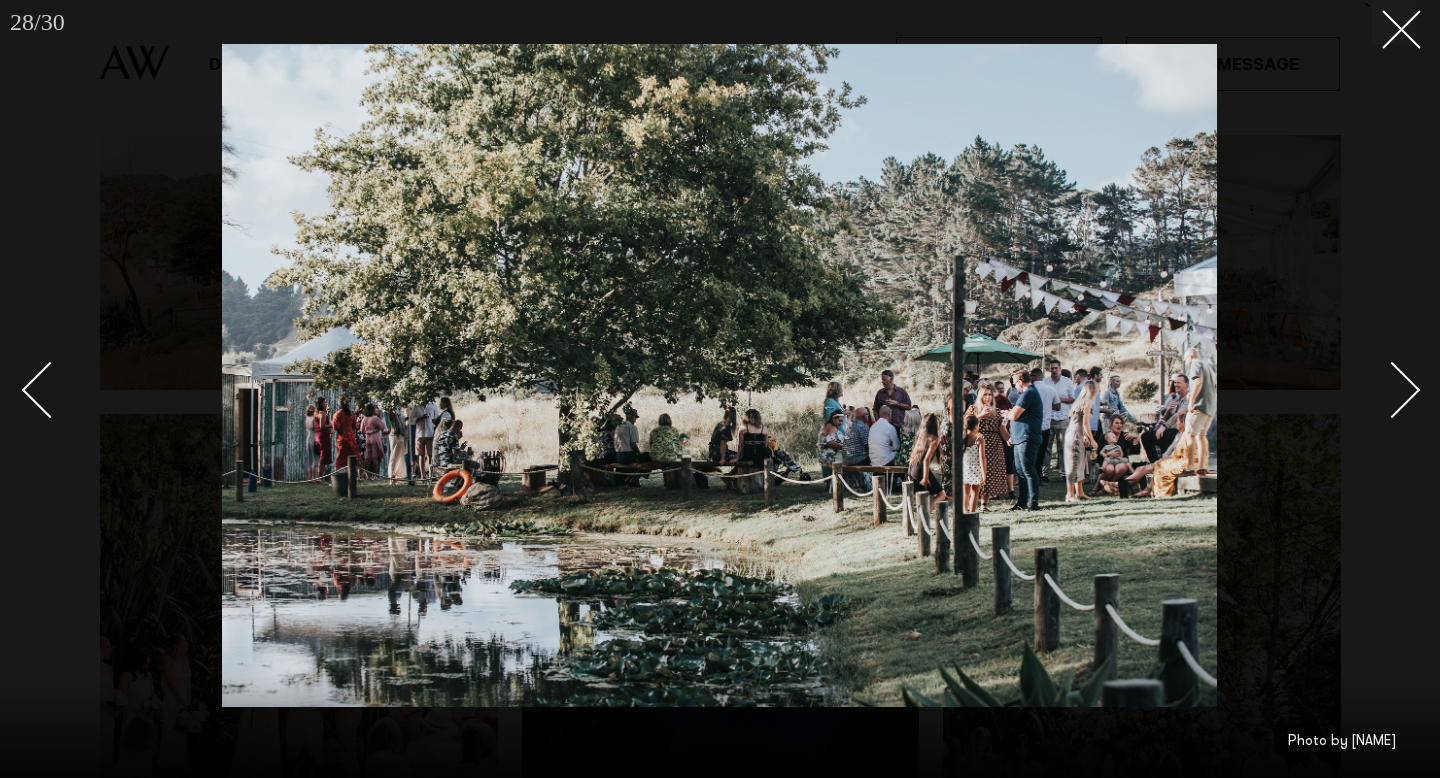 click at bounding box center [1392, 390] 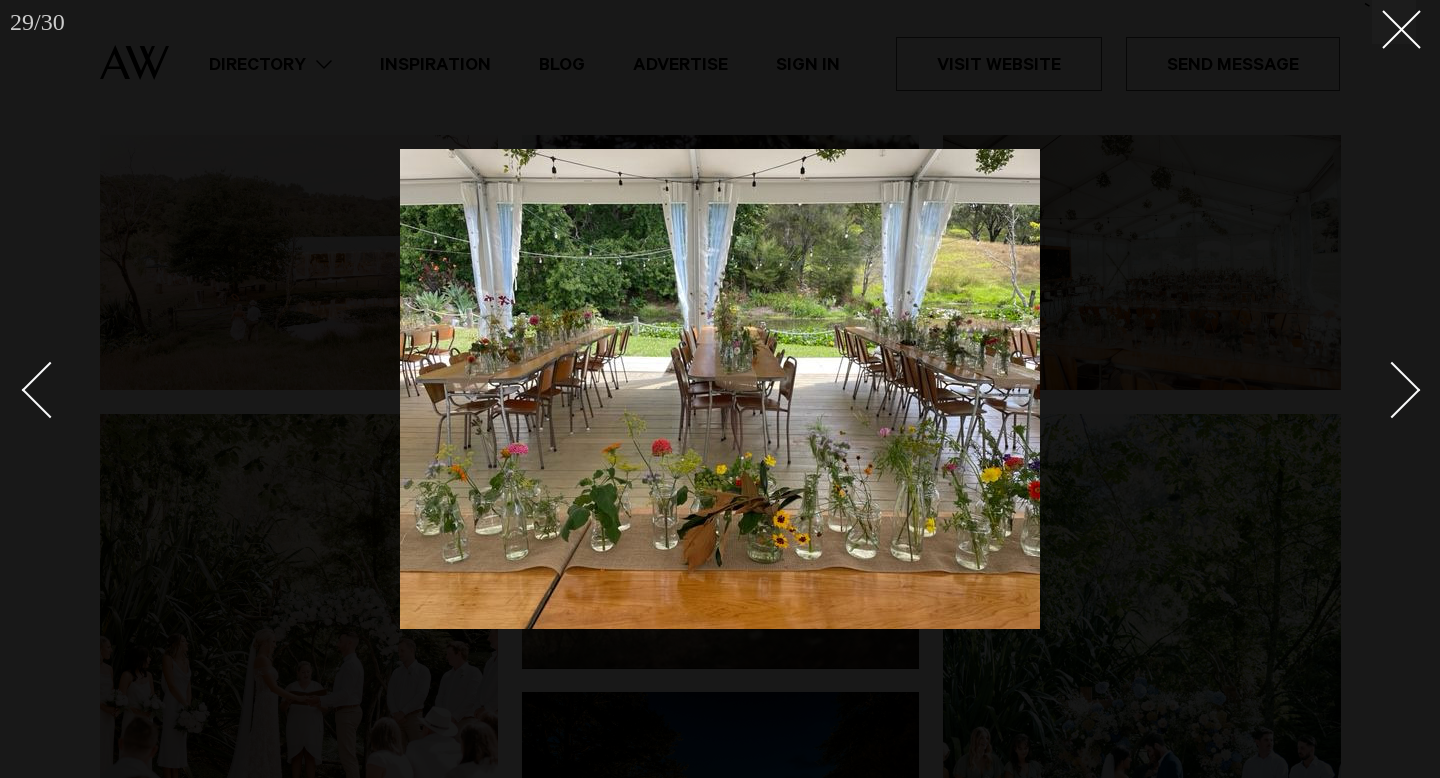 click at bounding box center (1392, 390) 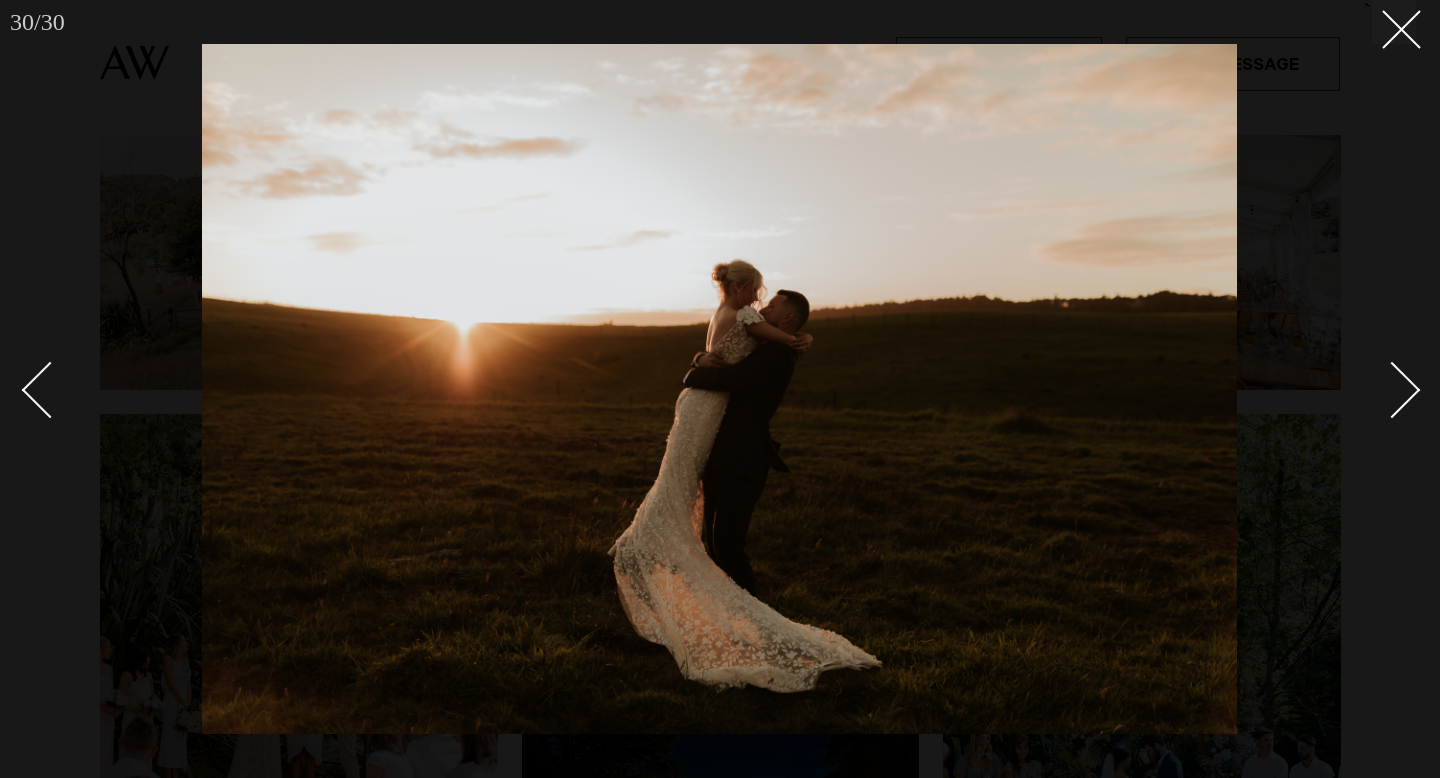 click at bounding box center (1392, 390) 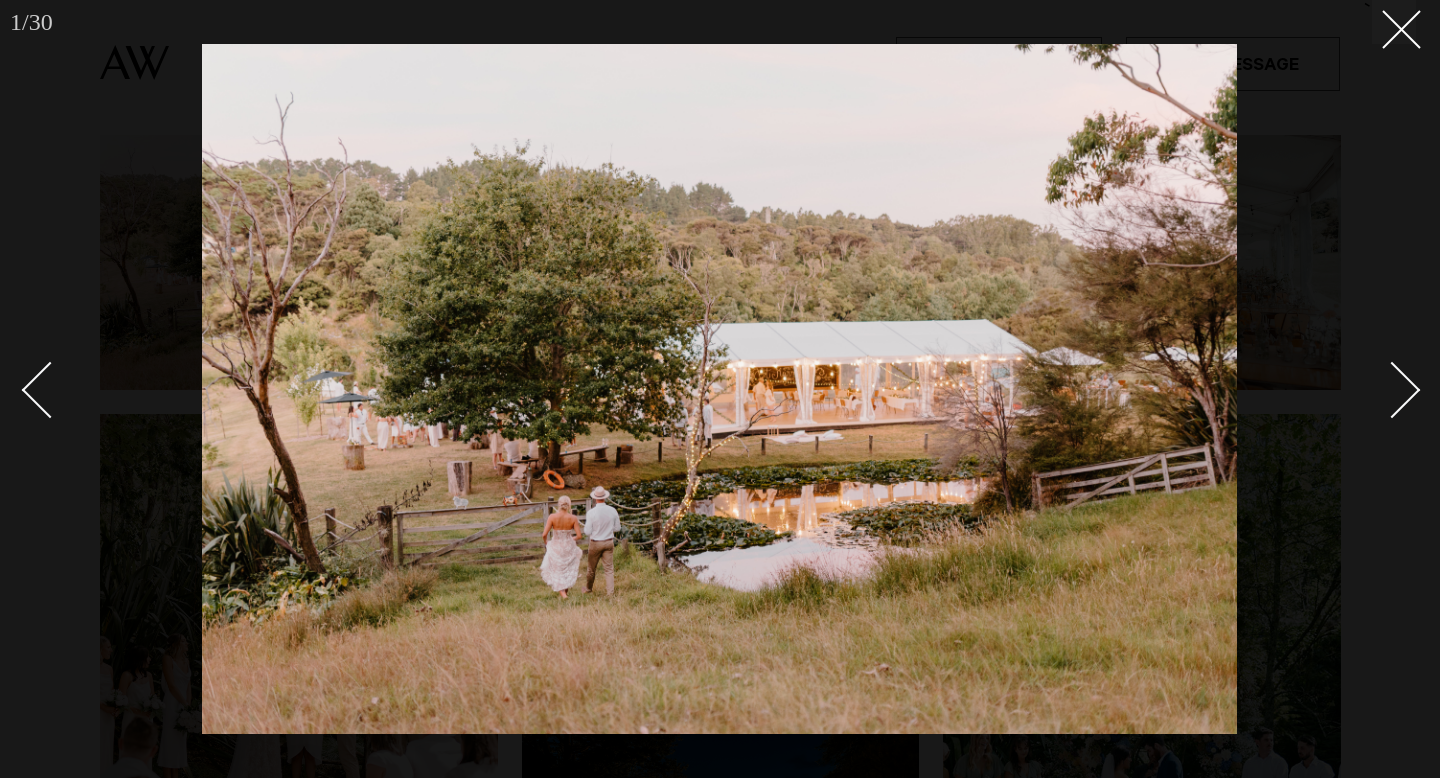 click at bounding box center [1392, 390] 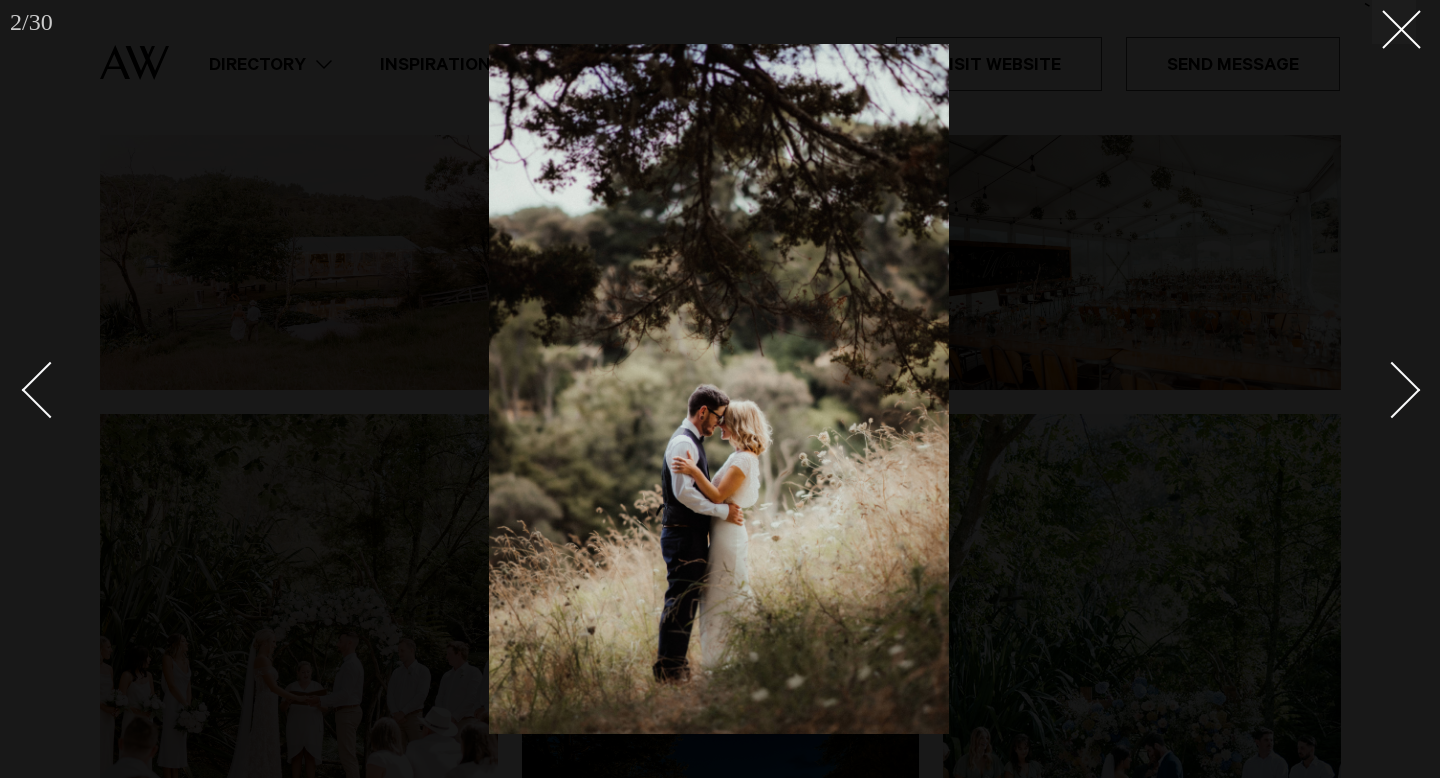 click at bounding box center [1392, 390] 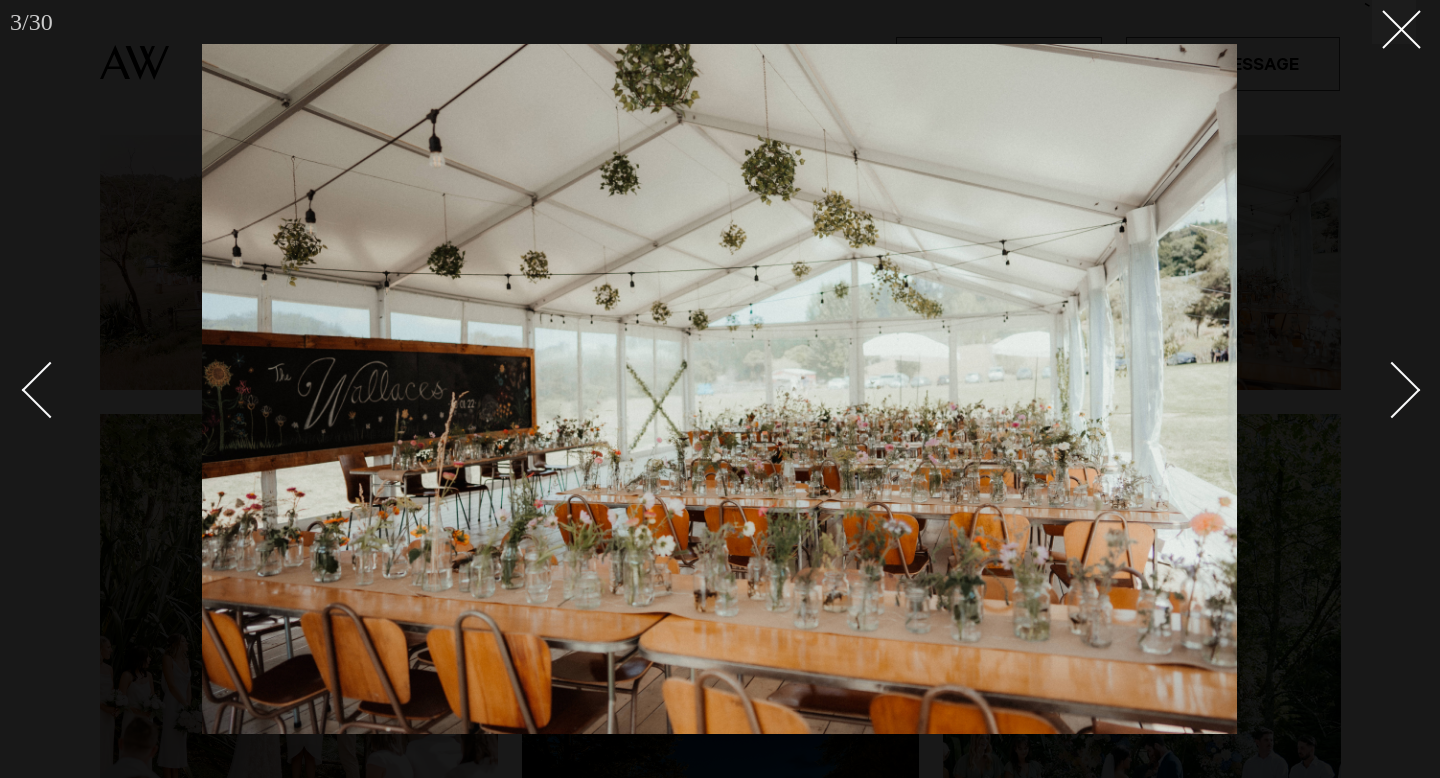 click at bounding box center [1392, 390] 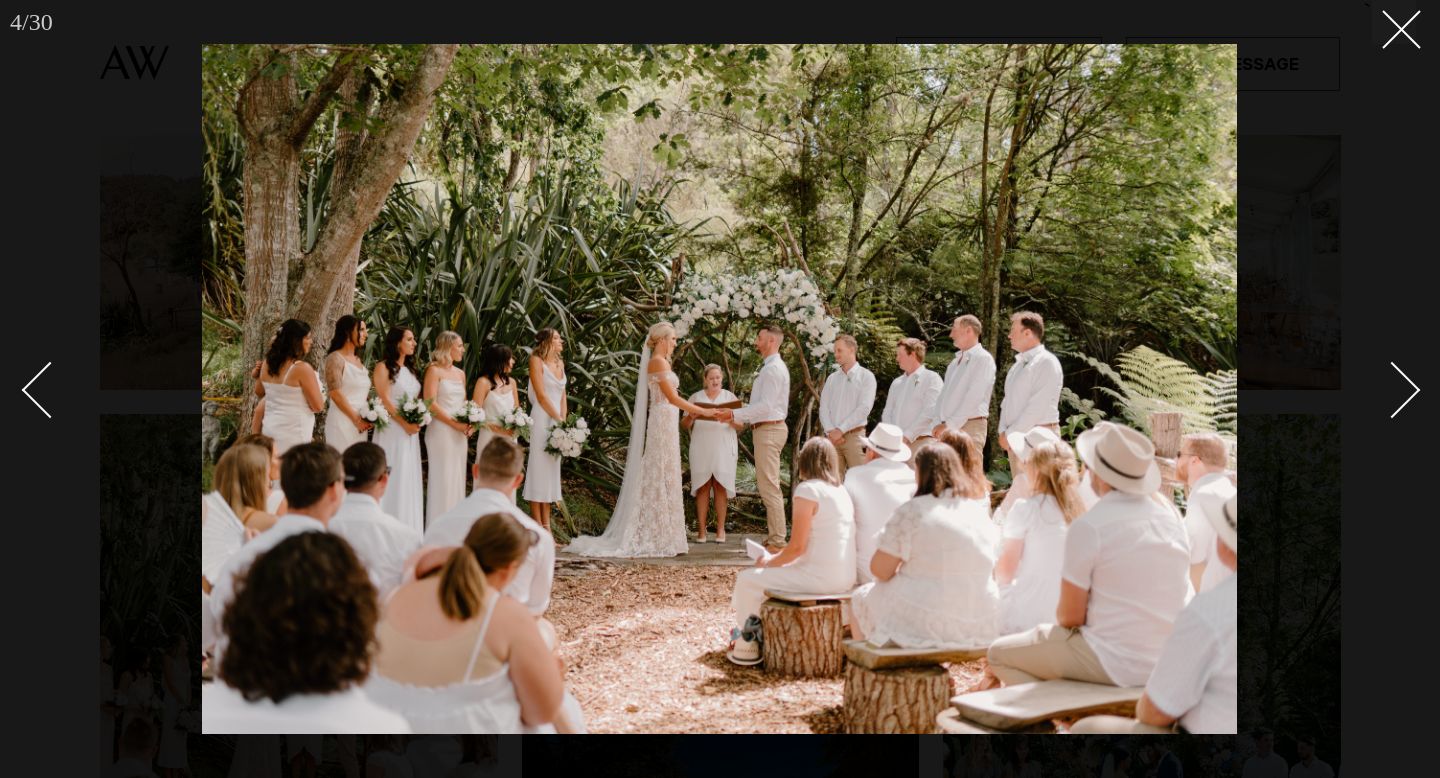 click at bounding box center [1392, 390] 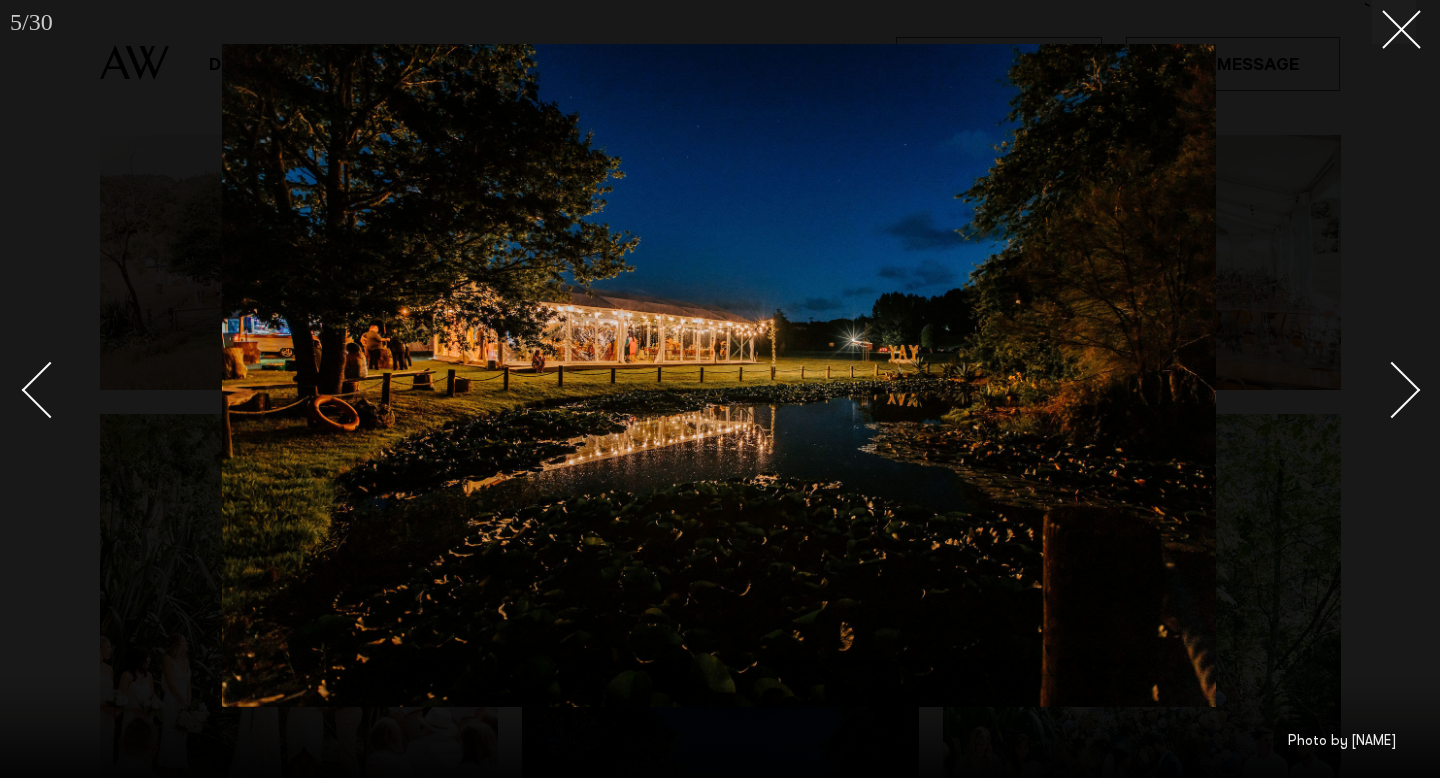 click at bounding box center [1392, 390] 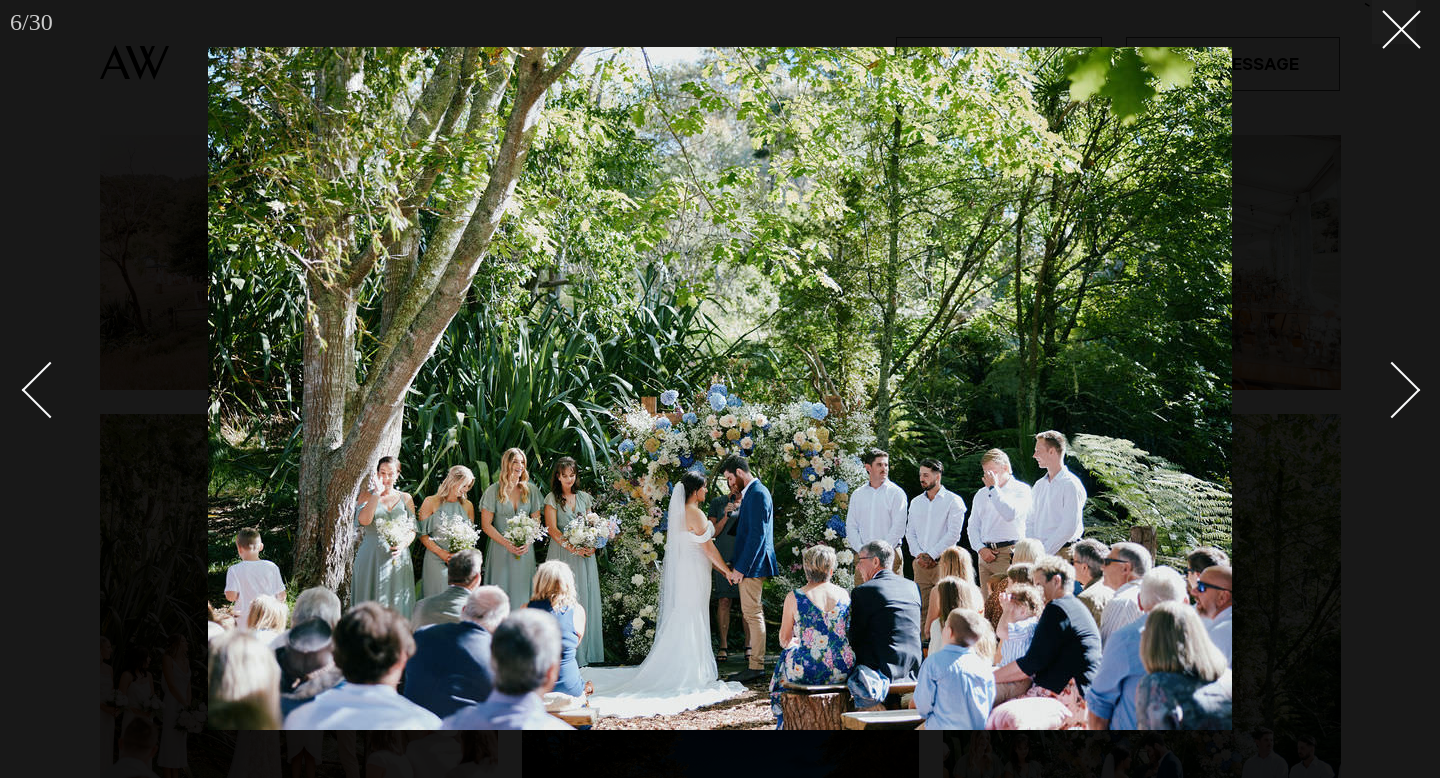 click at bounding box center (1392, 390) 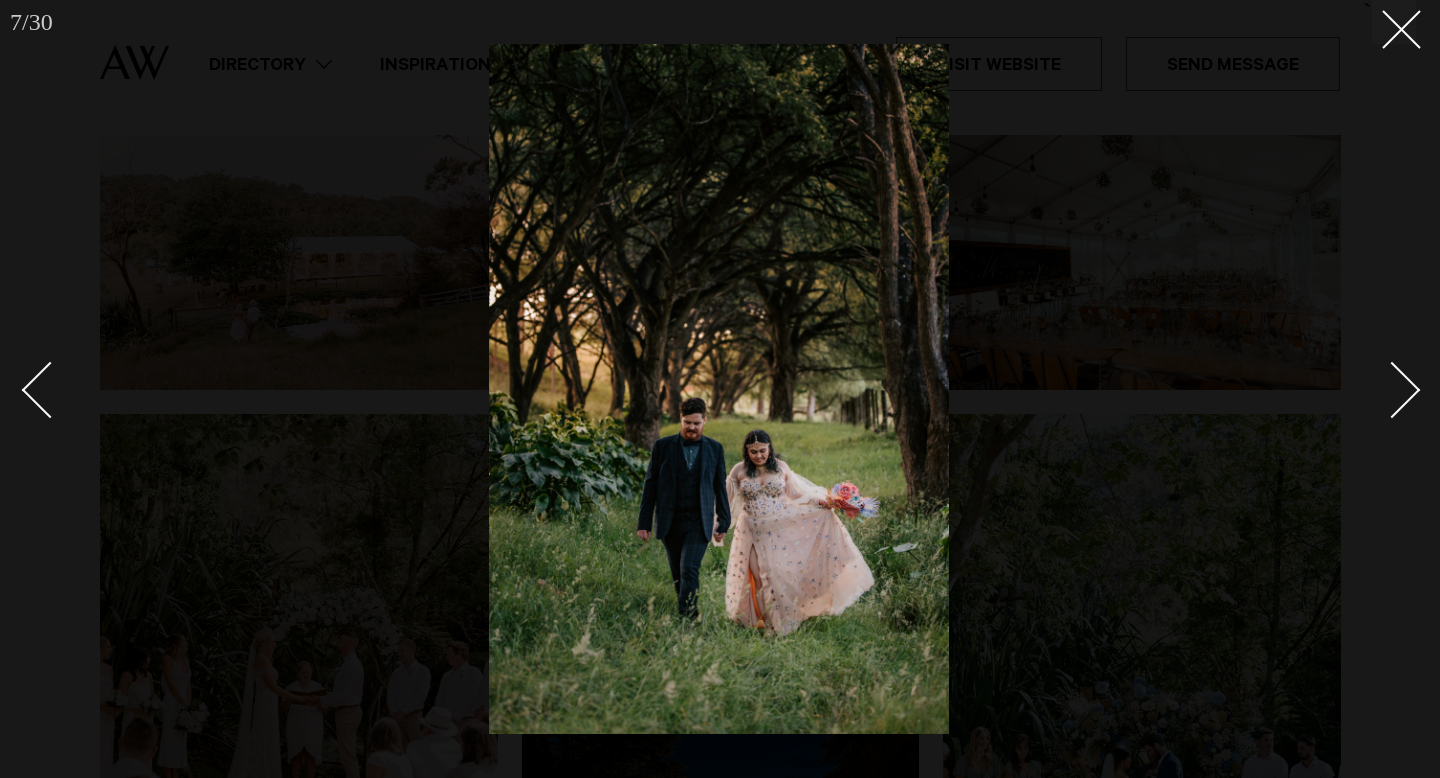 click at bounding box center (1392, 390) 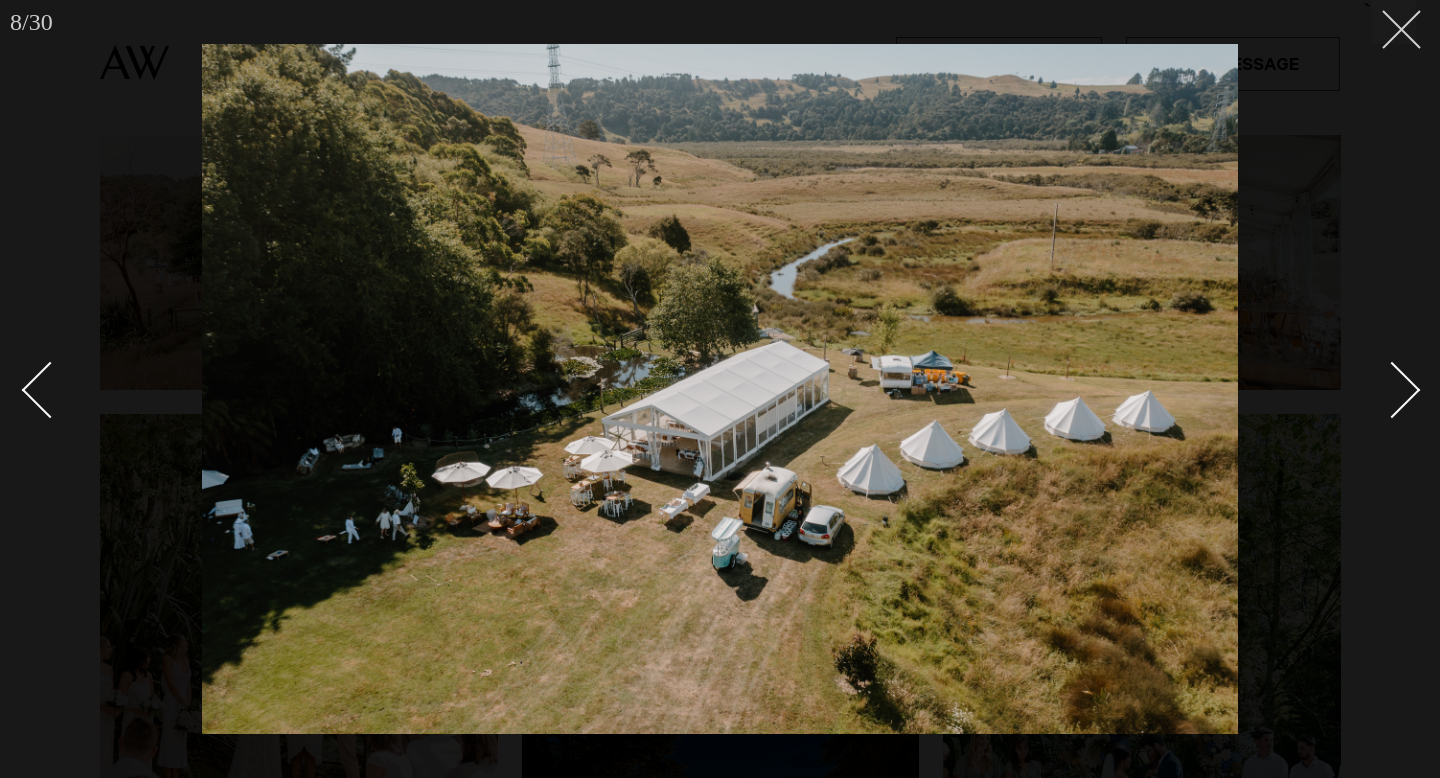click 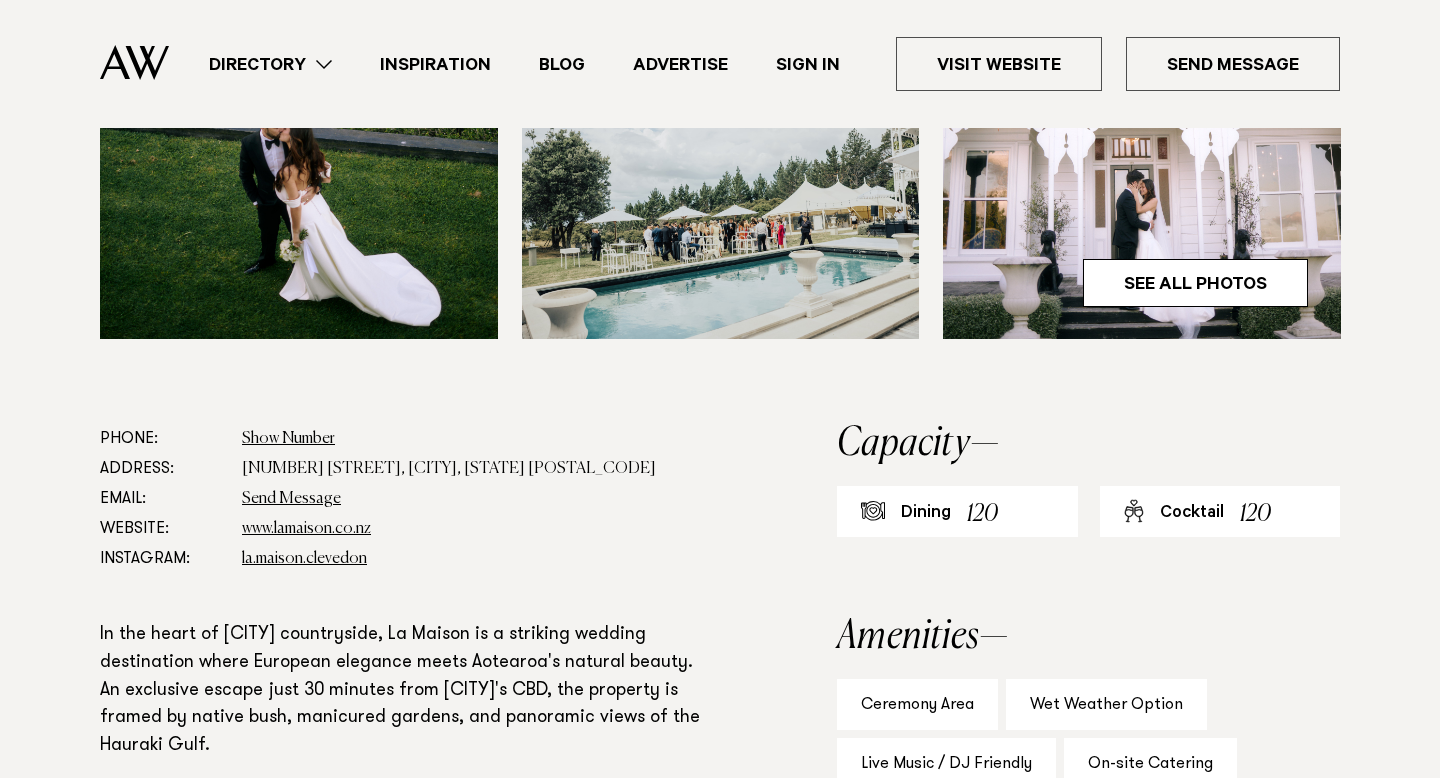 scroll, scrollTop: 875, scrollLeft: 0, axis: vertical 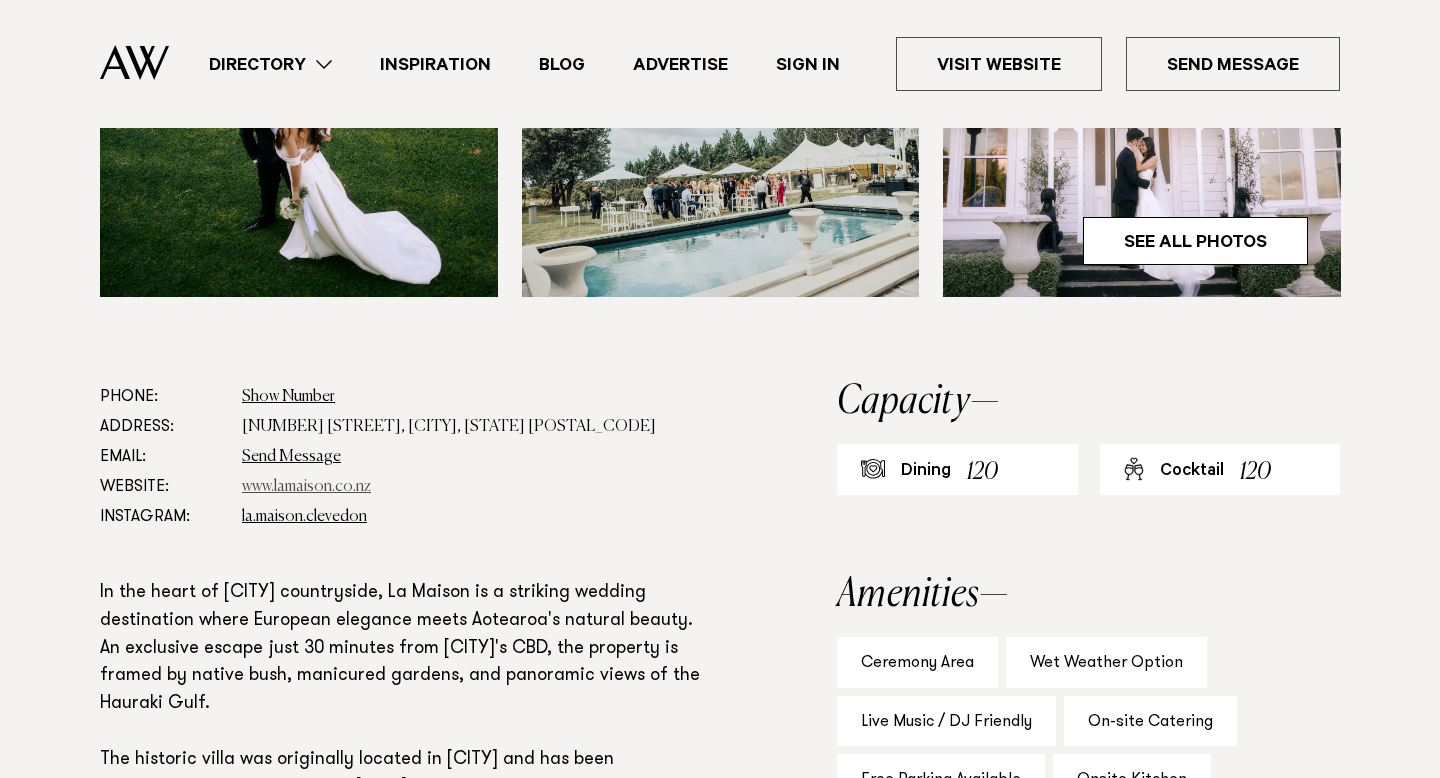 click on "www.lamaison.co.nz" at bounding box center (306, 487) 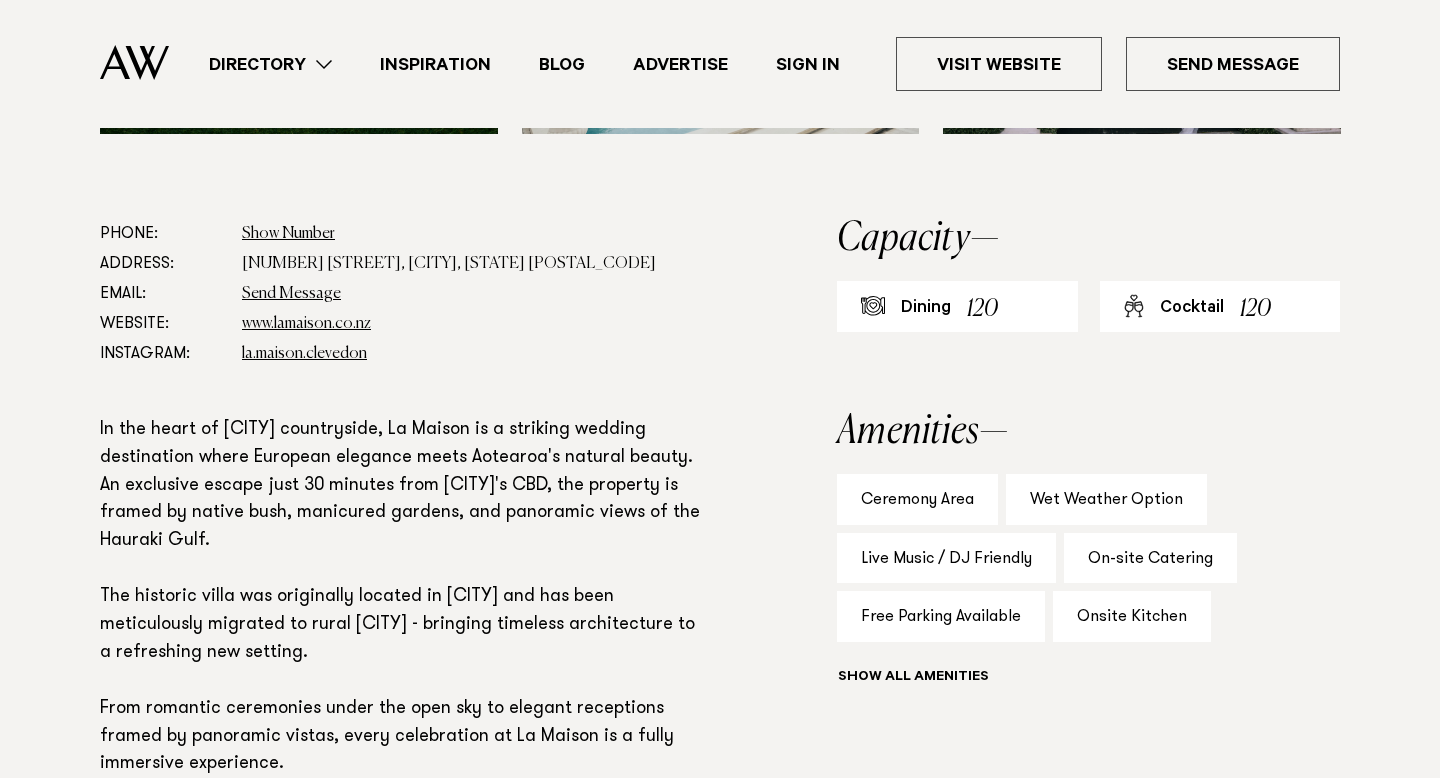 scroll, scrollTop: 1137, scrollLeft: 0, axis: vertical 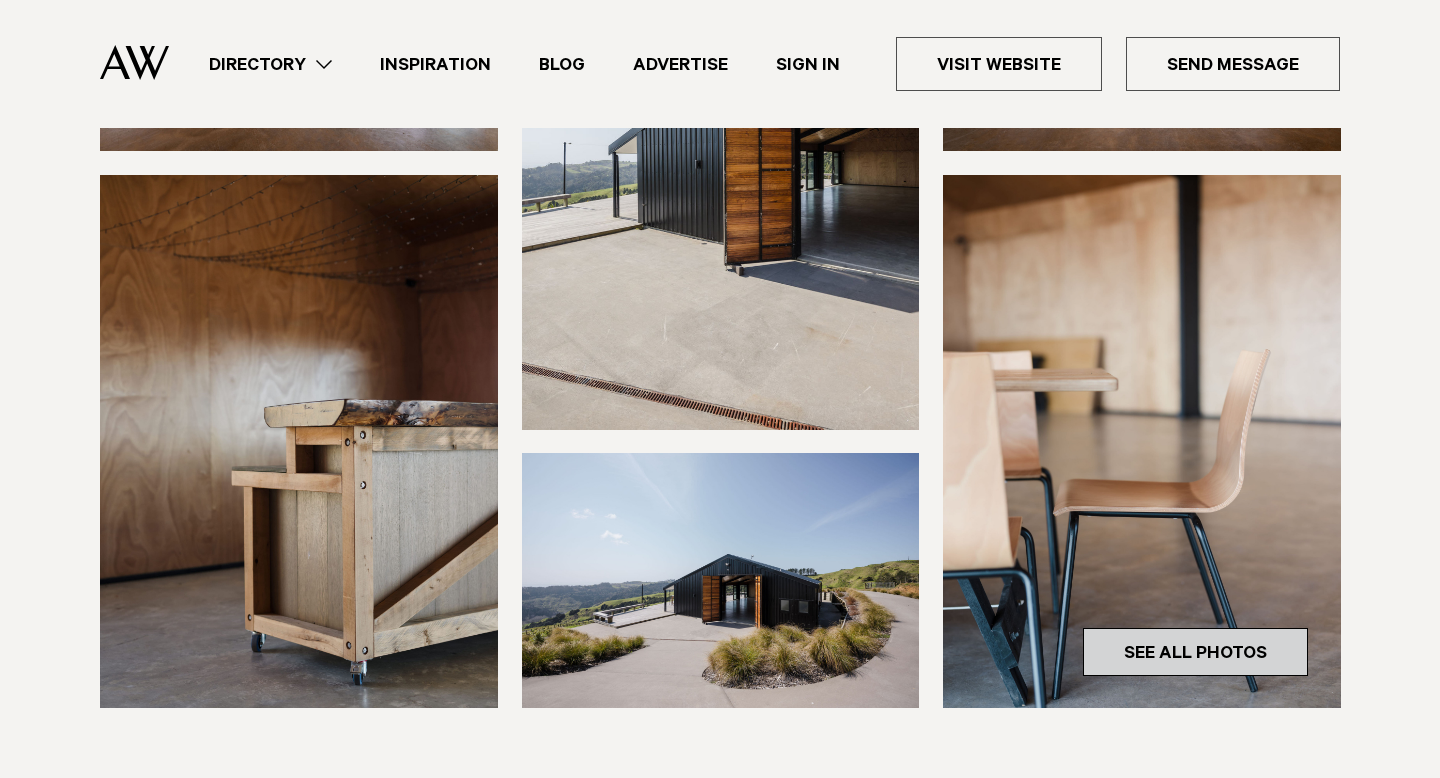 click on "See All Photos" at bounding box center (1195, 652) 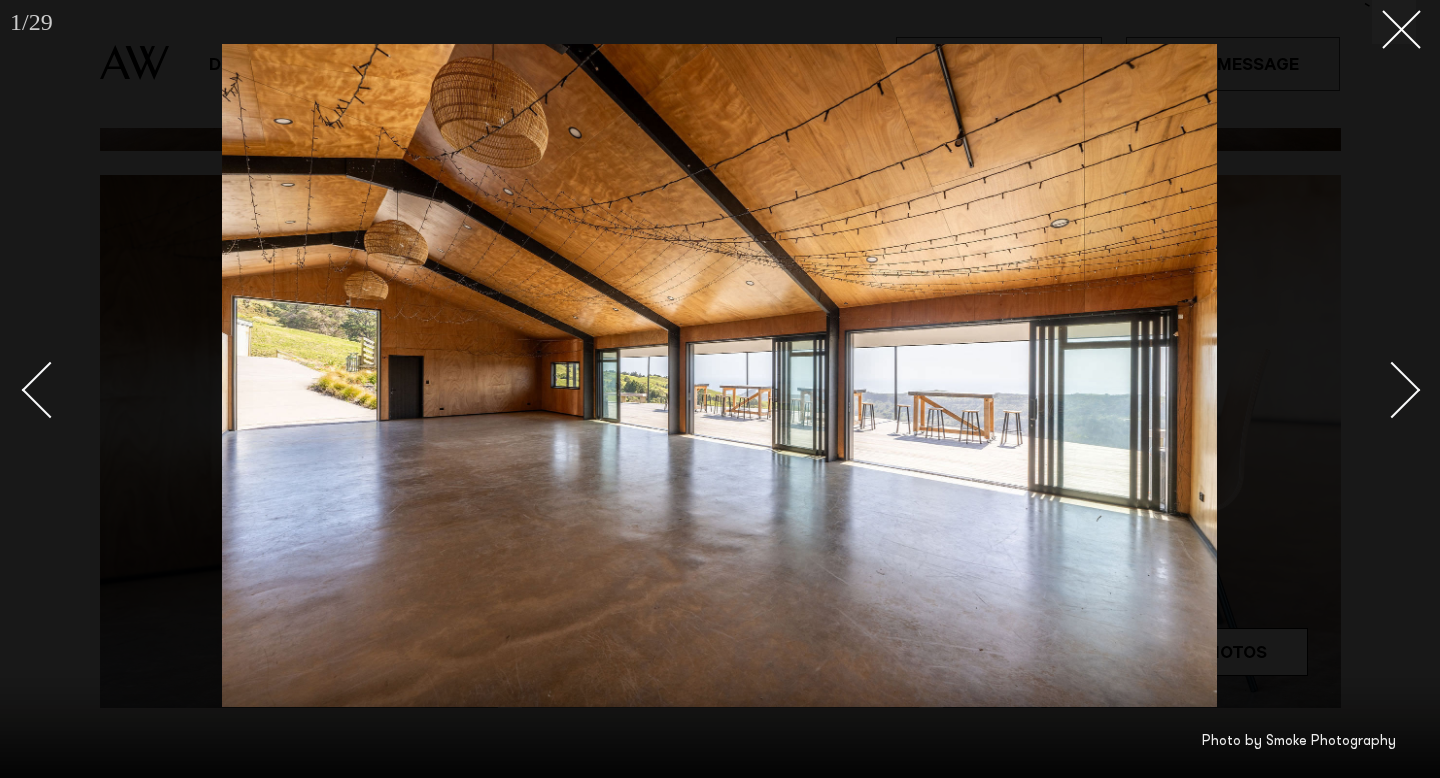 click at bounding box center (1392, 390) 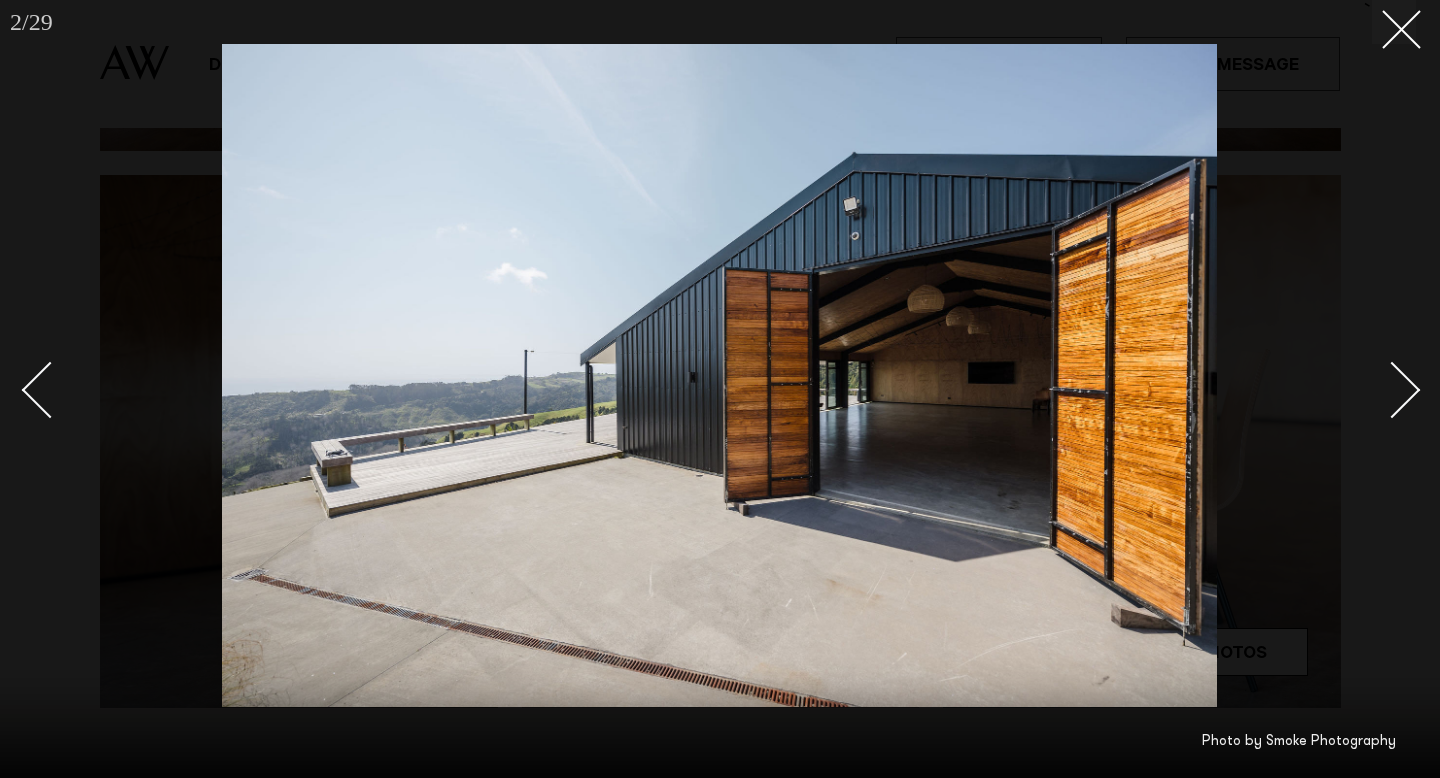 click at bounding box center [1392, 390] 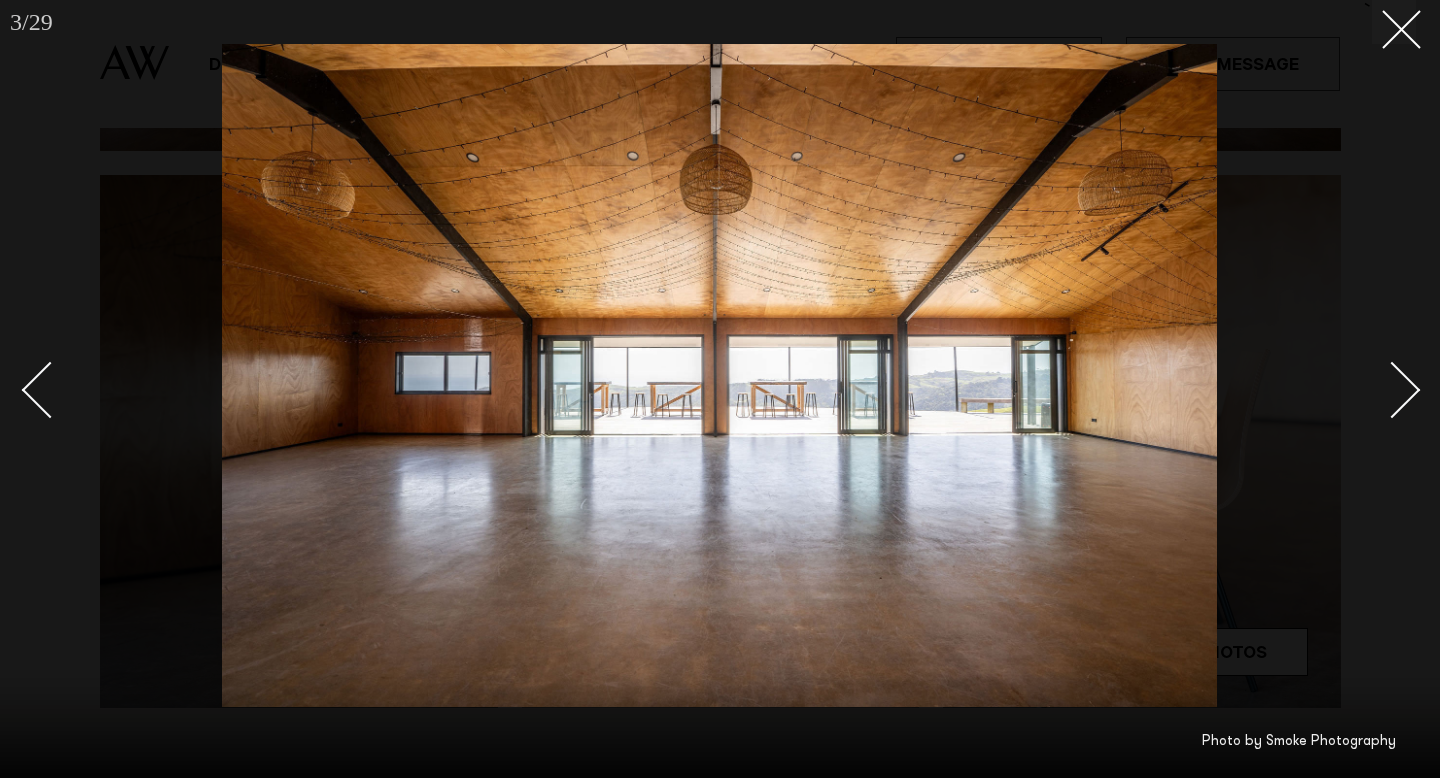 click at bounding box center [1392, 390] 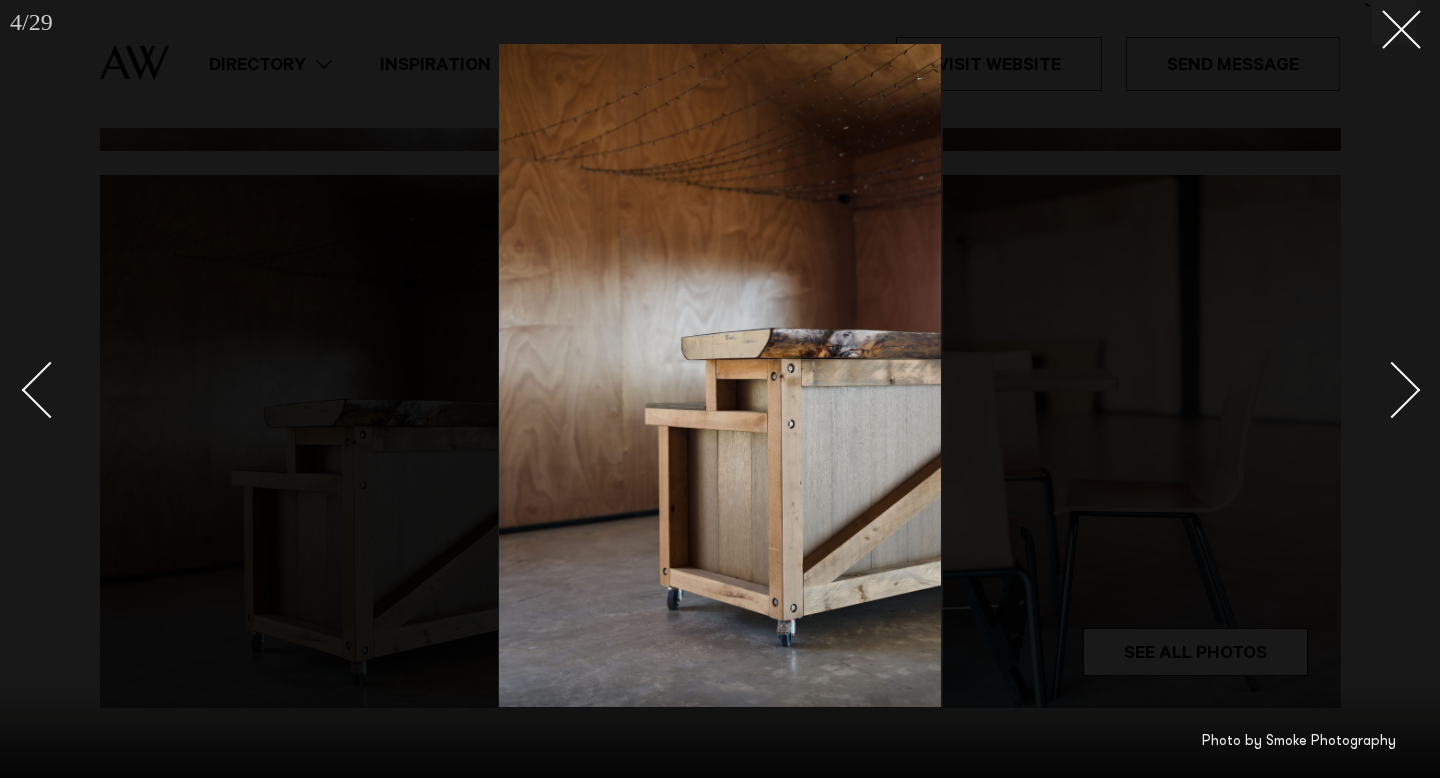 click at bounding box center [1392, 390] 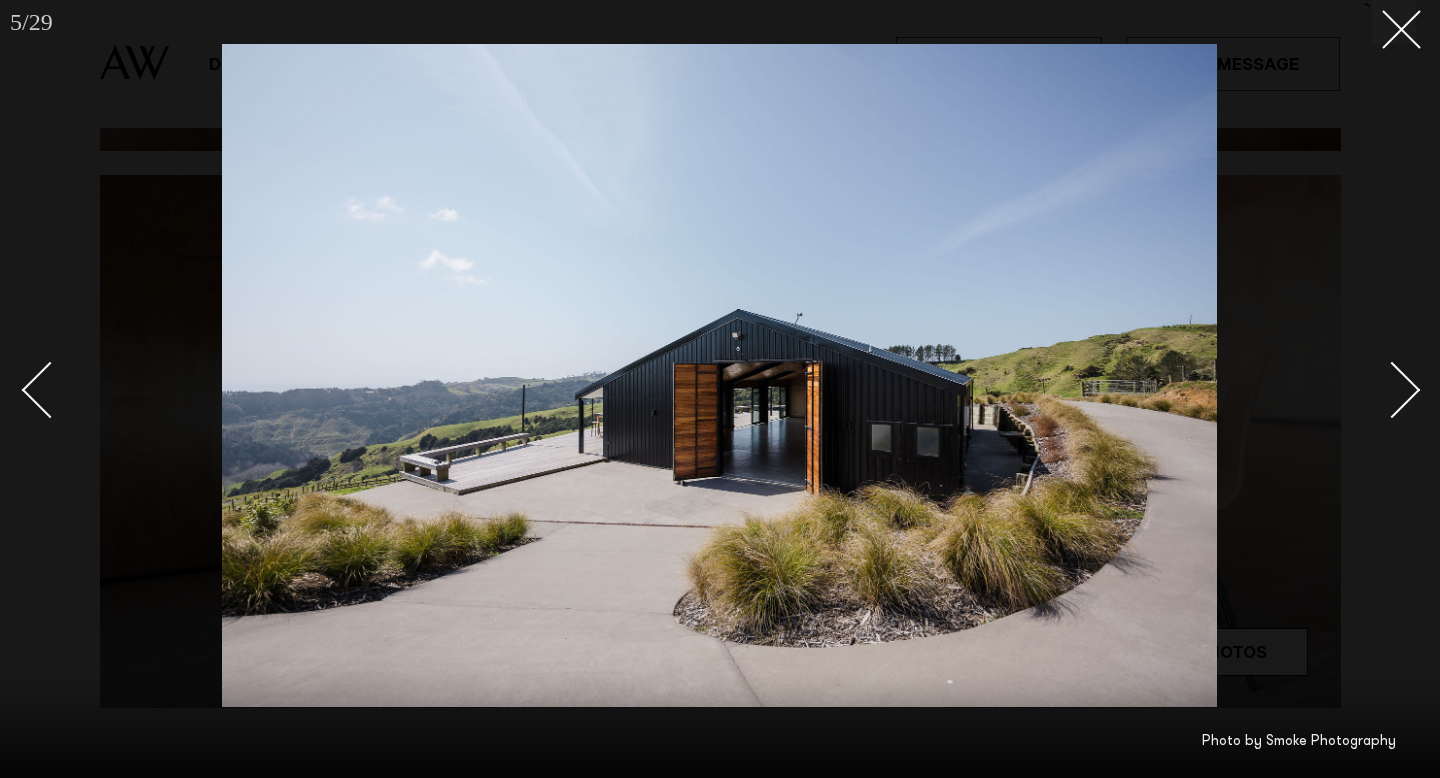 click at bounding box center [1392, 390] 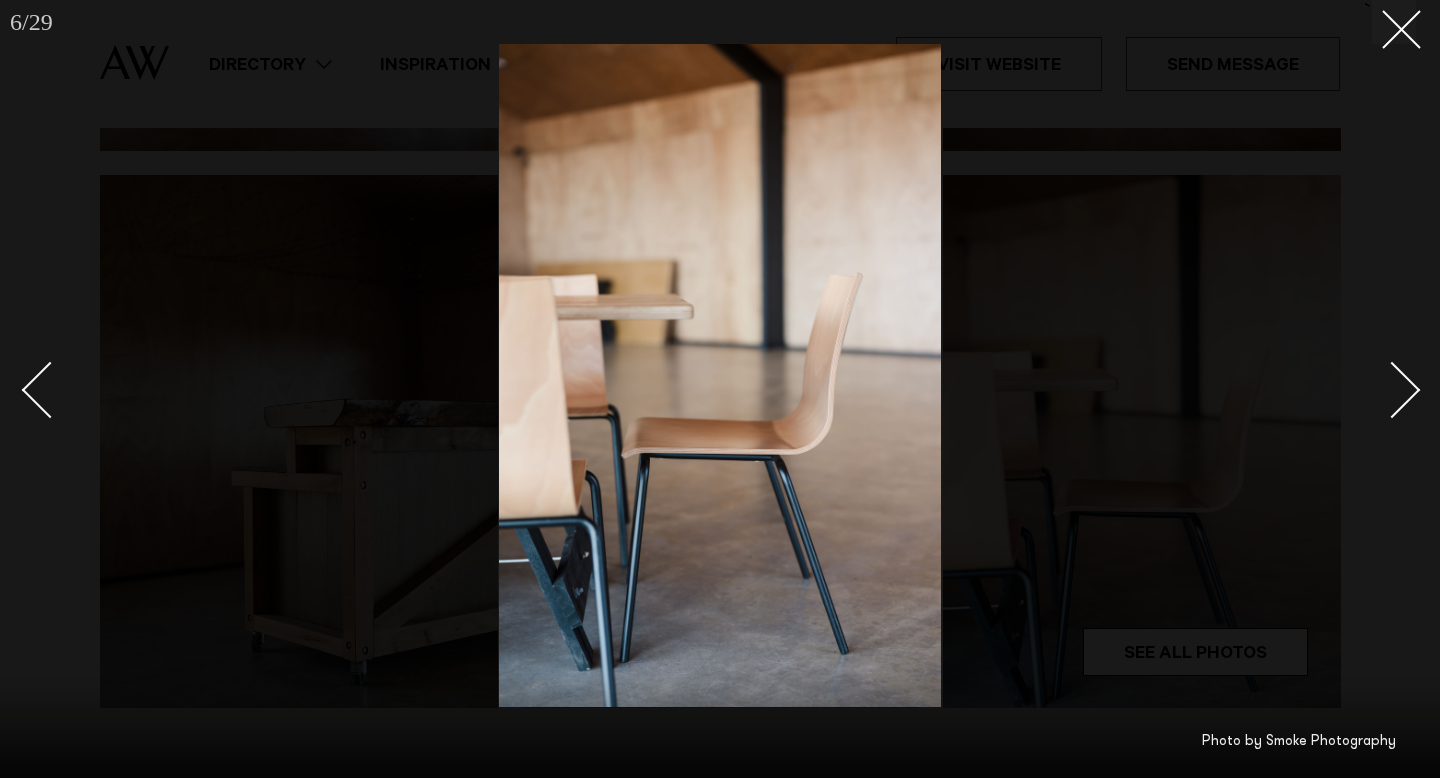 click at bounding box center (1392, 390) 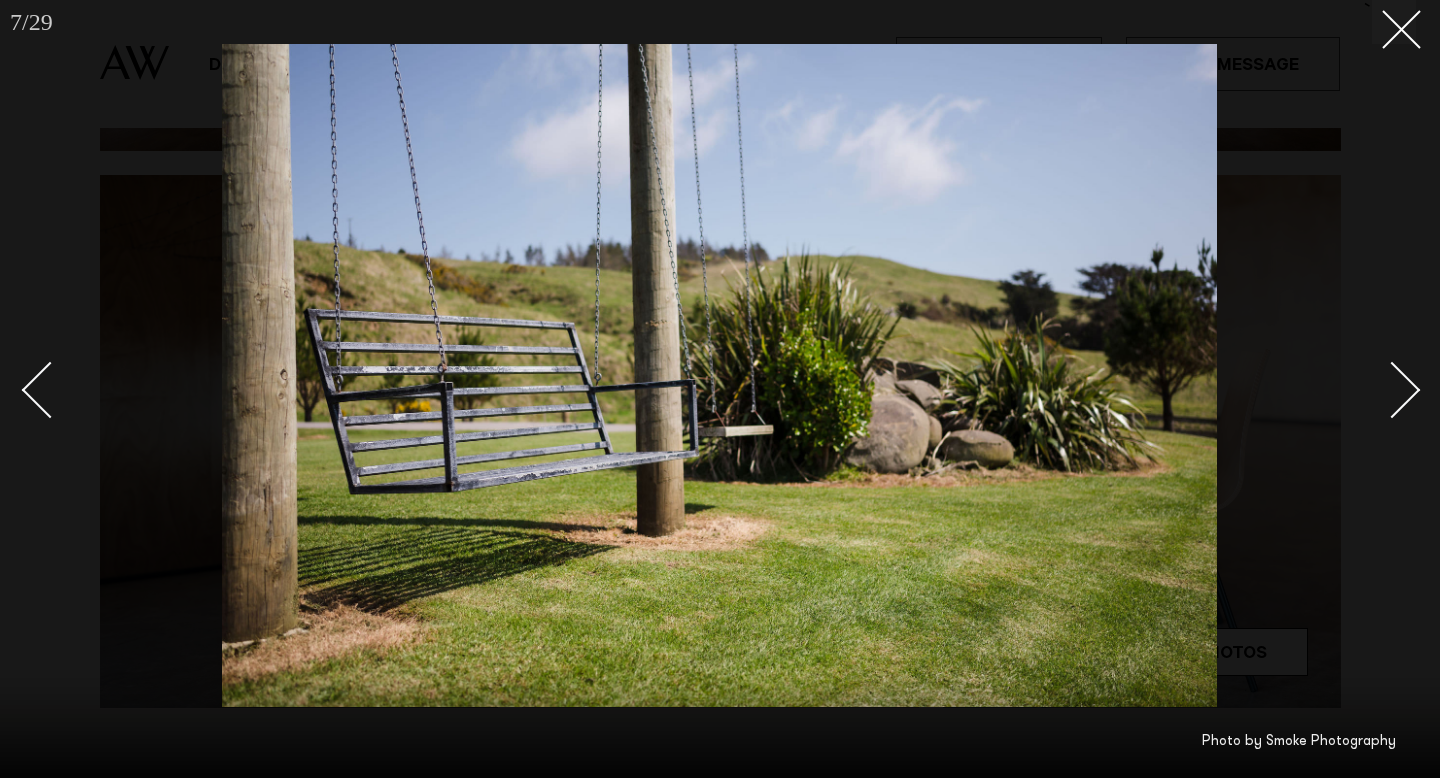 click at bounding box center [1392, 390] 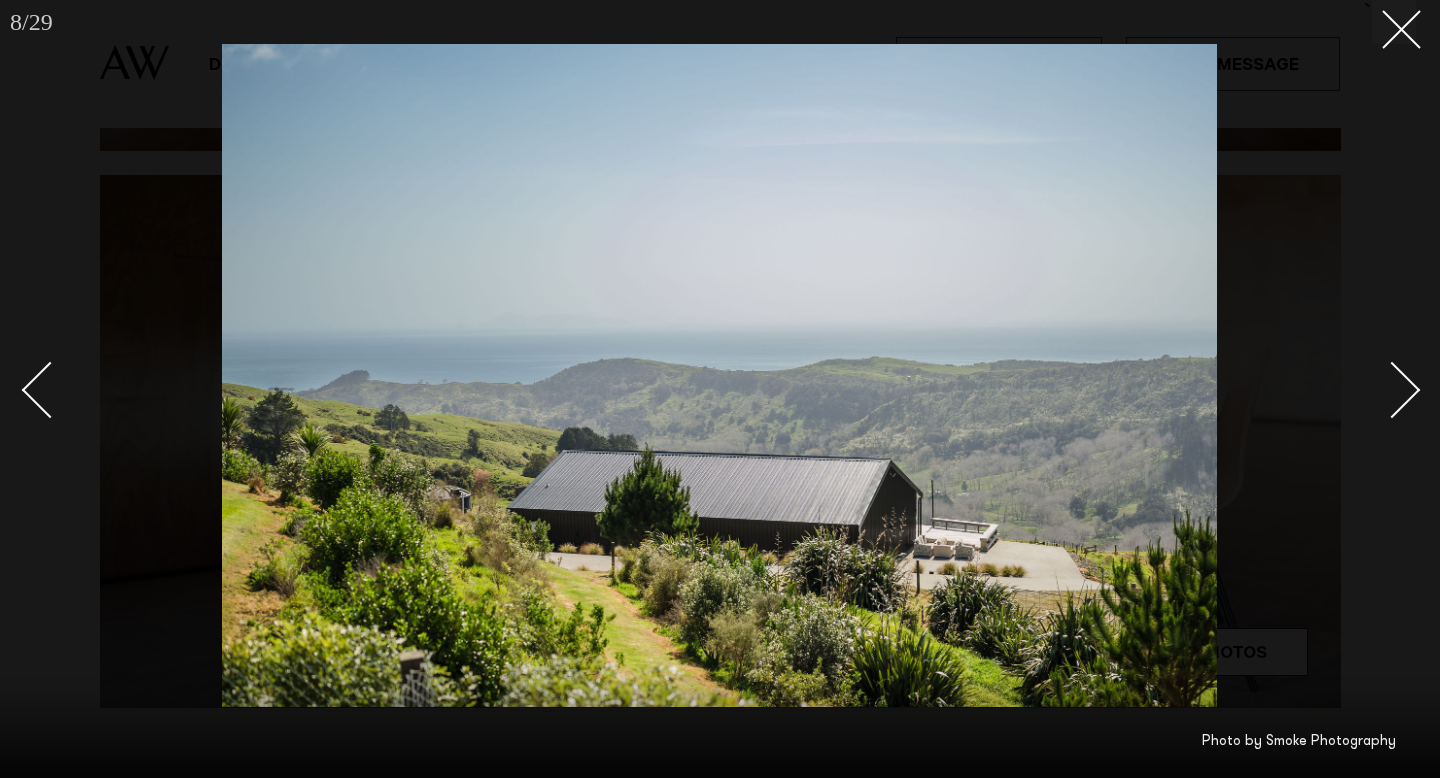 click at bounding box center [1392, 390] 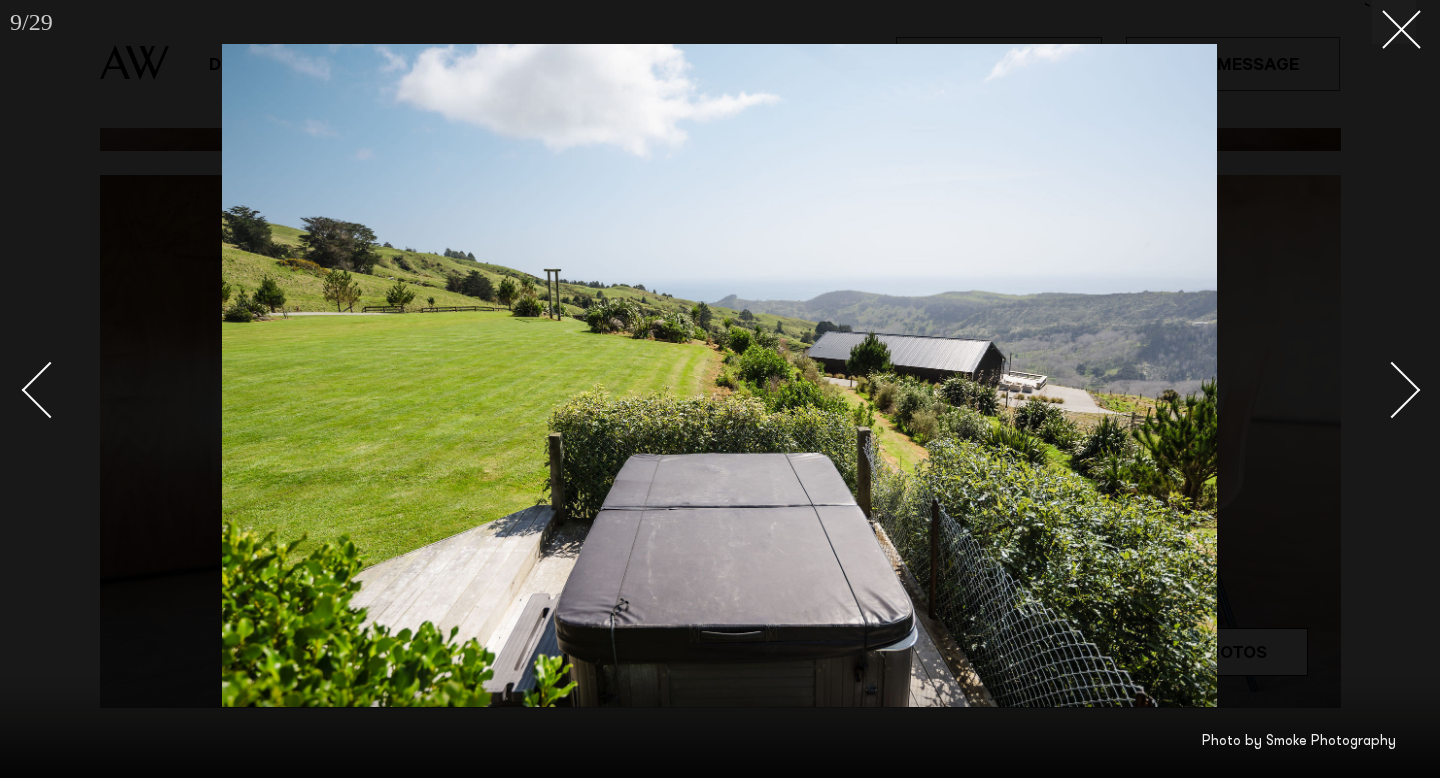 click at bounding box center [1392, 390] 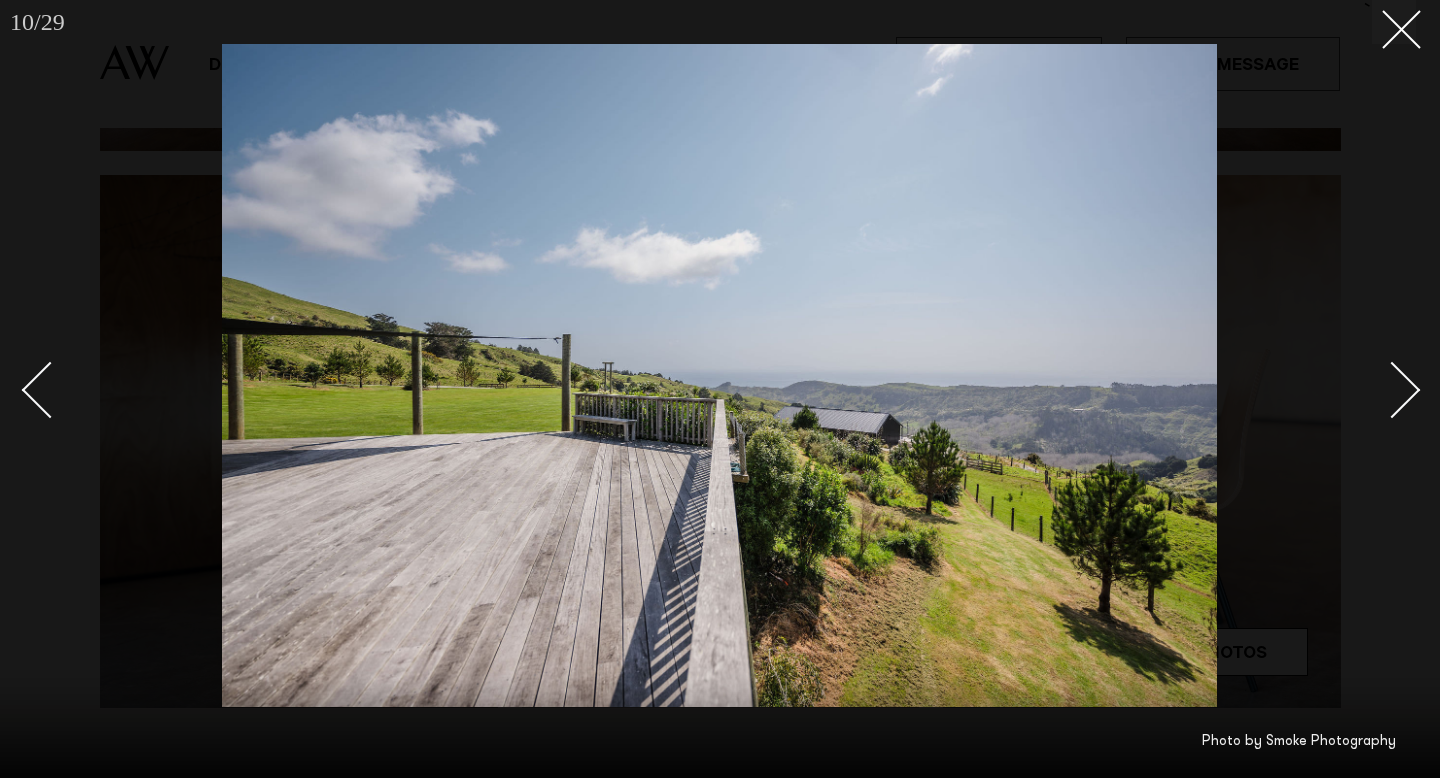 click at bounding box center (1392, 390) 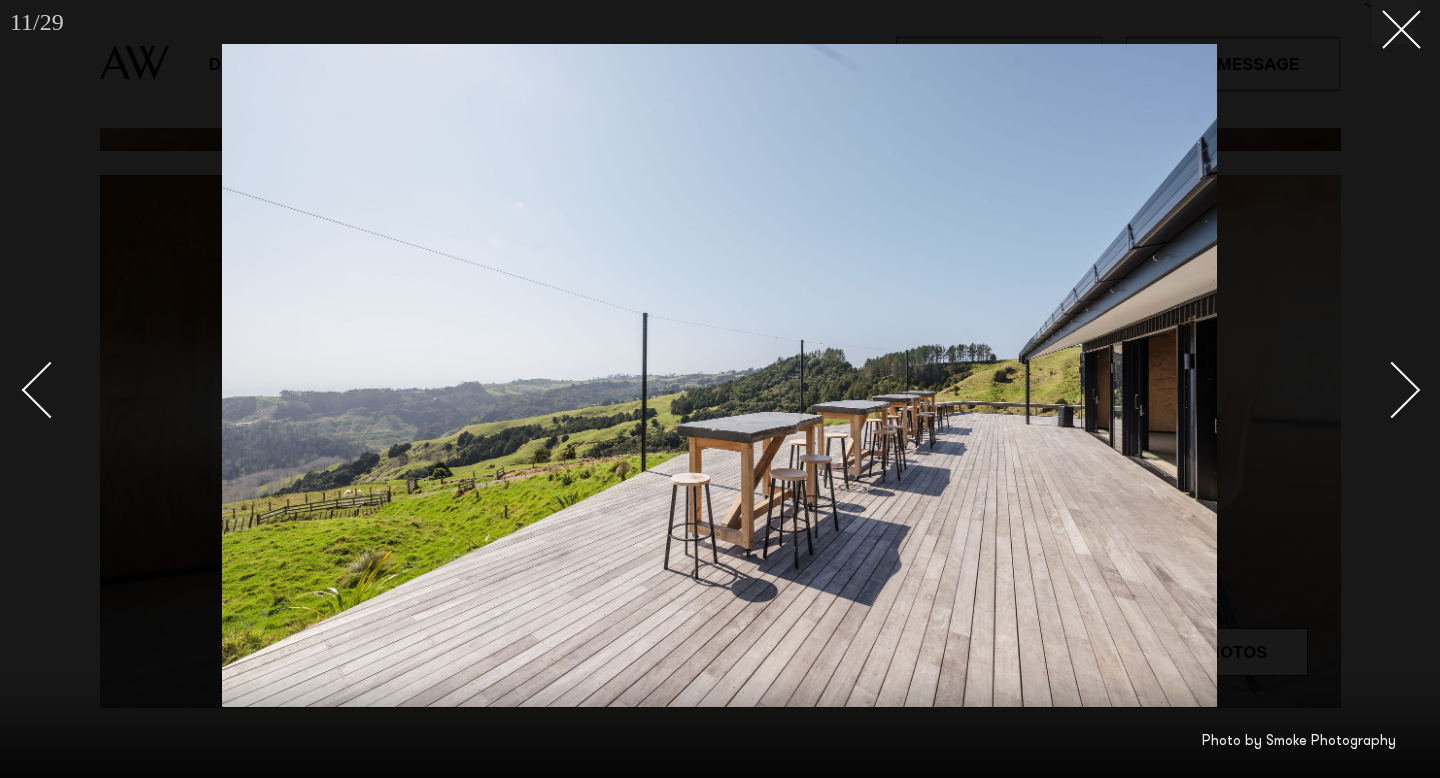 click at bounding box center [1392, 390] 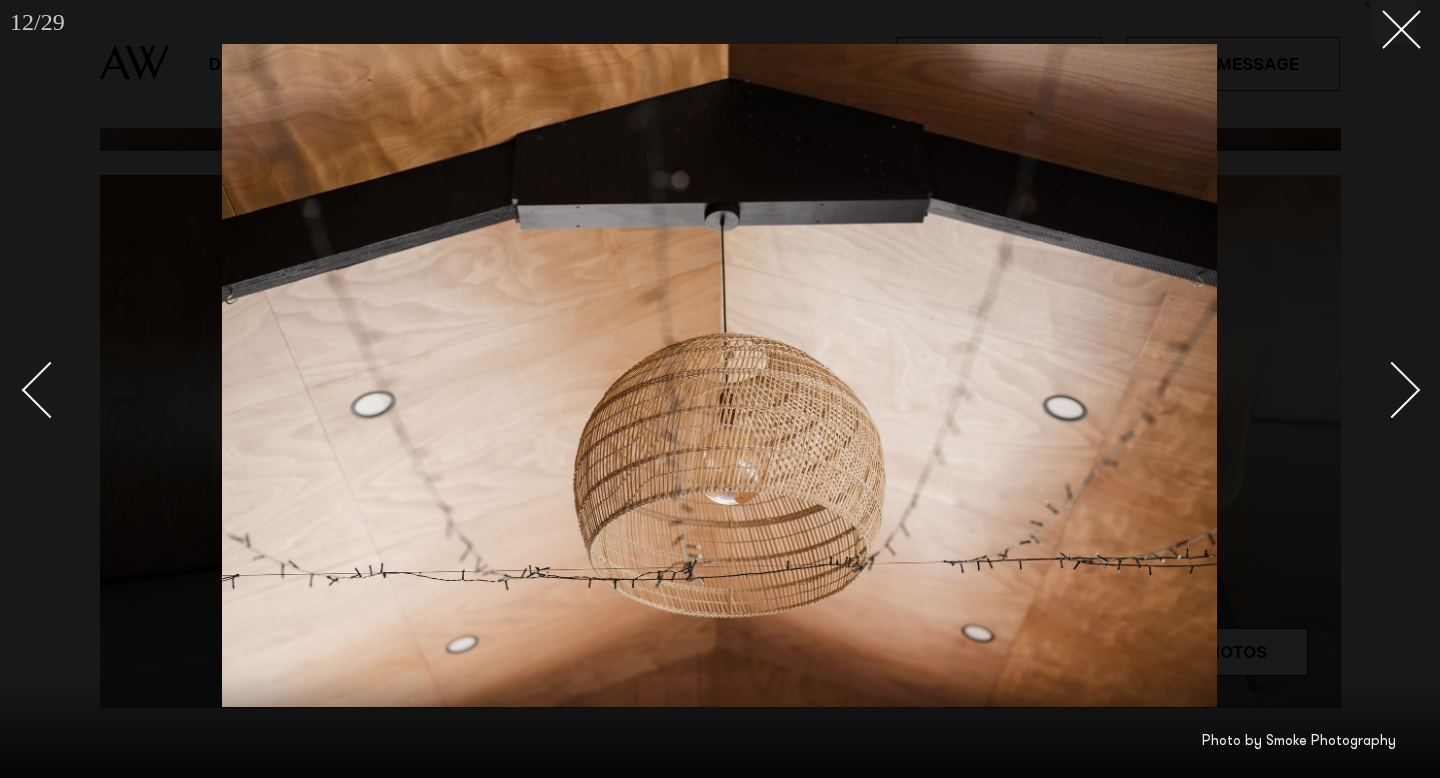 click at bounding box center (1392, 390) 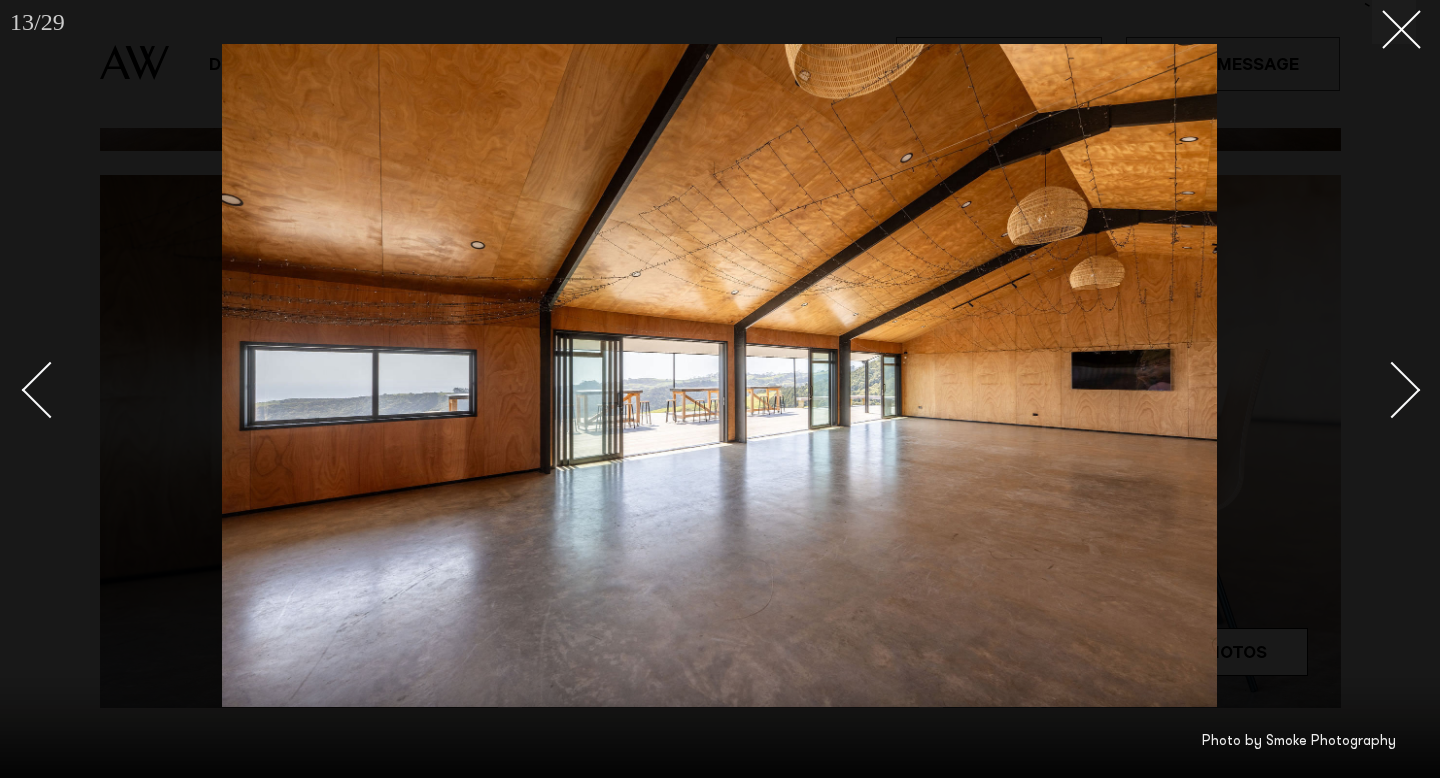 click at bounding box center (1392, 390) 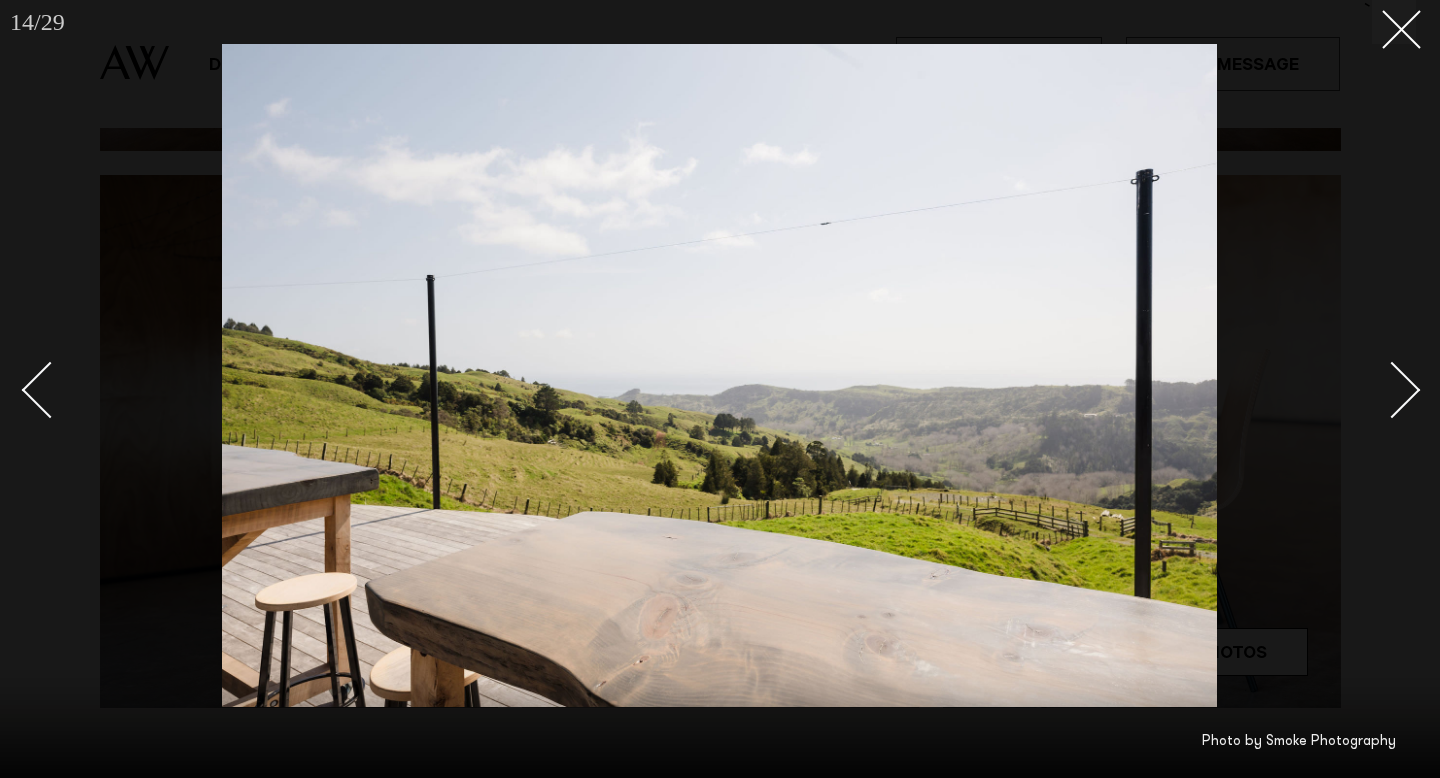 click at bounding box center [1392, 390] 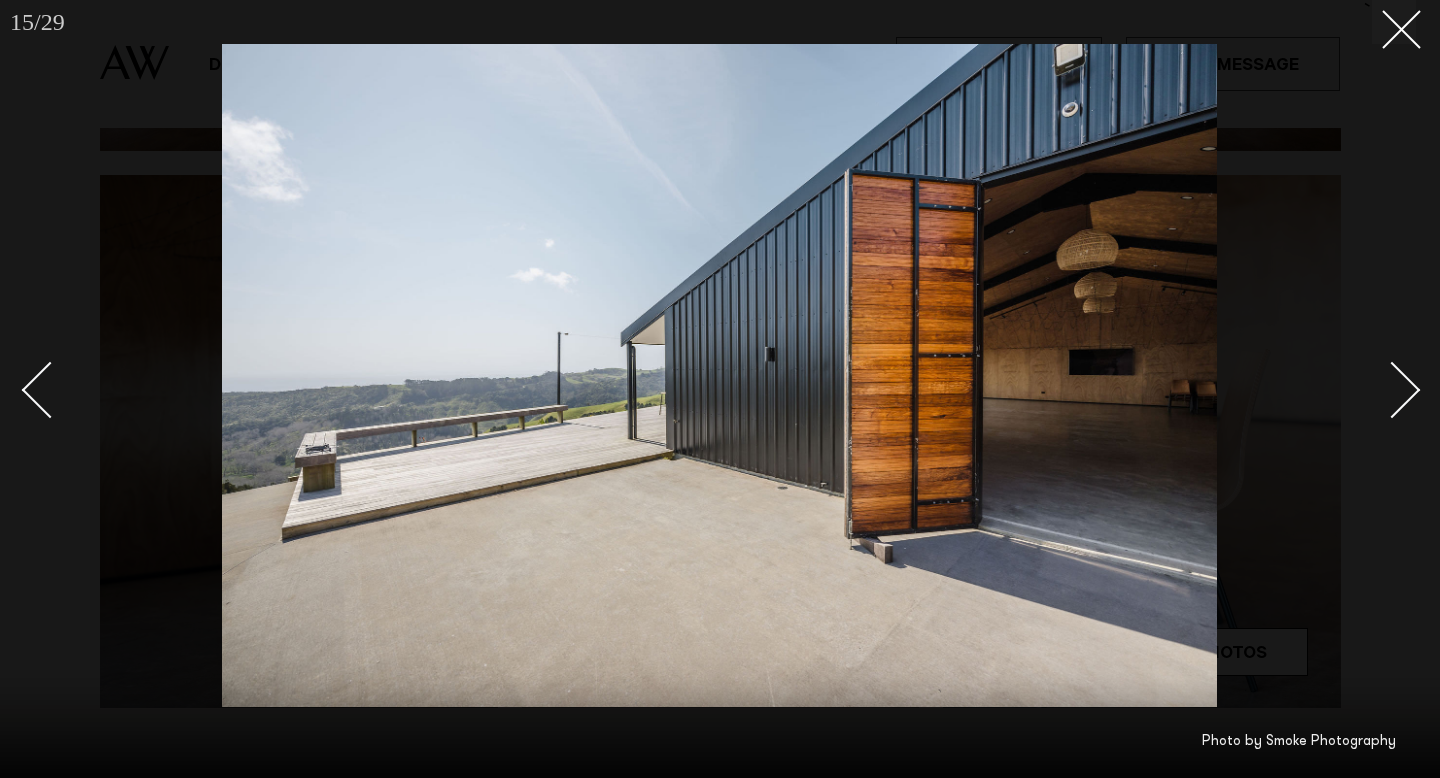 click at bounding box center (1392, 390) 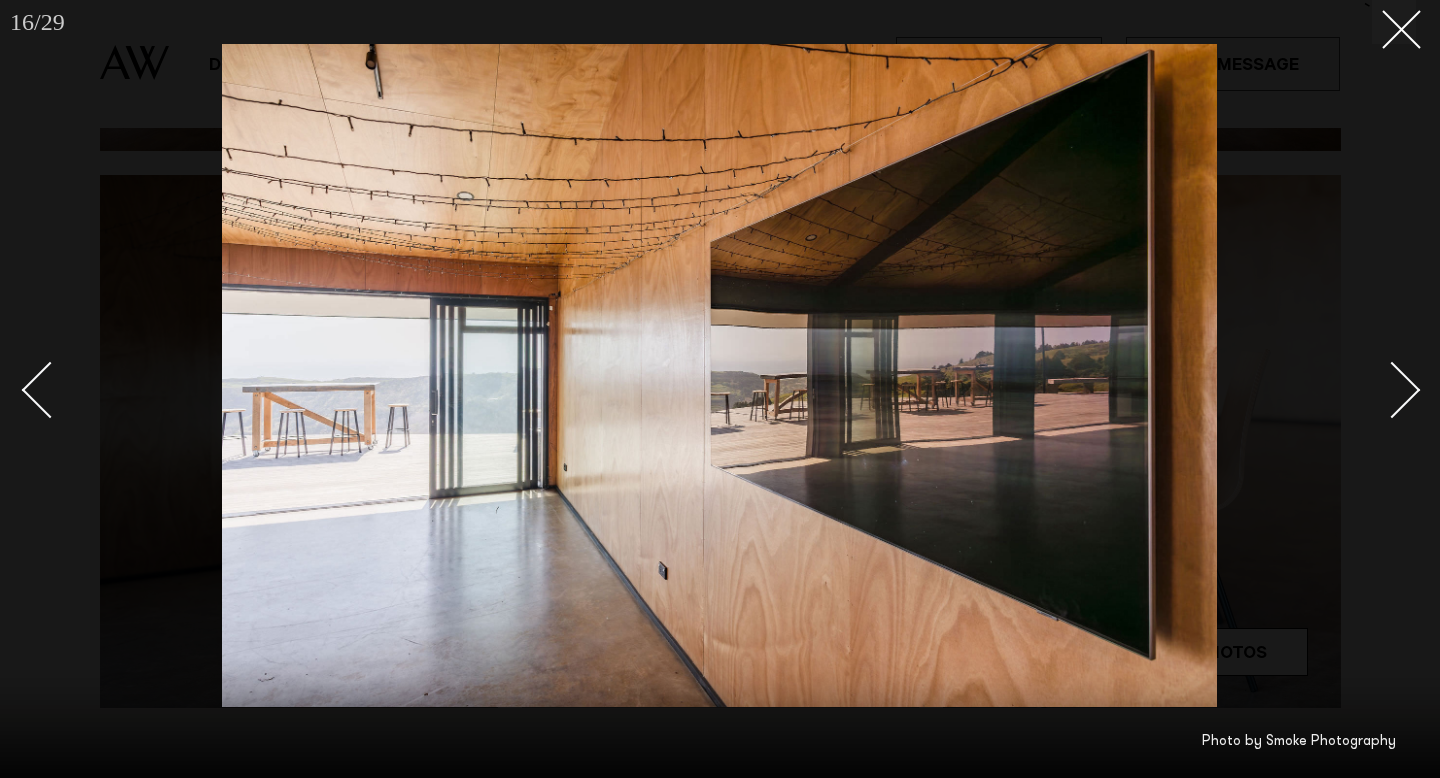 click at bounding box center (1392, 390) 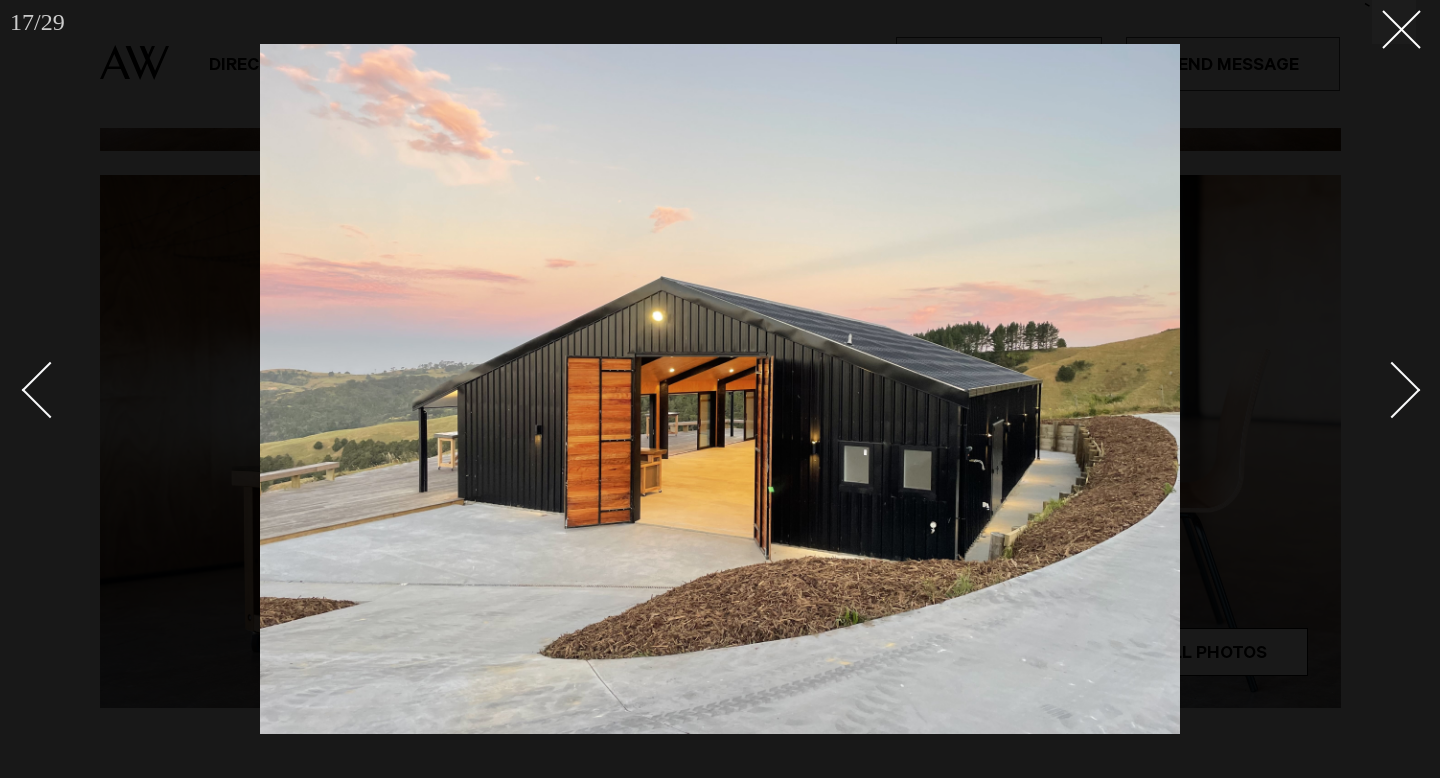 click at bounding box center (1392, 390) 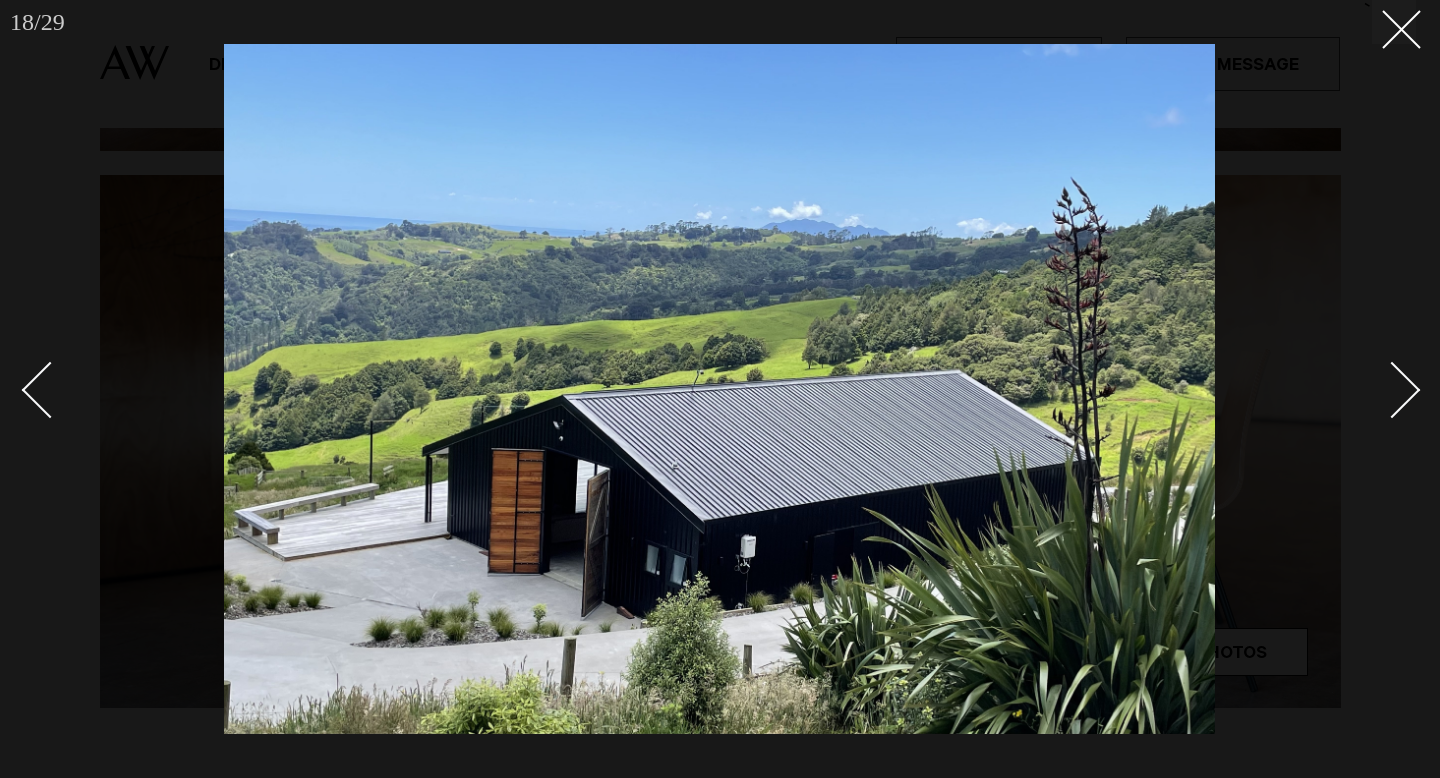 click at bounding box center [1392, 390] 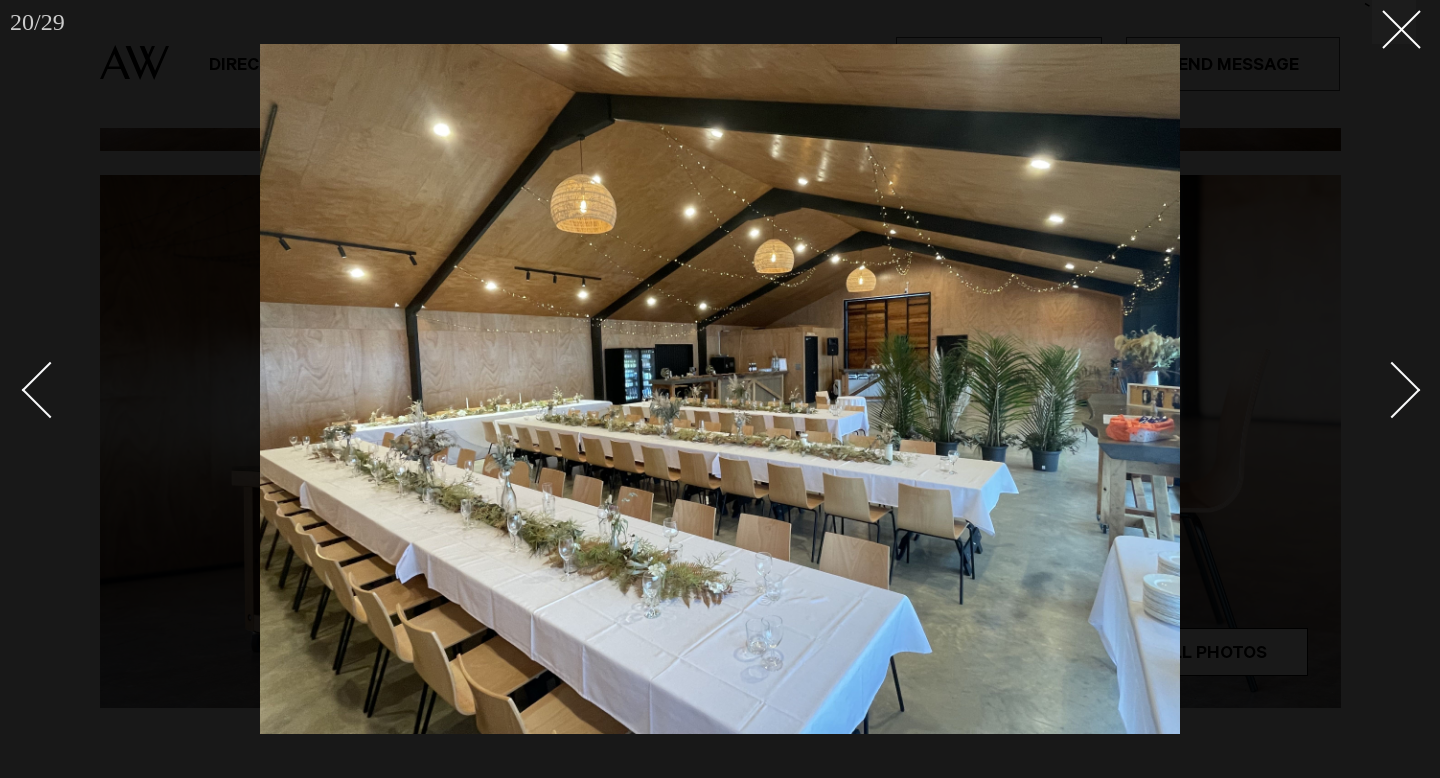 click at bounding box center [1381, 389] 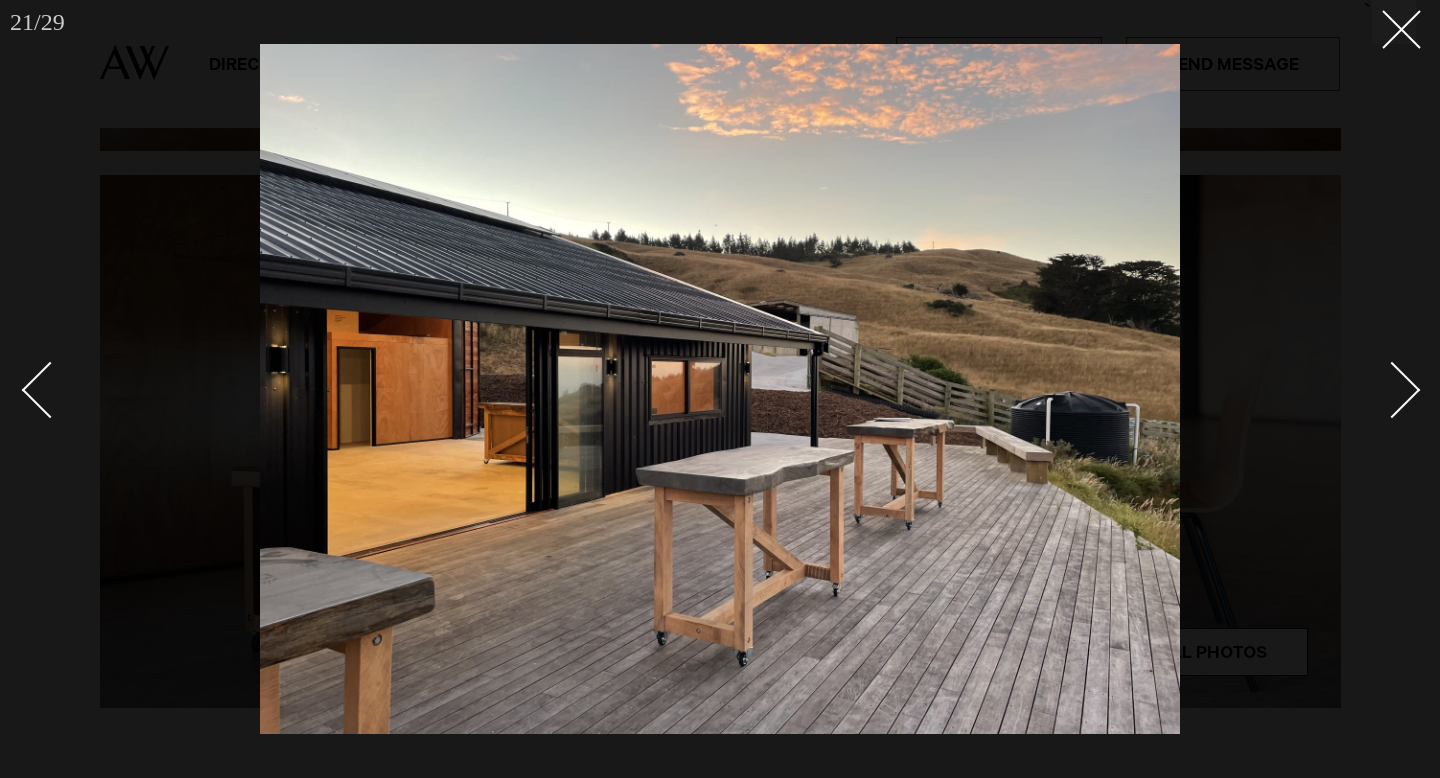 click at bounding box center (1381, 389) 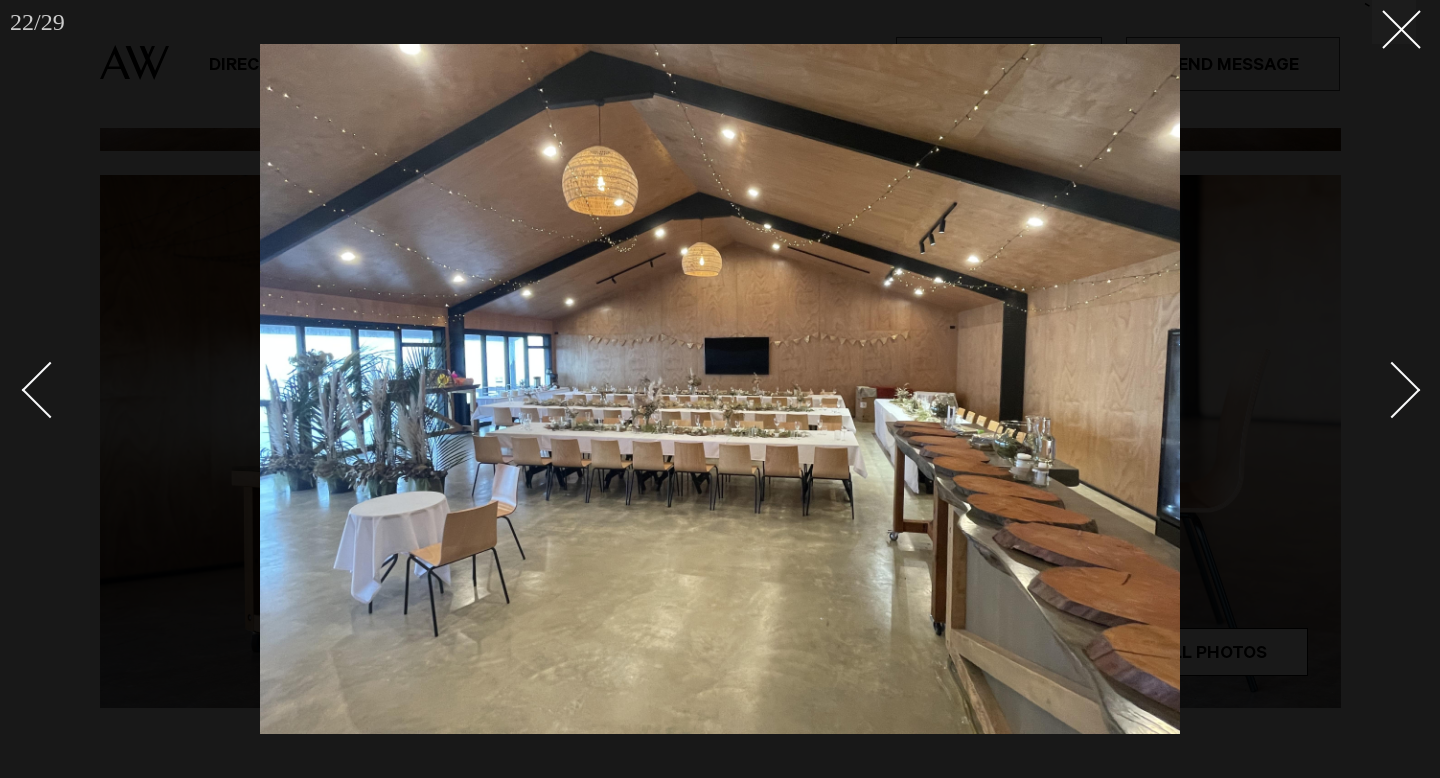 click at bounding box center [1381, 389] 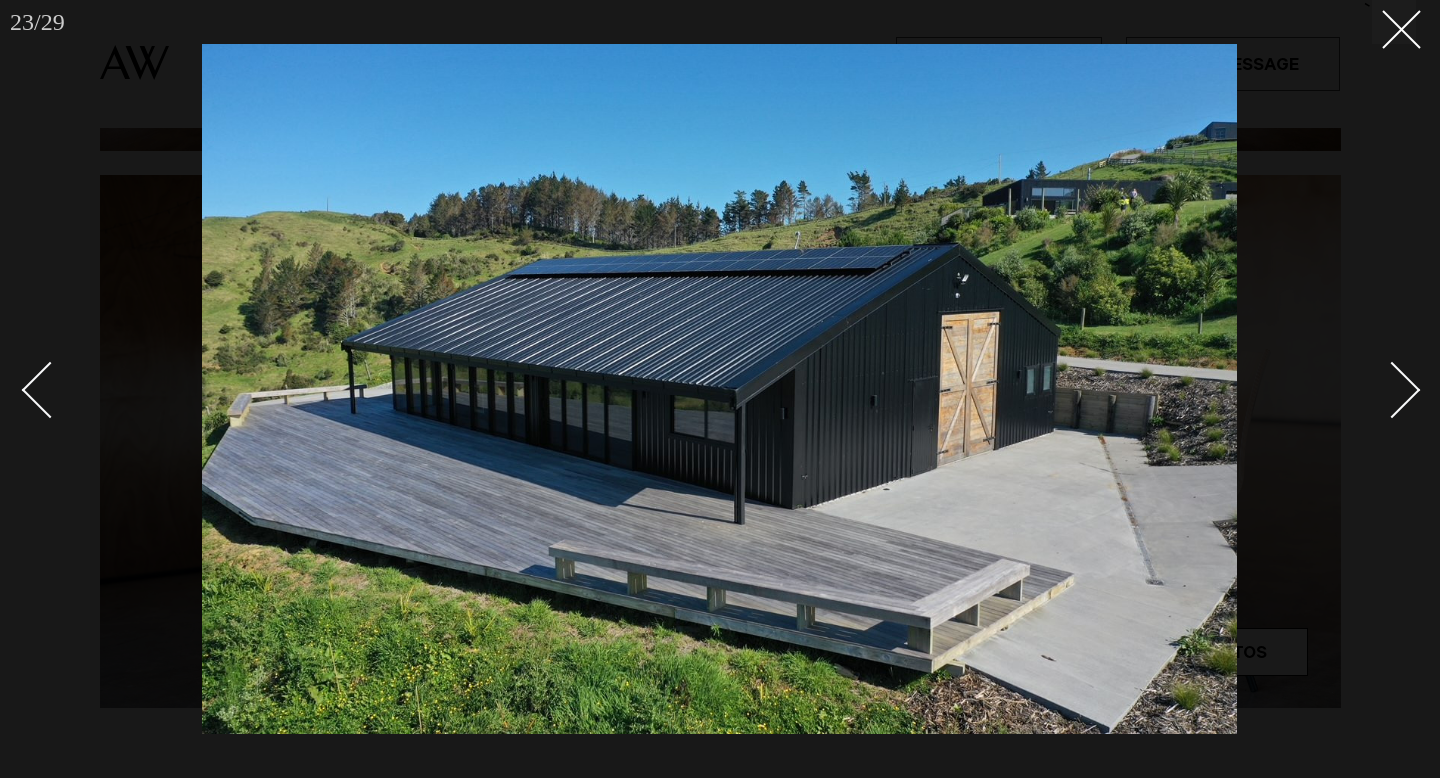 click at bounding box center [1381, 389] 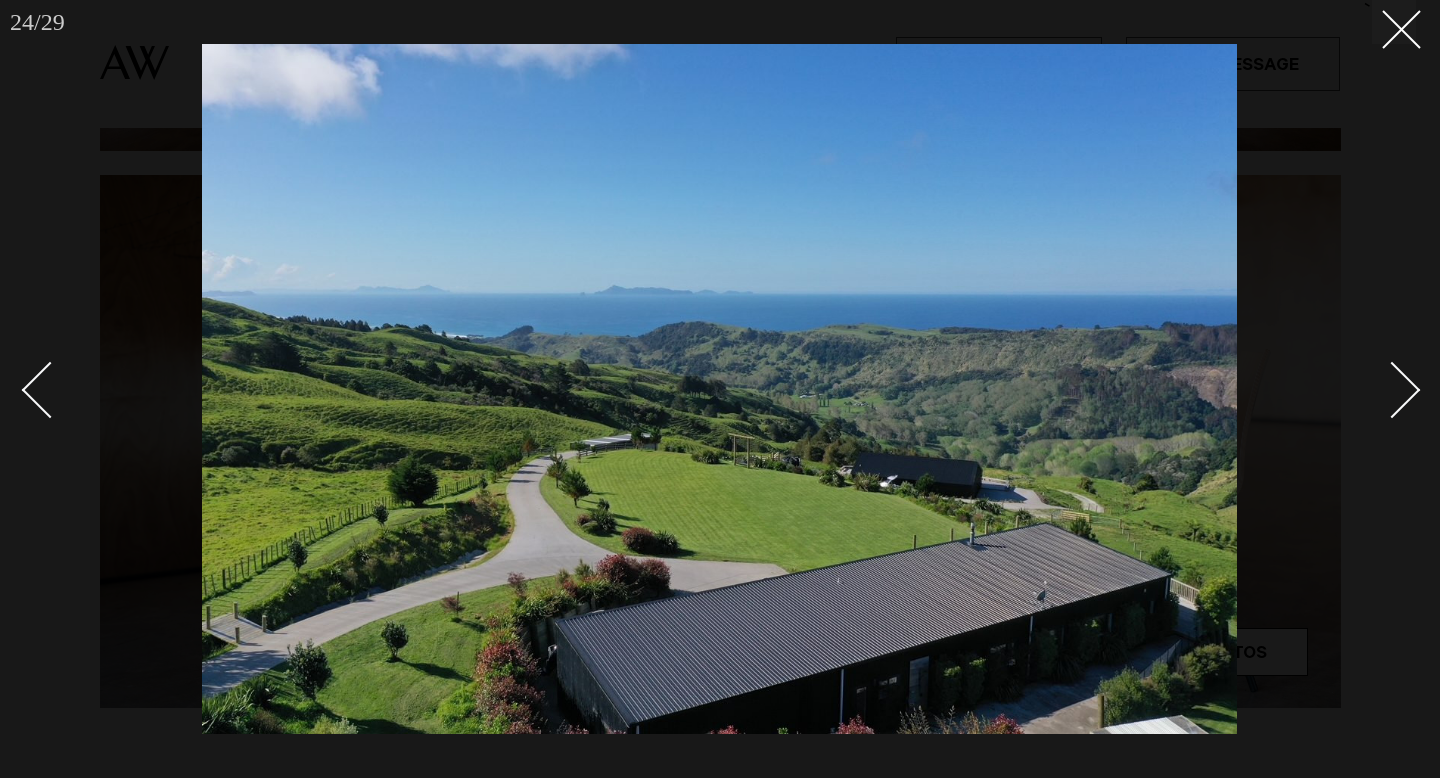 click at bounding box center [1381, 389] 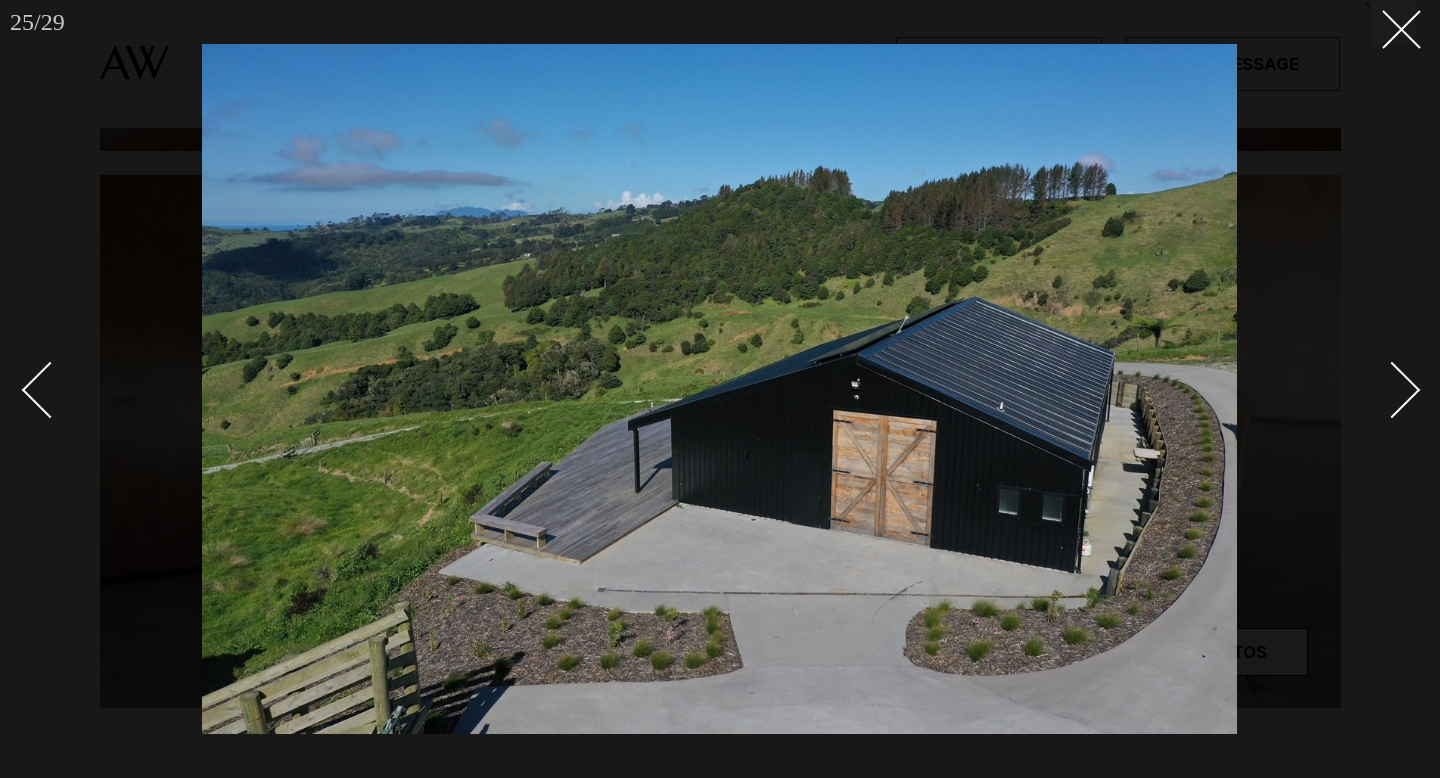 click at bounding box center (1381, 389) 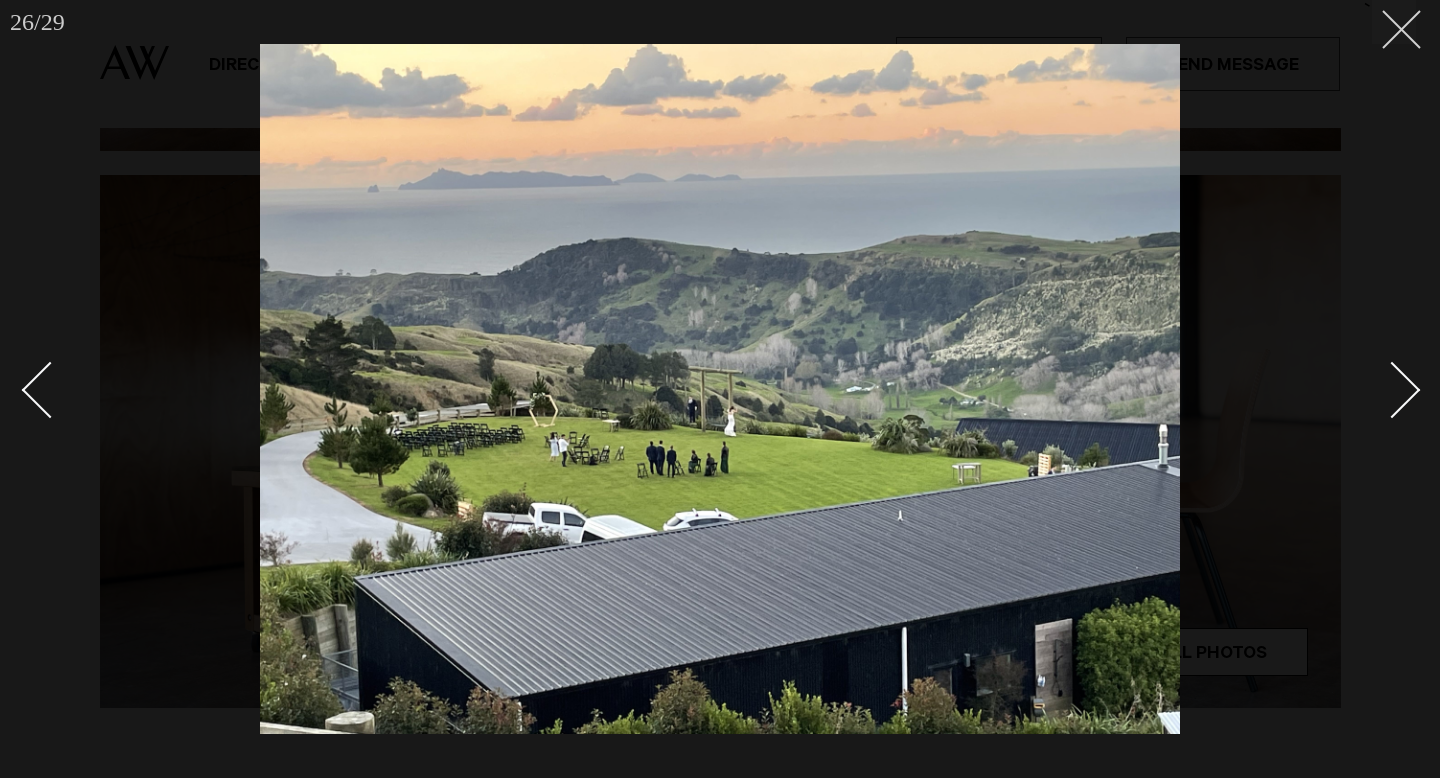 click 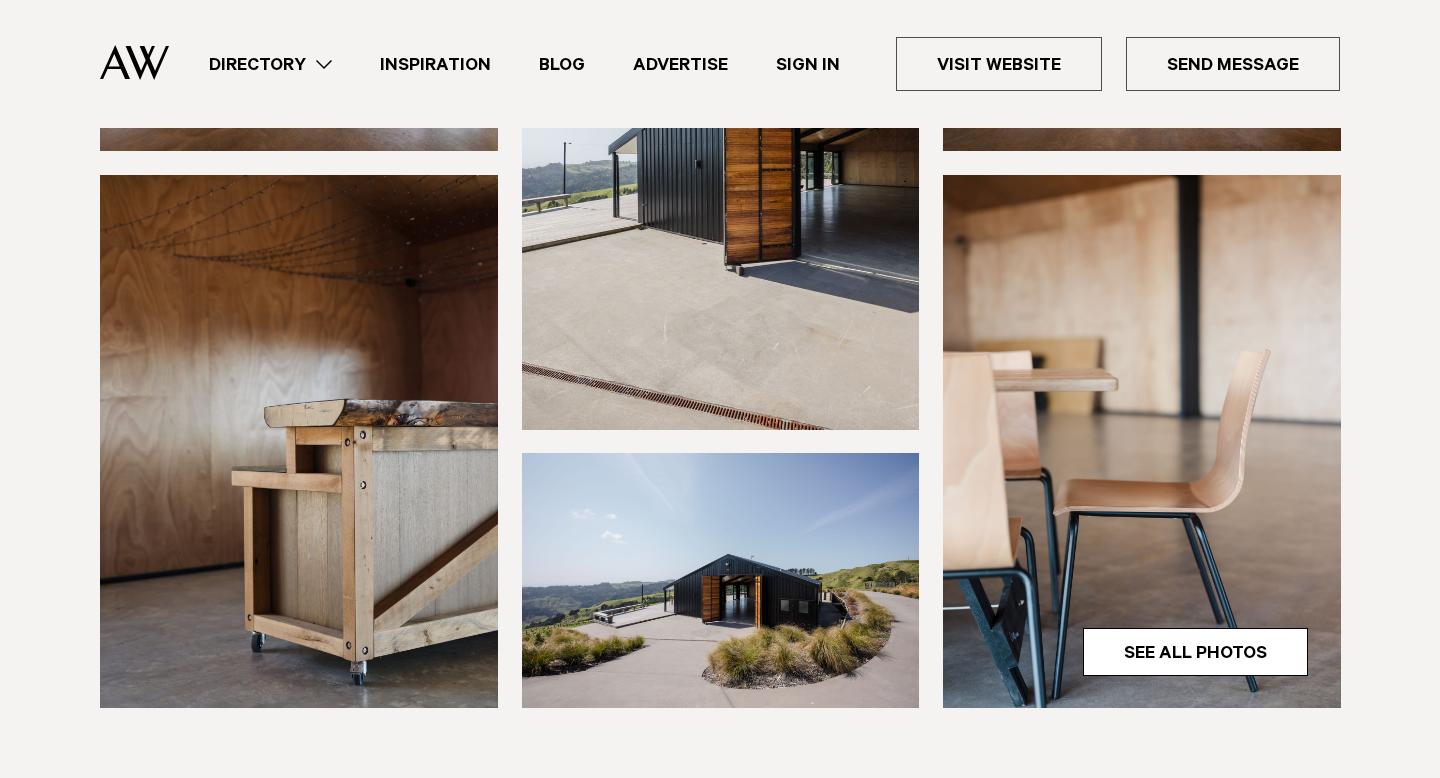 scroll, scrollTop: 469, scrollLeft: 0, axis: vertical 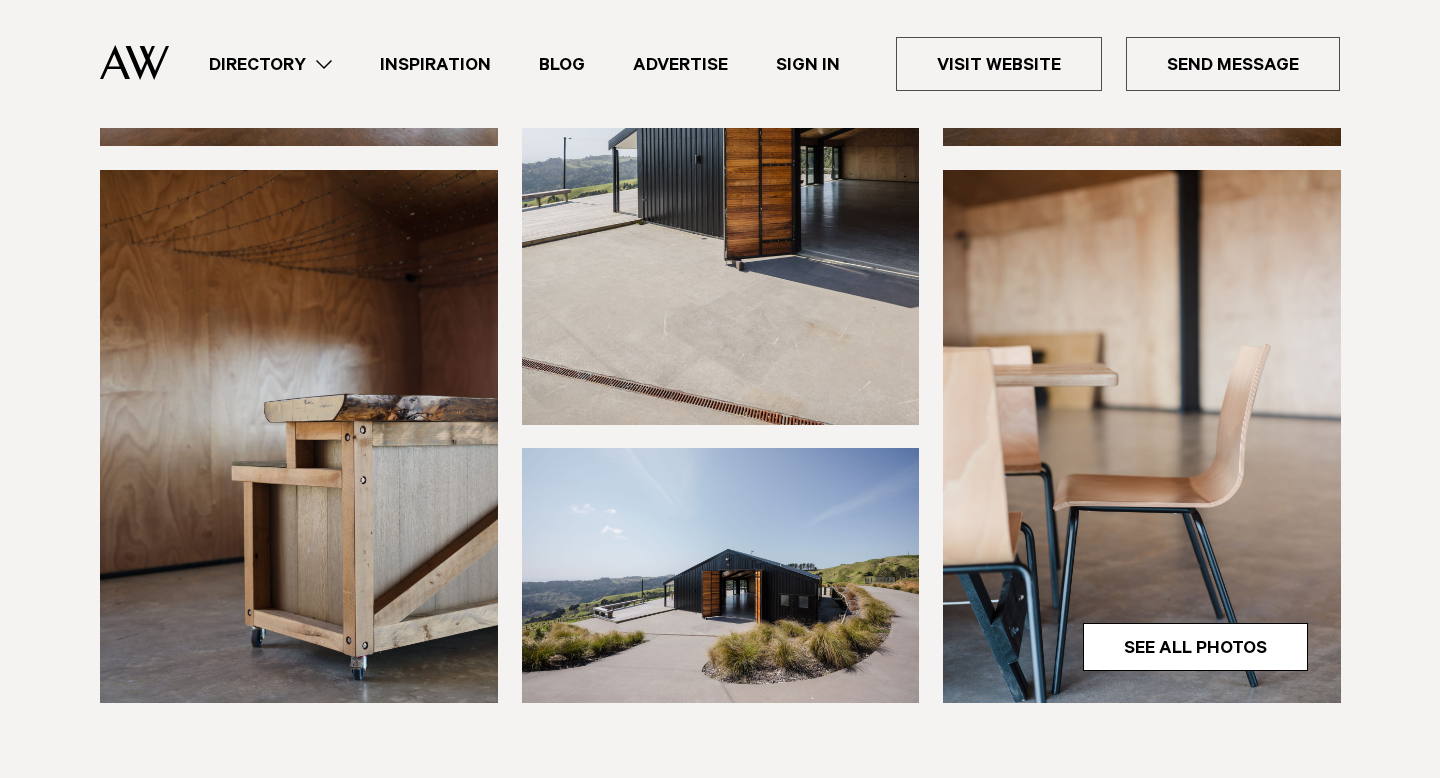 drag, startPoint x: 446, startPoint y: 66, endPoint x: 468, endPoint y: 70, distance: 22.36068 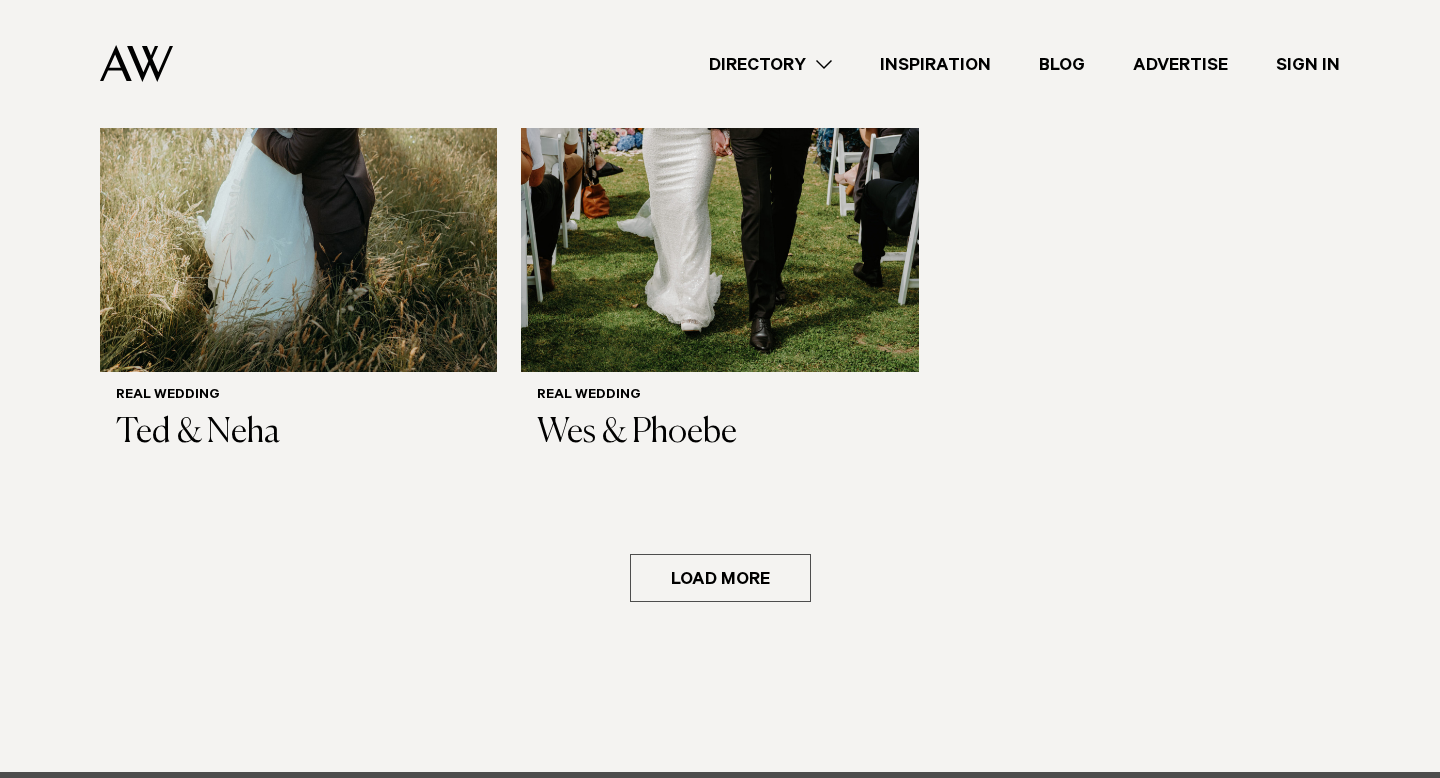 scroll, scrollTop: 2887, scrollLeft: 0, axis: vertical 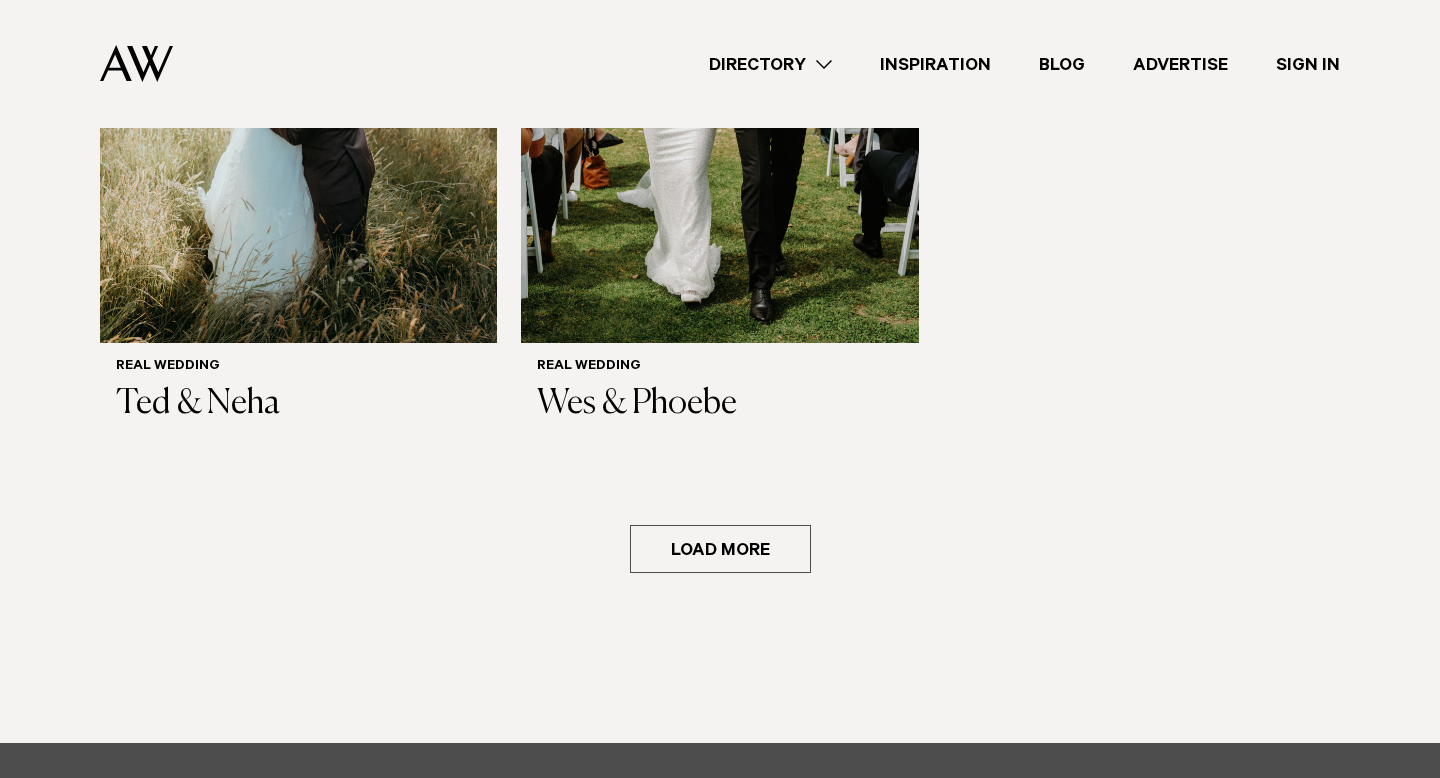 click on "Load more" at bounding box center (720, 549) 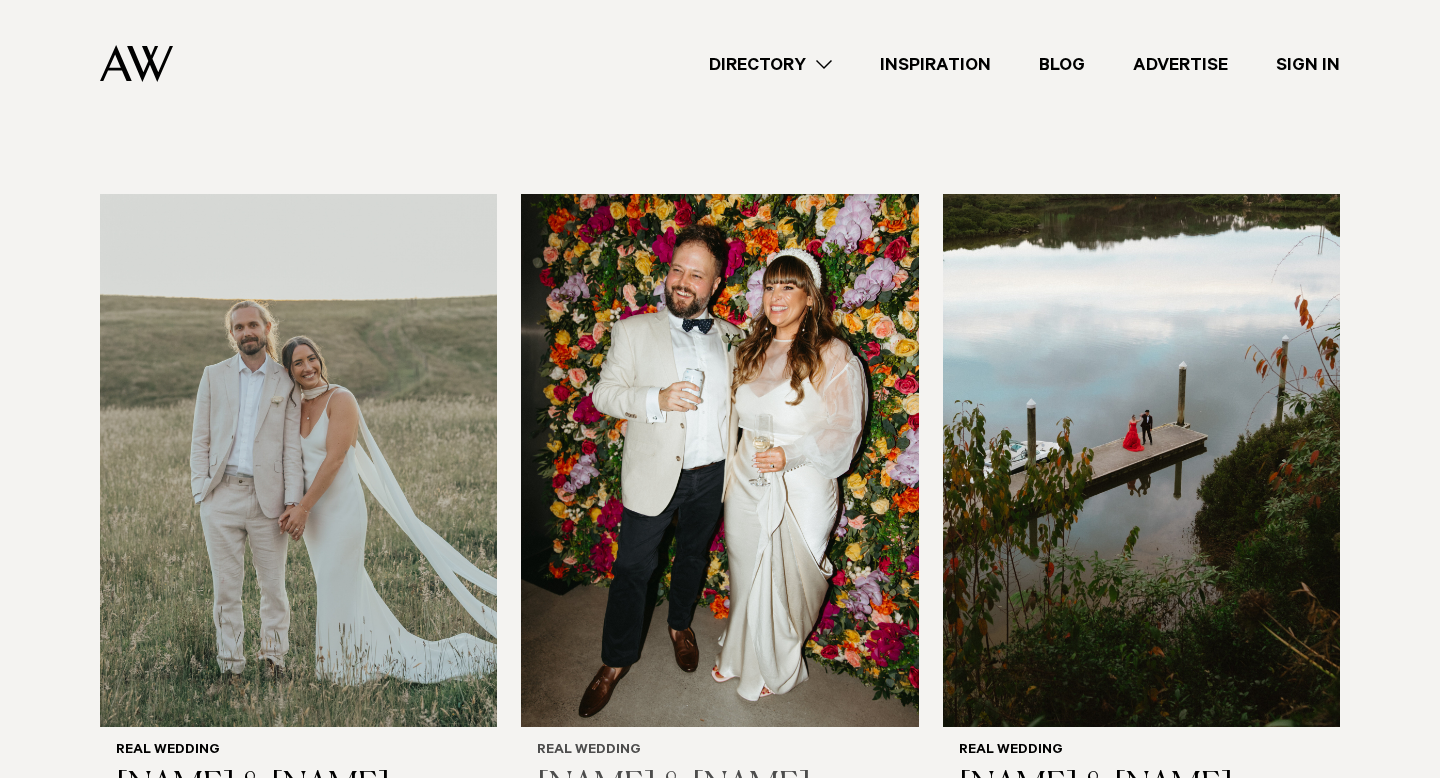 scroll, scrollTop: 3267, scrollLeft: 0, axis: vertical 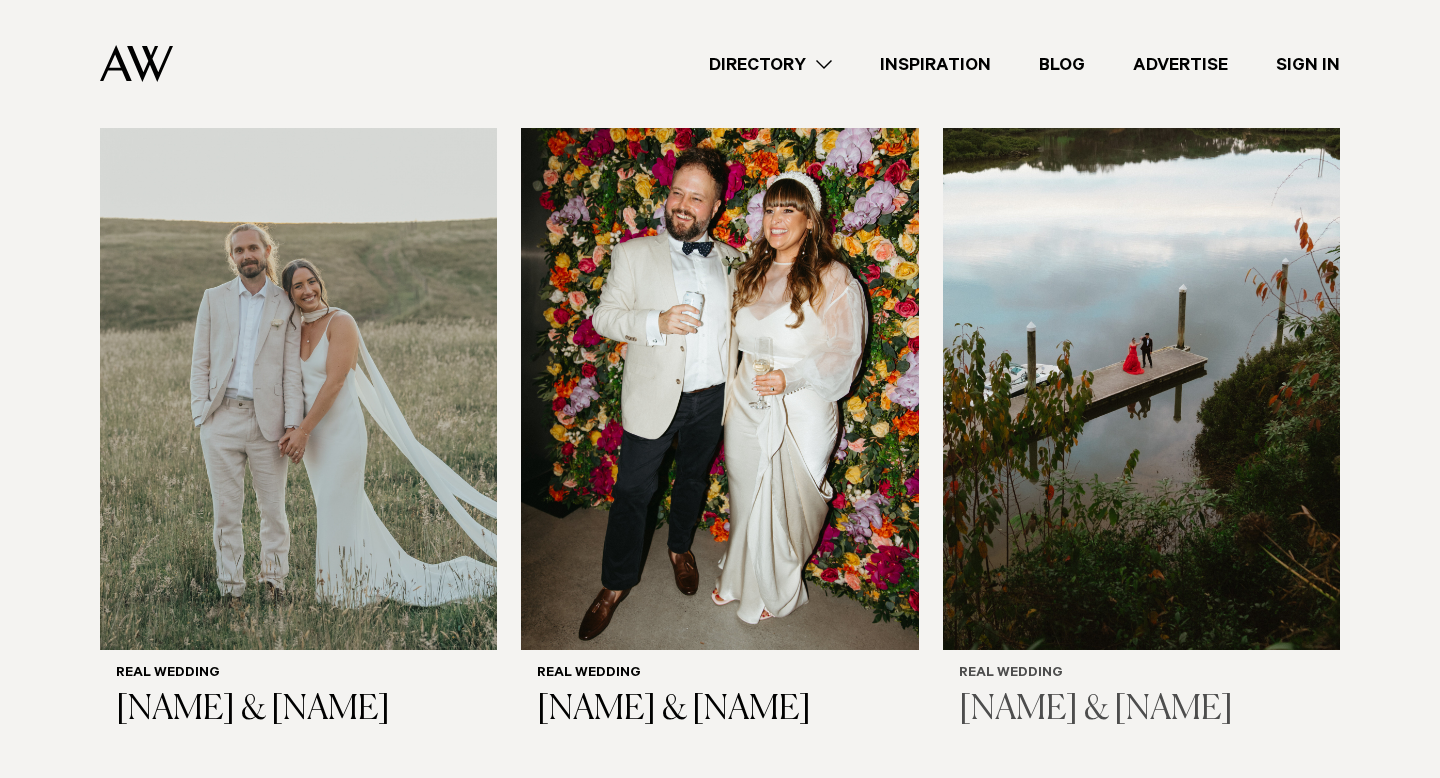 click at bounding box center (1141, 383) 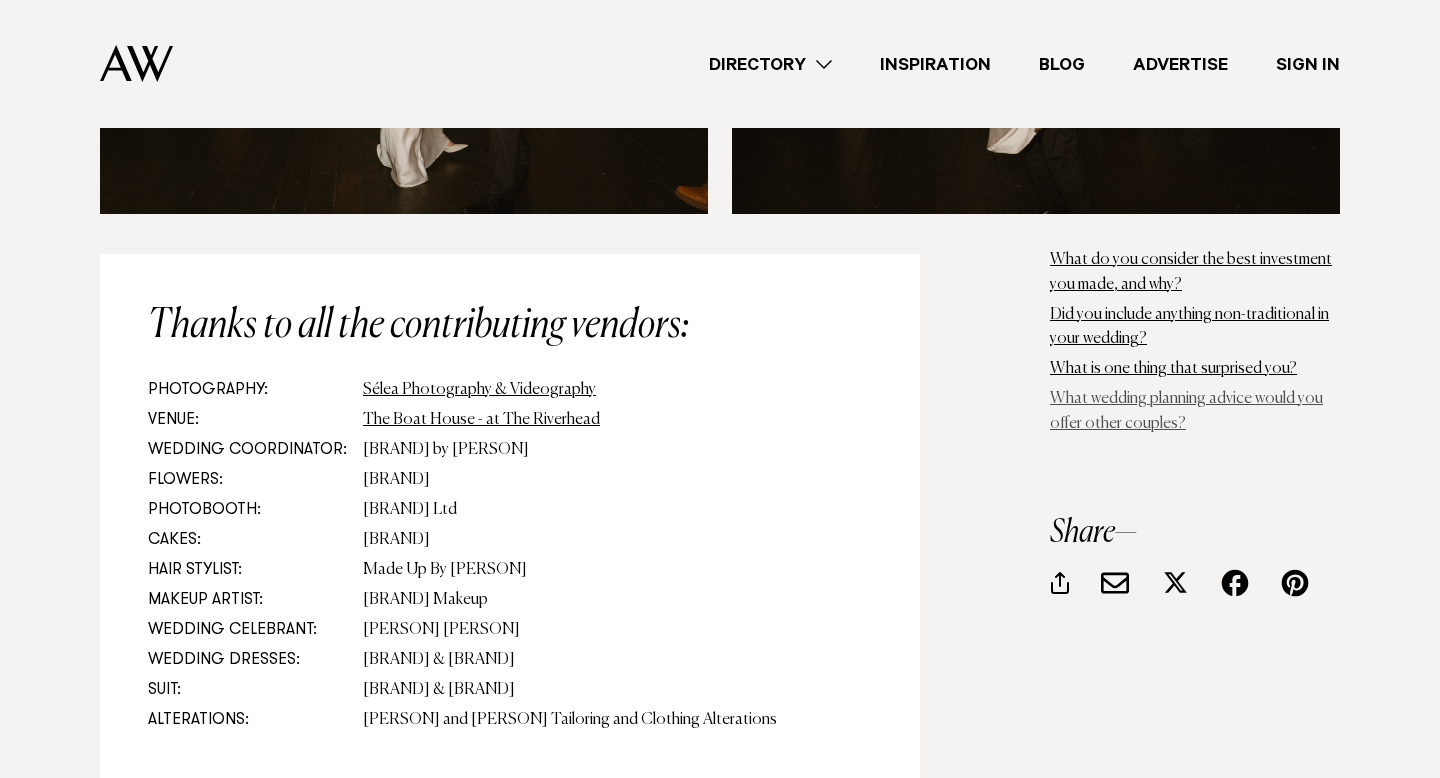 scroll, scrollTop: 14899, scrollLeft: 0, axis: vertical 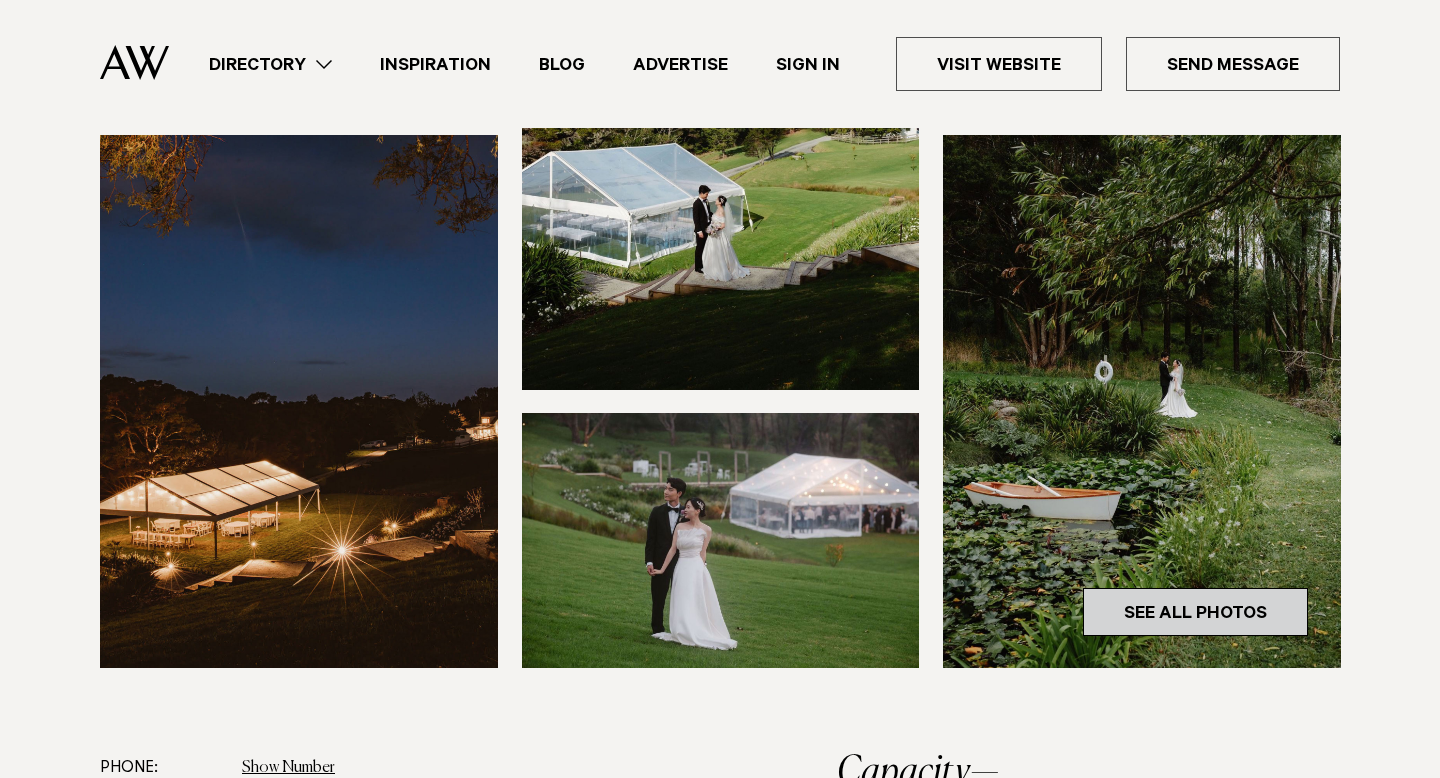 click on "See All Photos" at bounding box center (1195, 612) 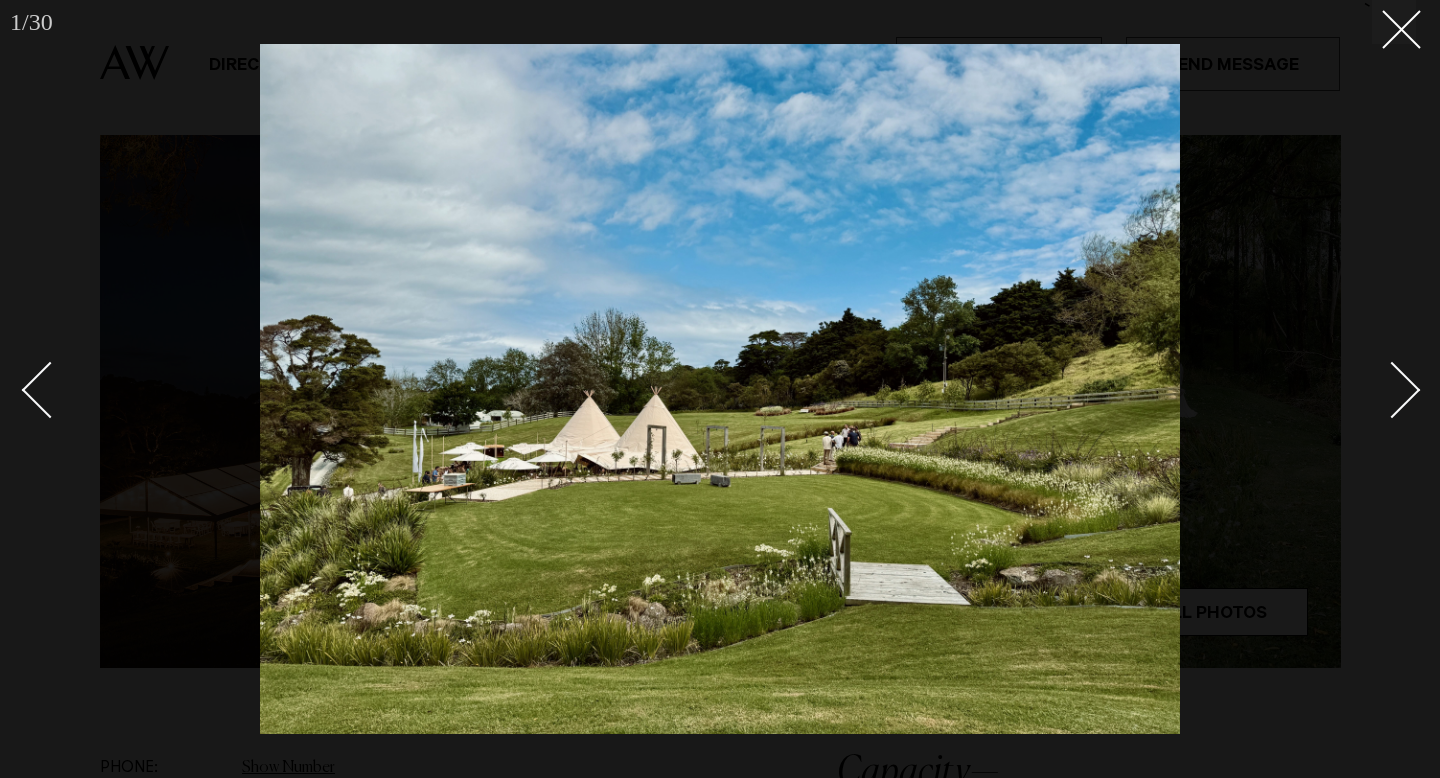 click at bounding box center [1392, 390] 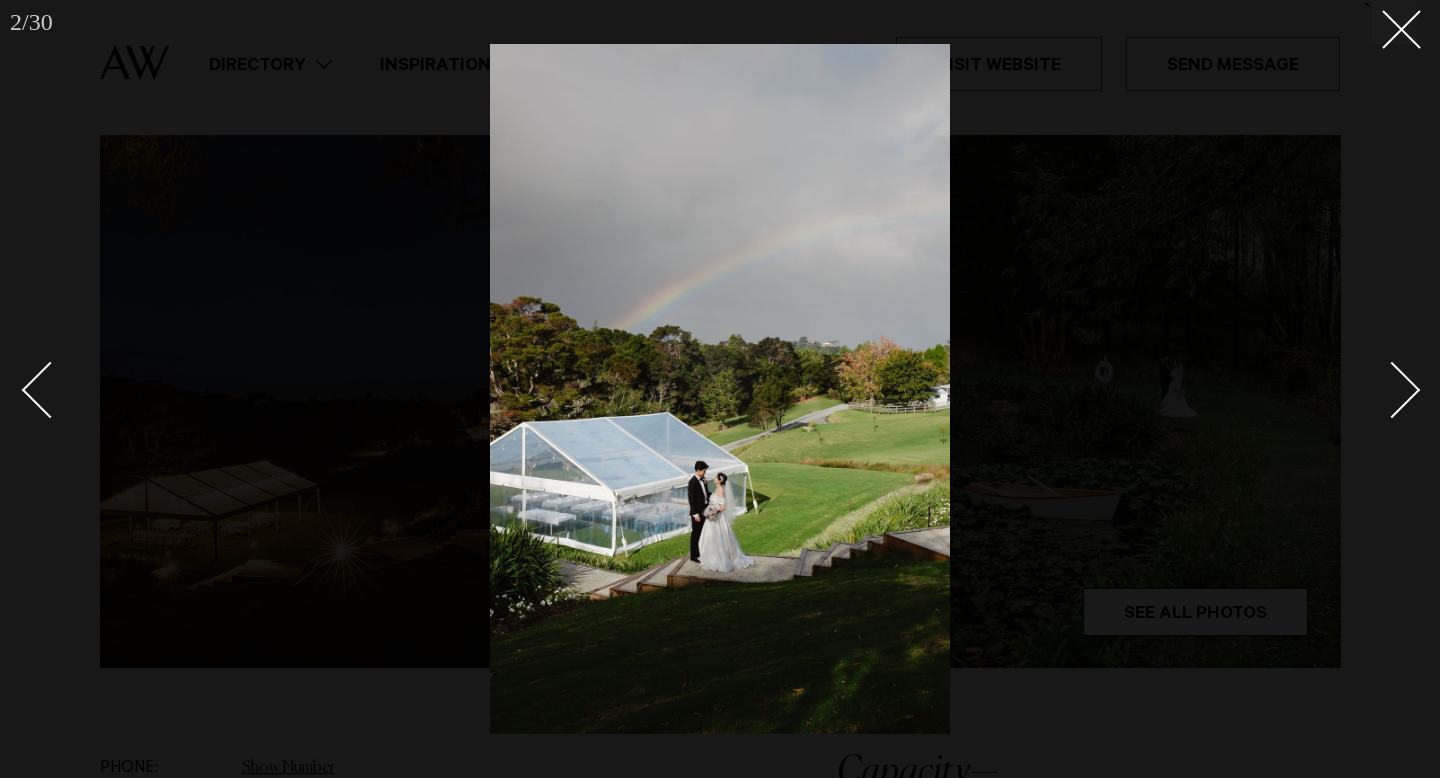 click at bounding box center (1392, 390) 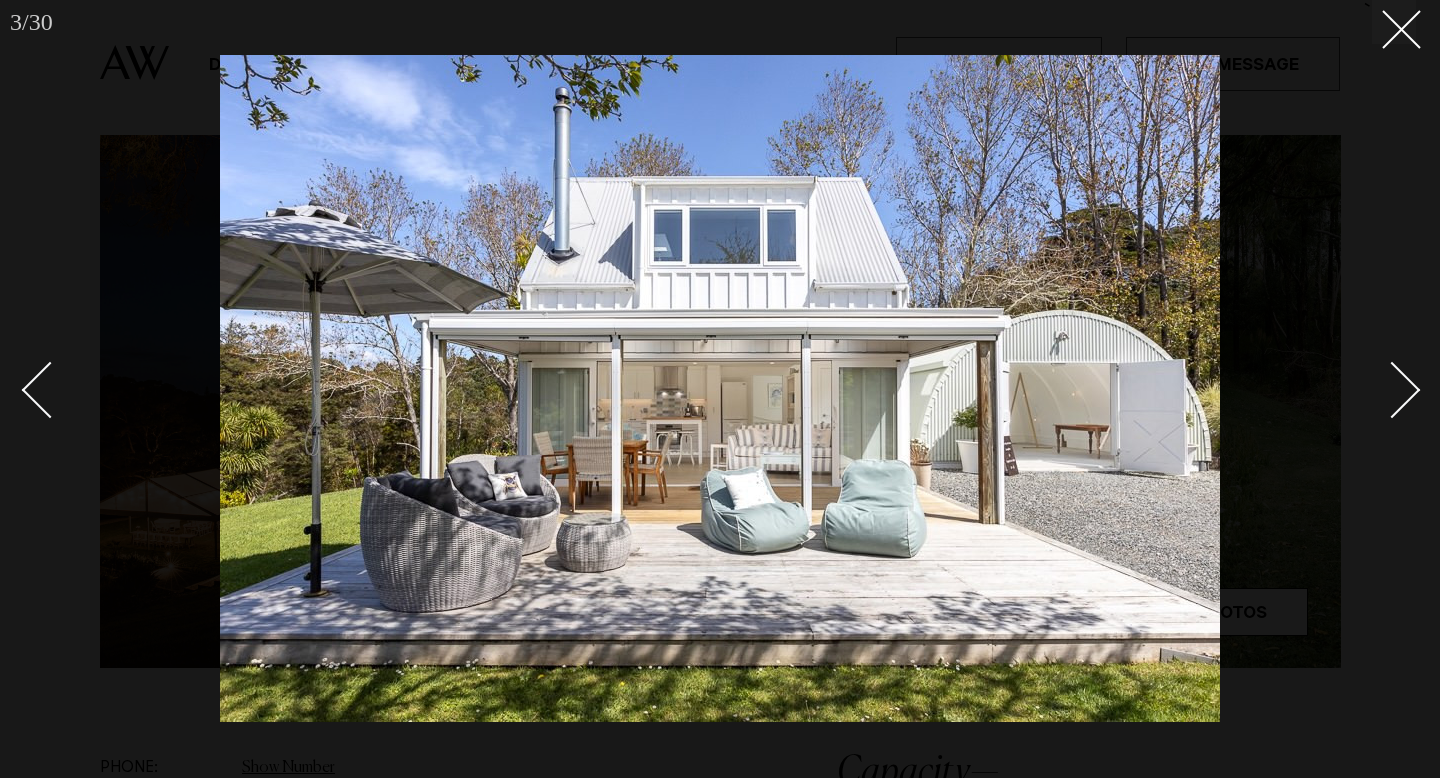 click at bounding box center (1392, 390) 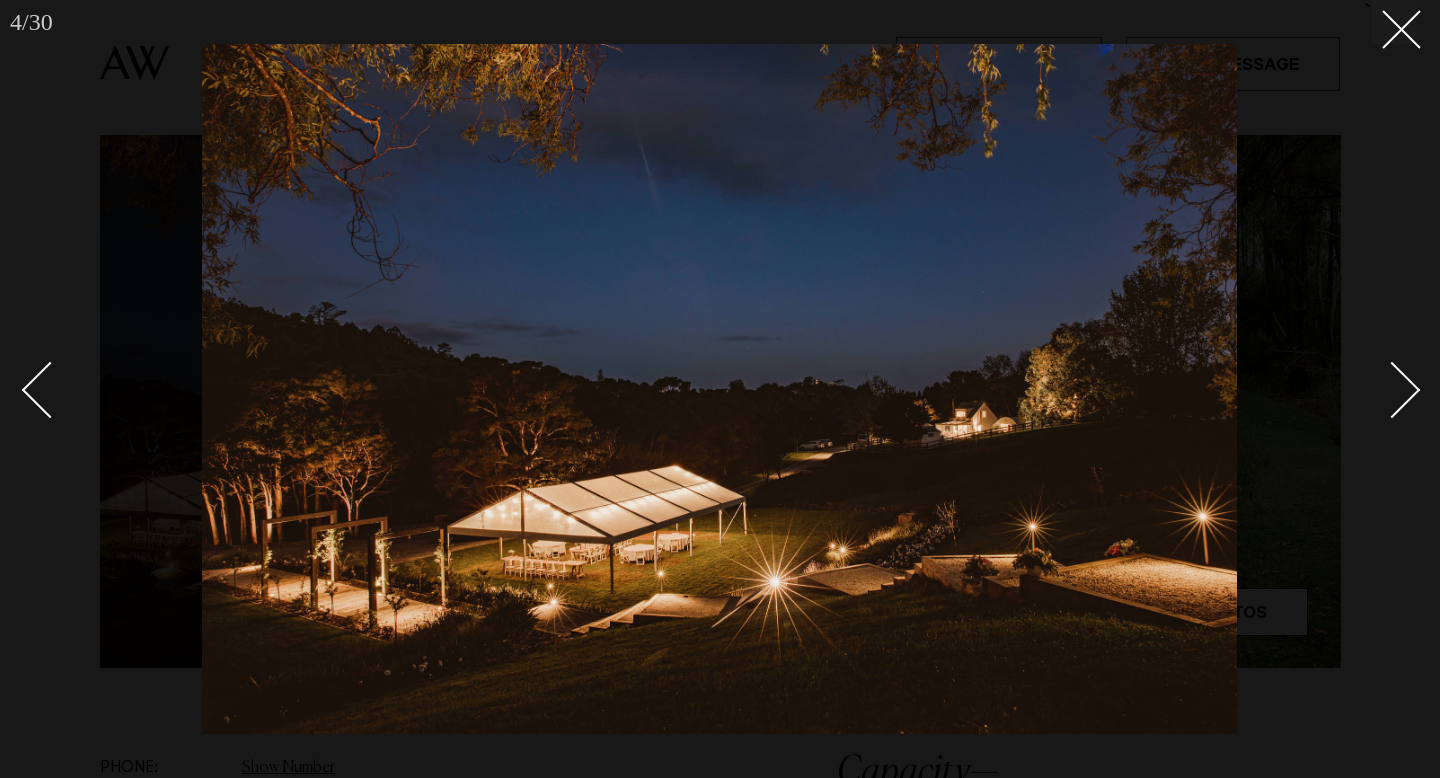 click at bounding box center (1392, 390) 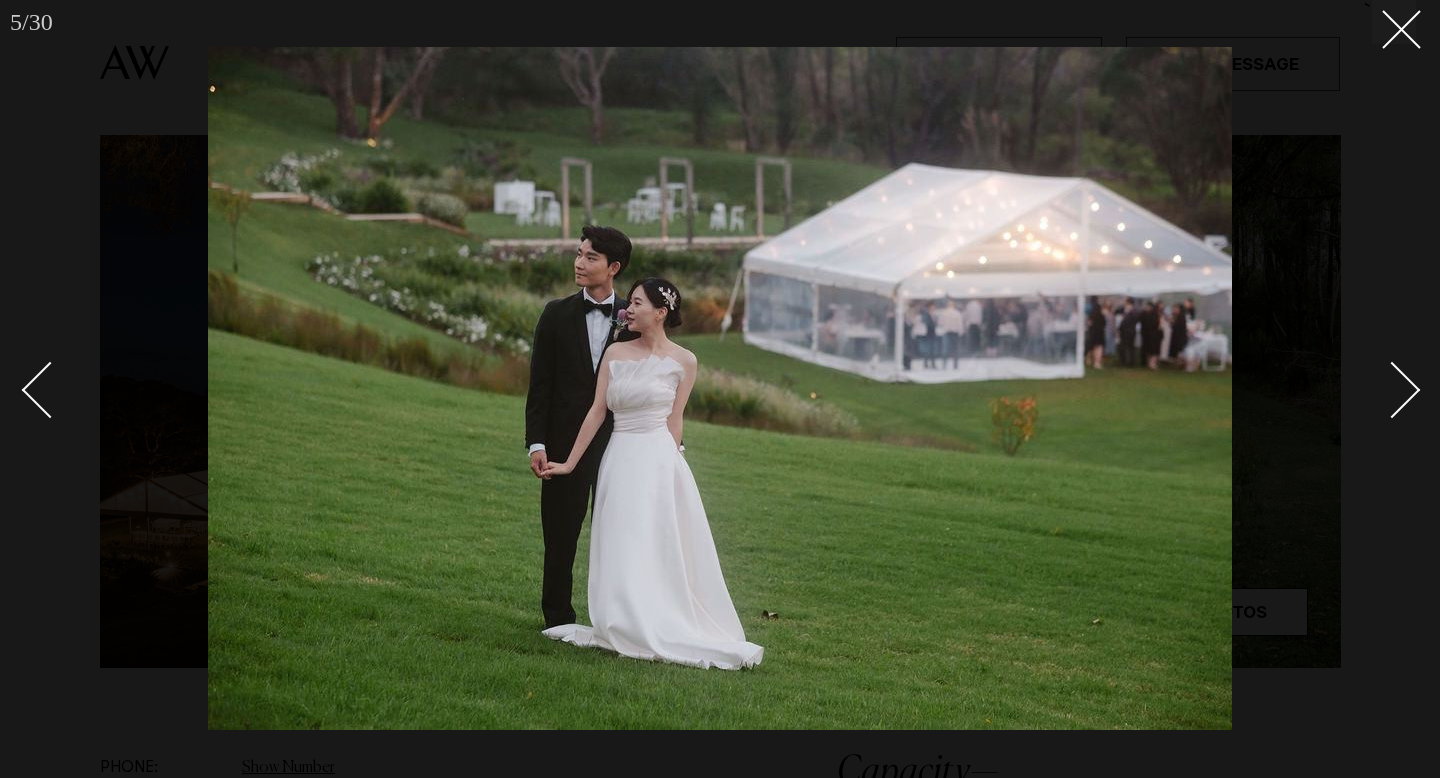 click at bounding box center (1392, 390) 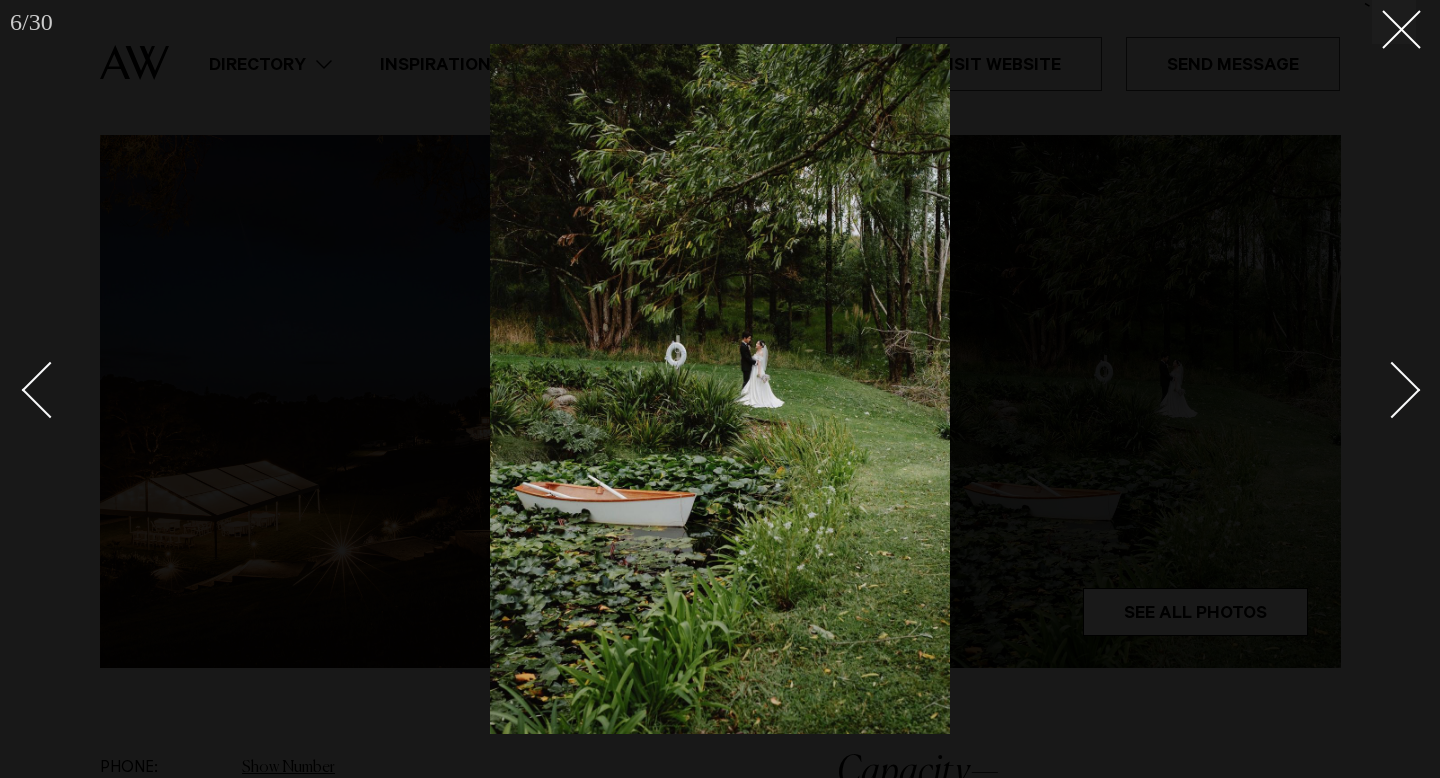 click at bounding box center [1392, 390] 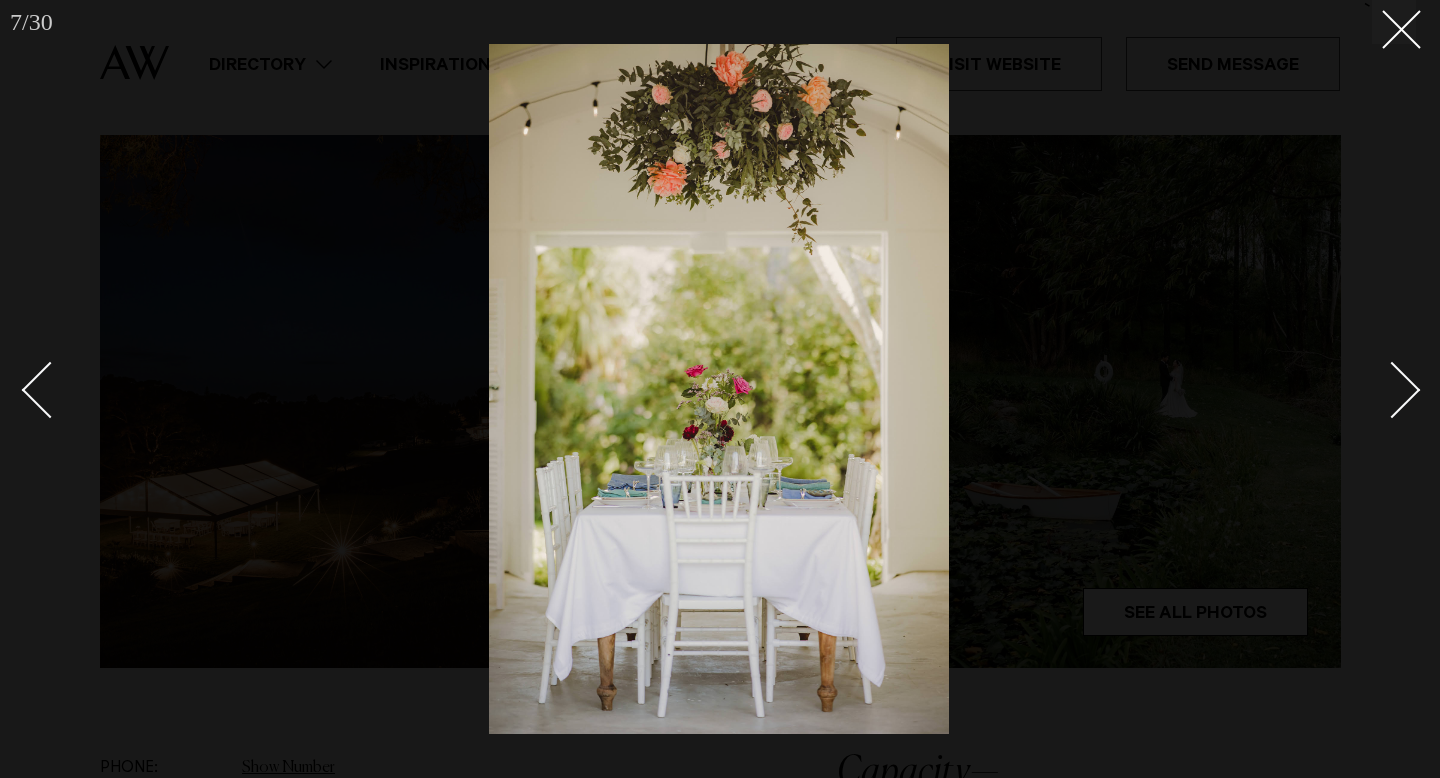 click at bounding box center [1392, 390] 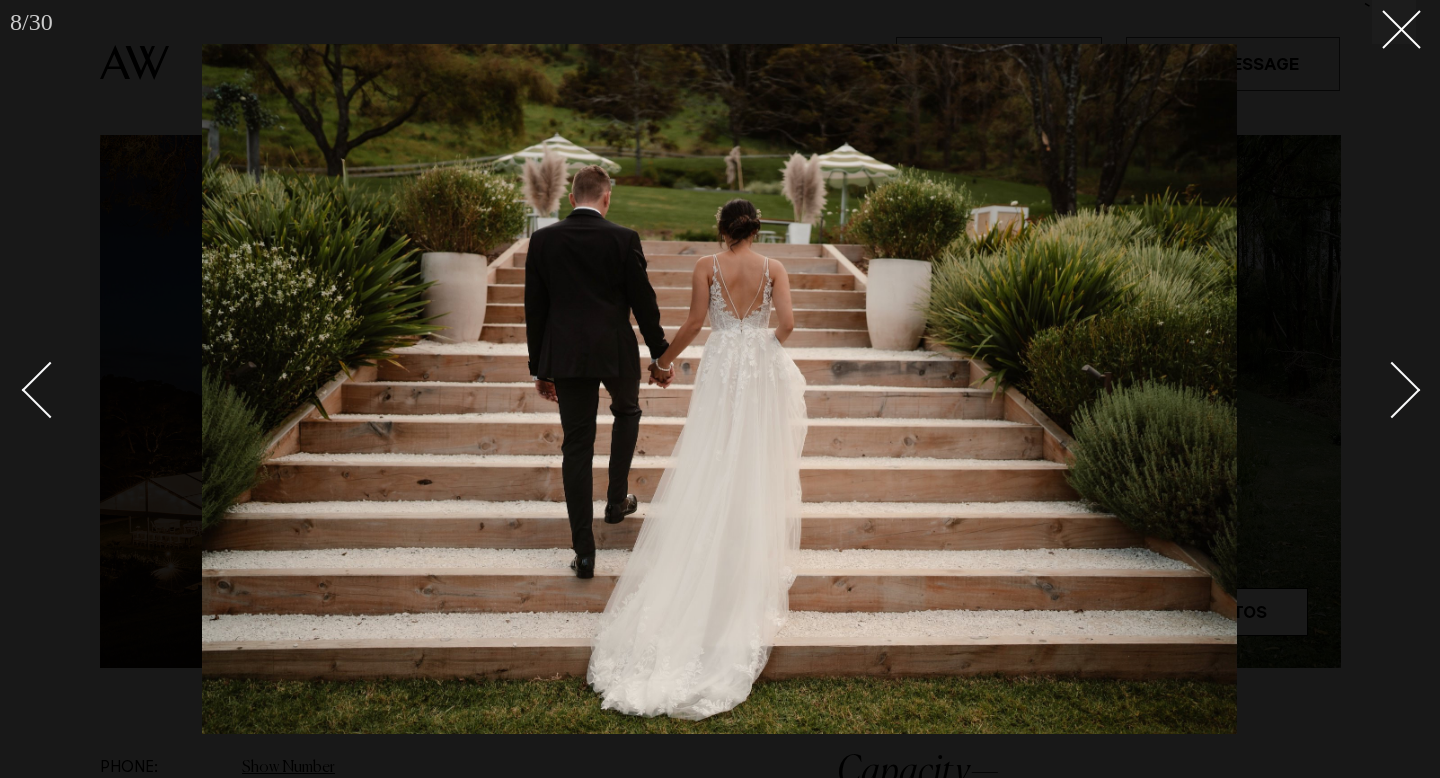 click at bounding box center [1392, 390] 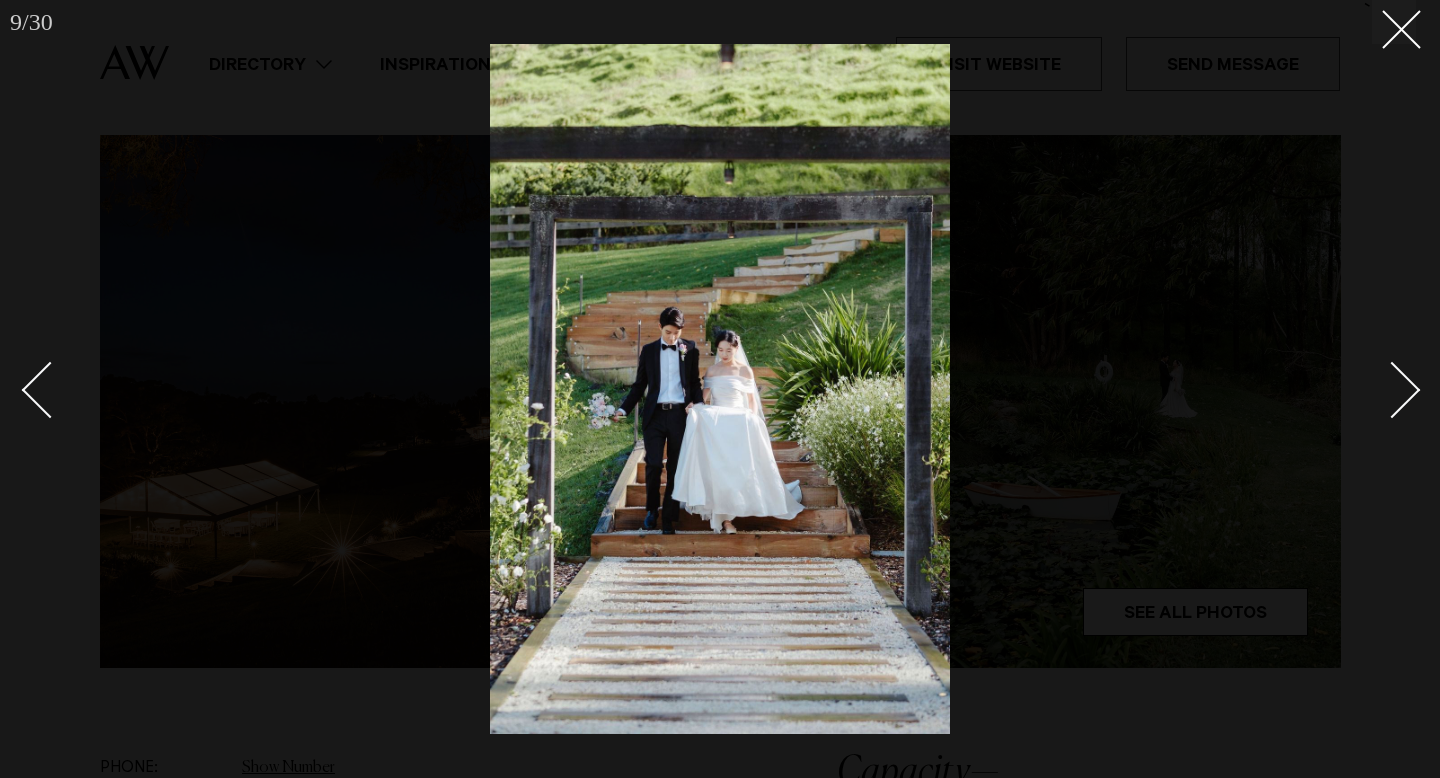 click at bounding box center (1392, 390) 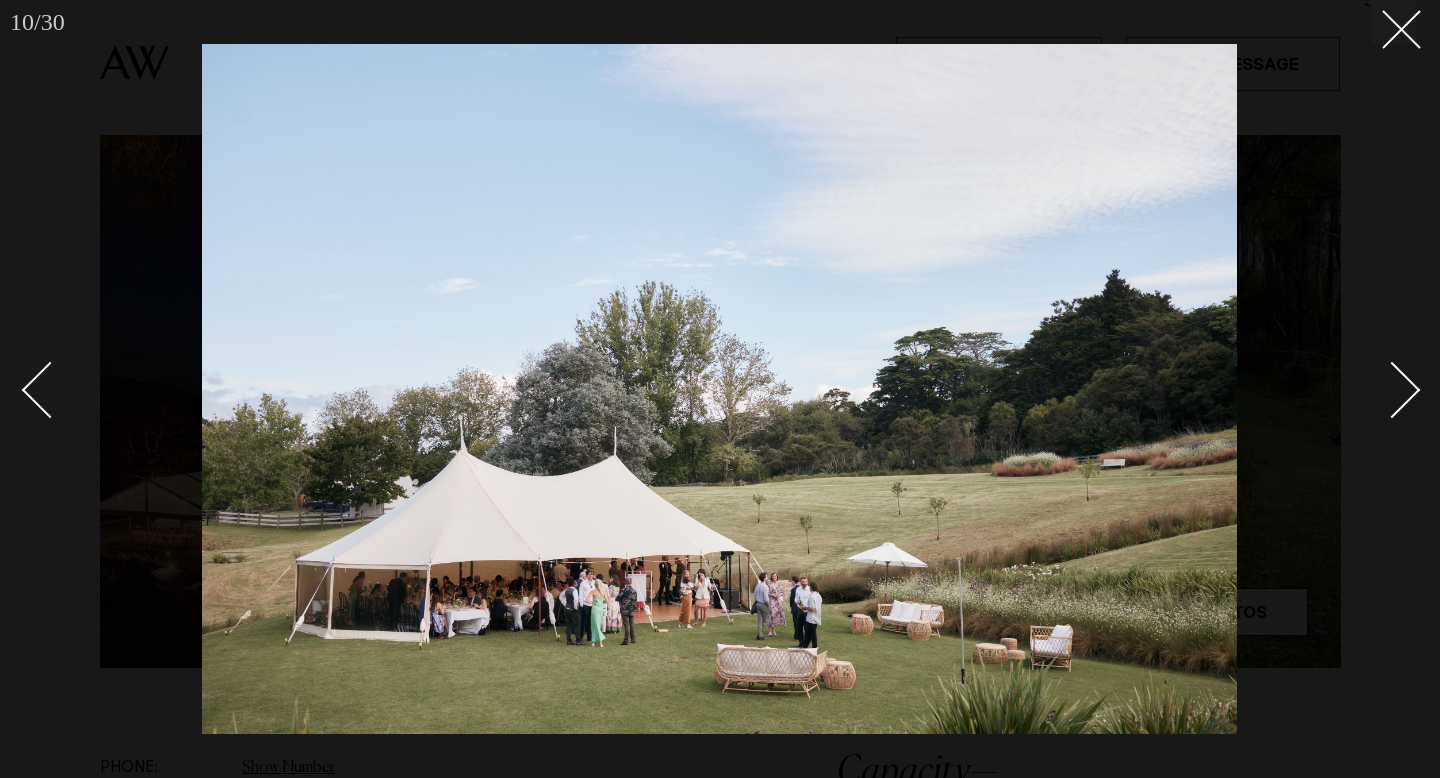 click at bounding box center (1392, 390) 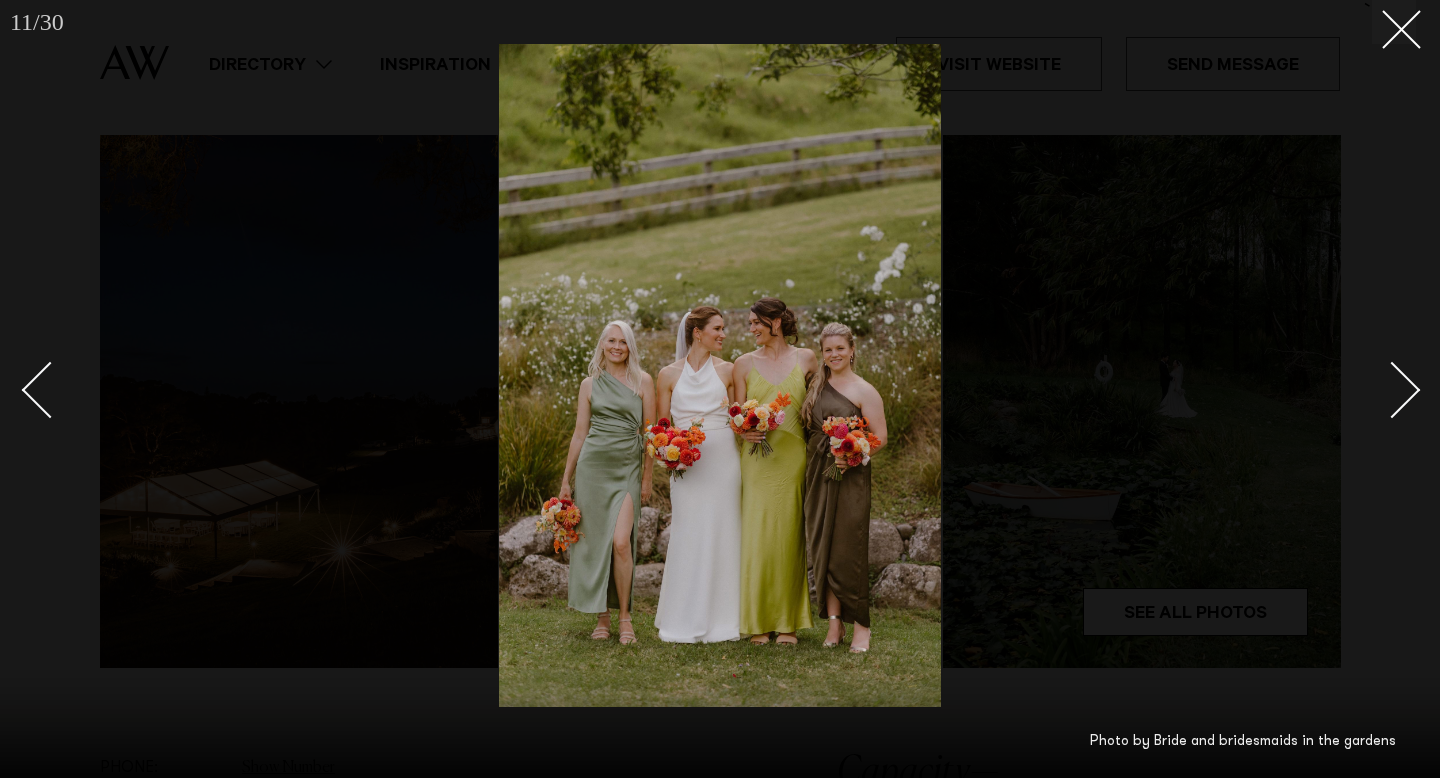 click at bounding box center (1392, 390) 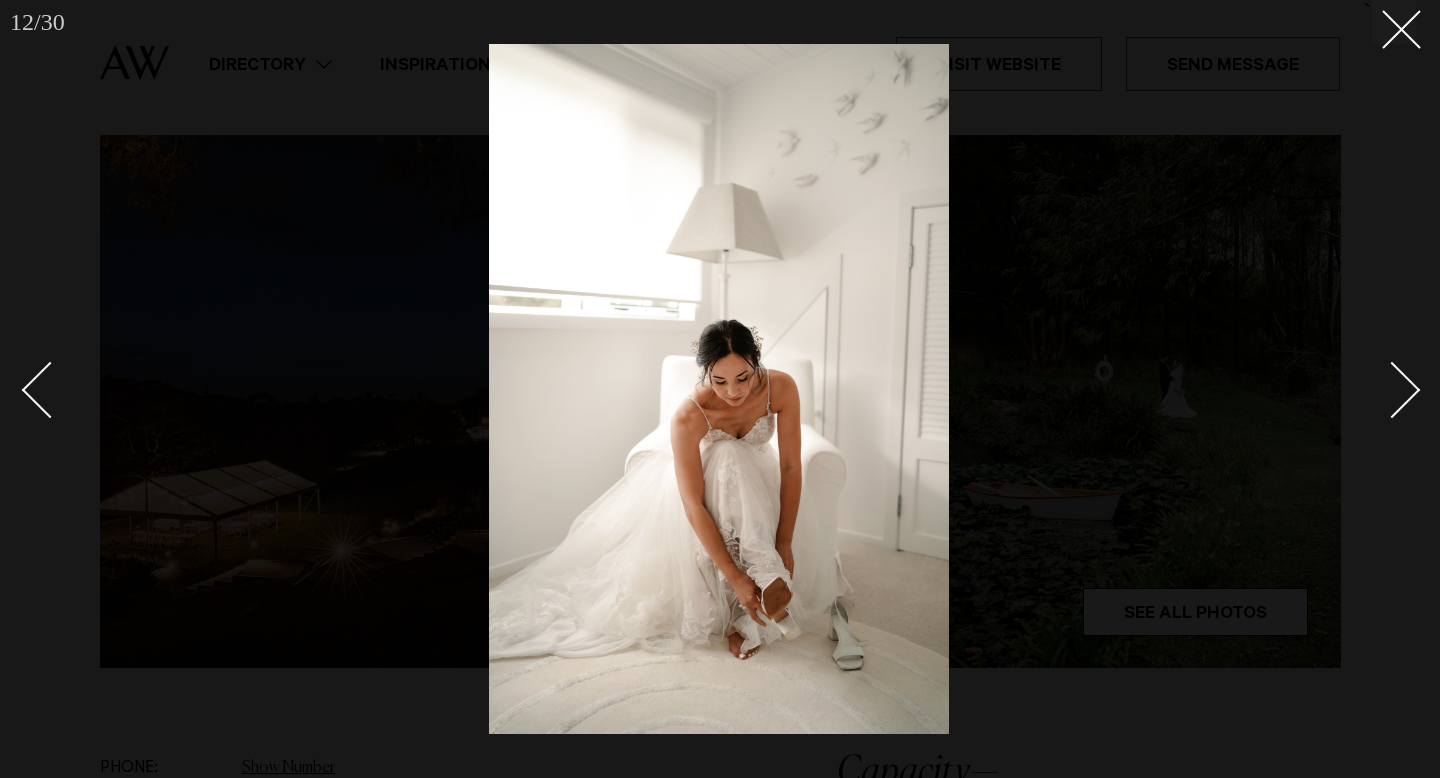 click at bounding box center (1392, 390) 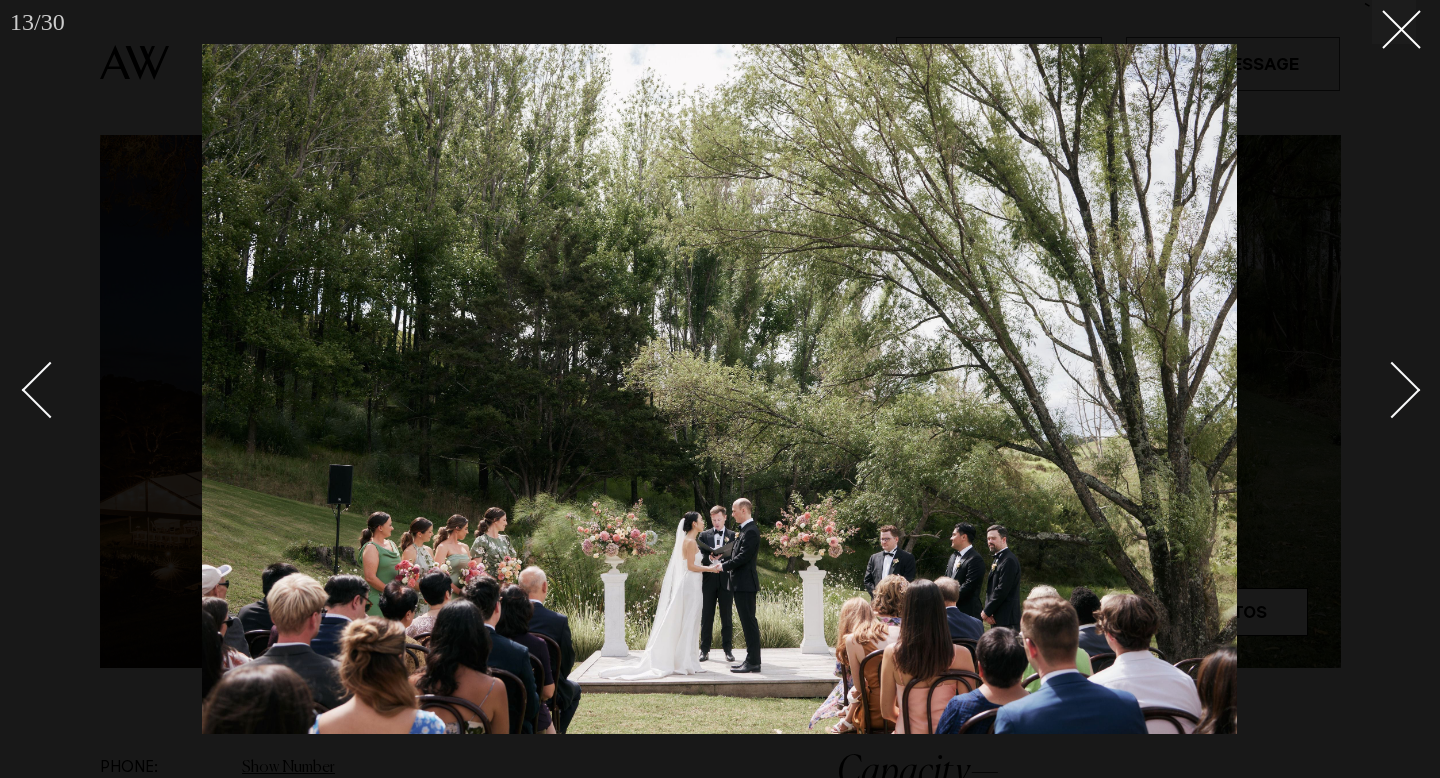 click at bounding box center [1392, 390] 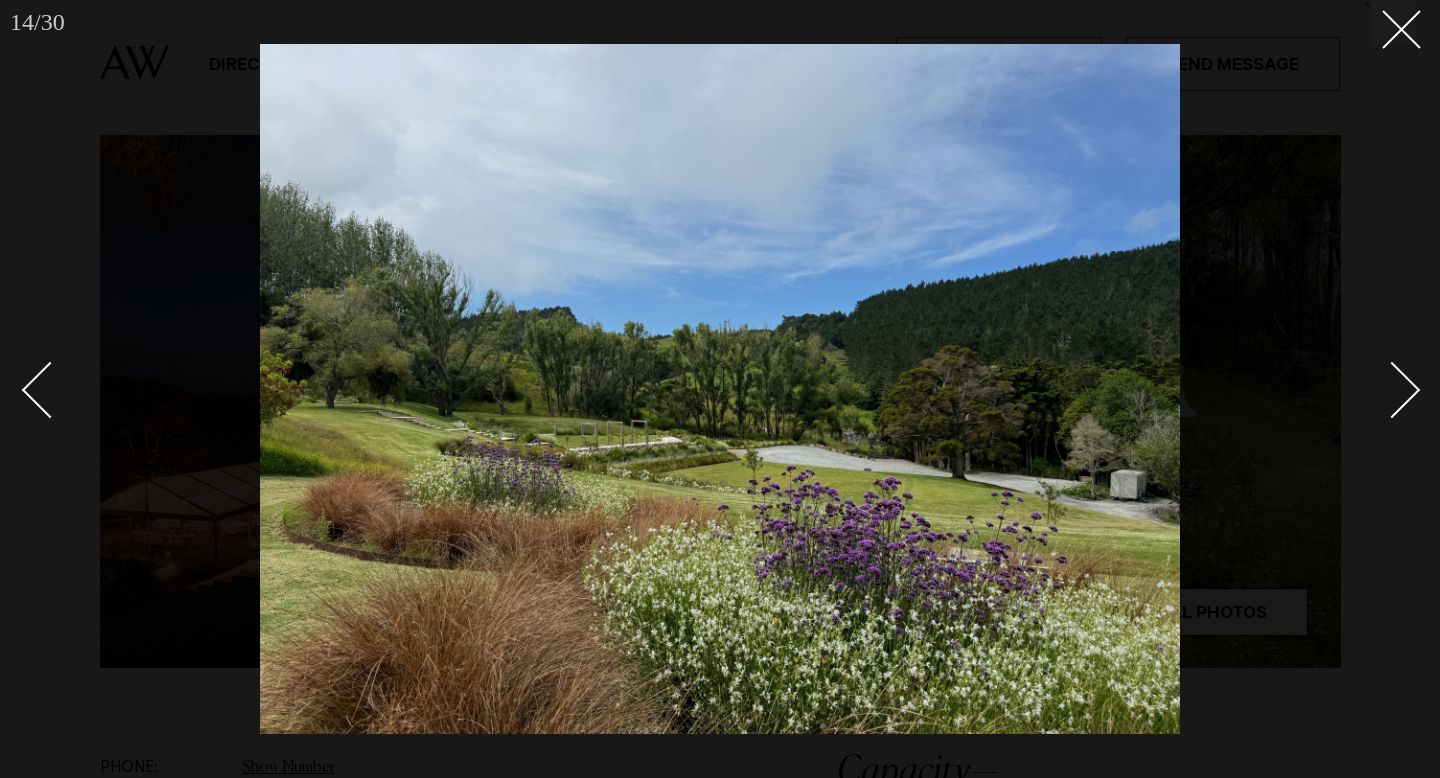 click at bounding box center [1392, 390] 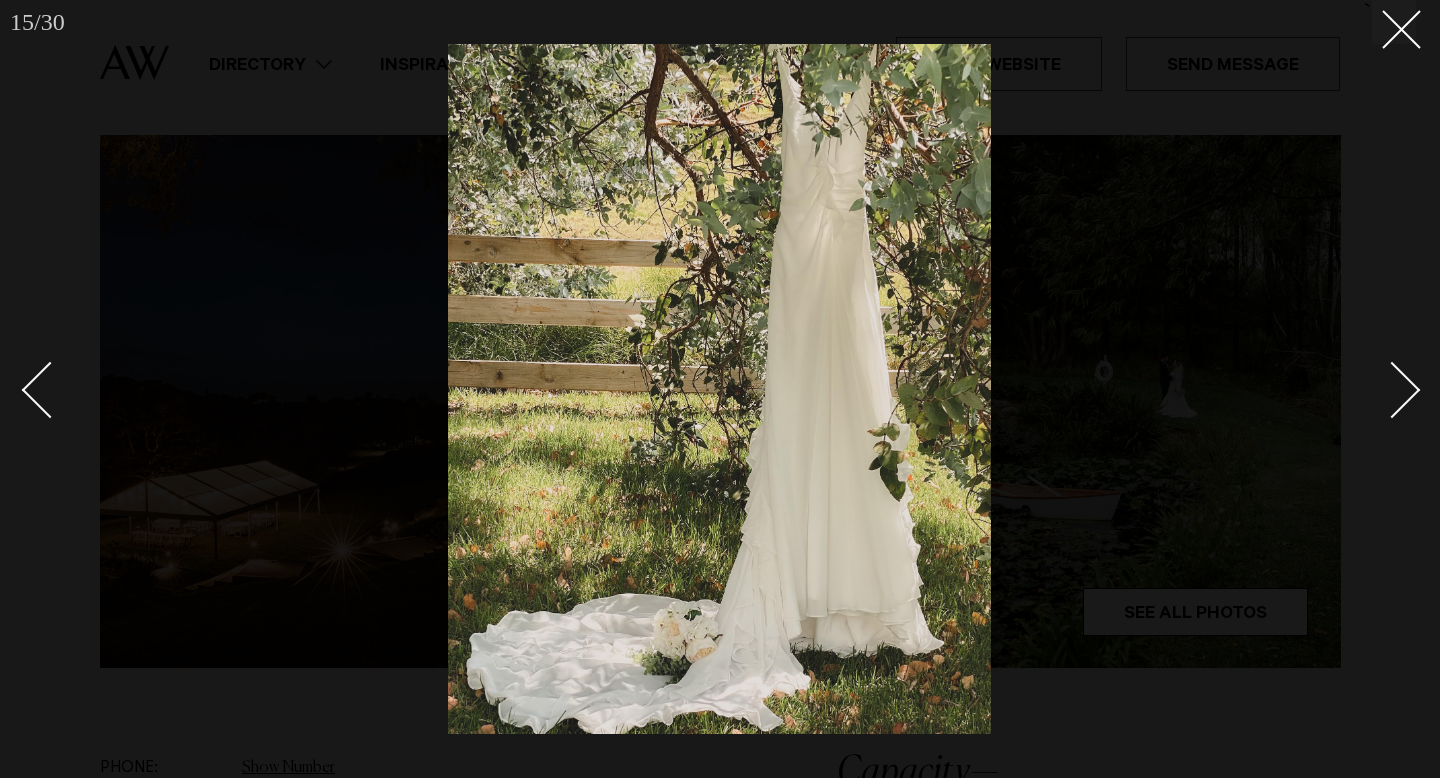 click at bounding box center [1392, 390] 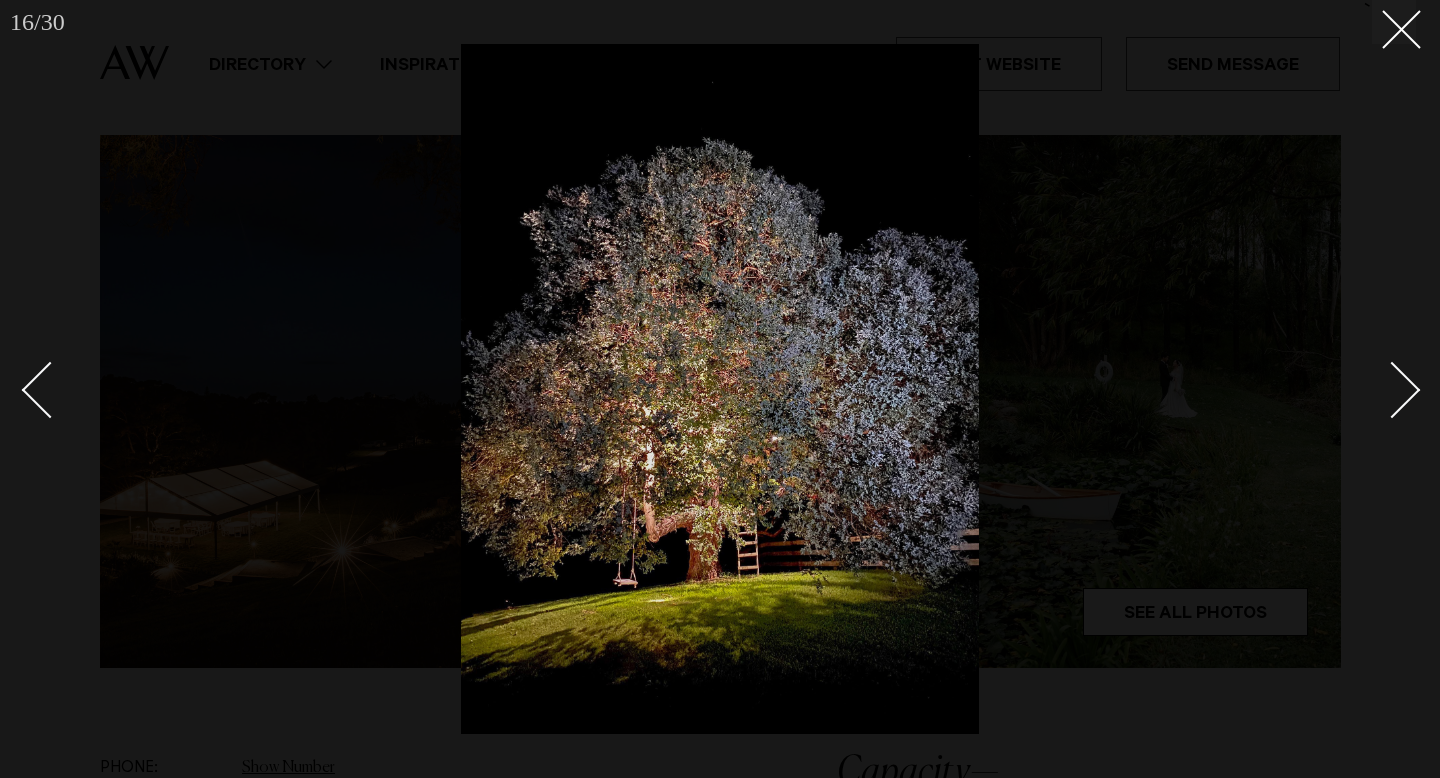 click at bounding box center (1392, 390) 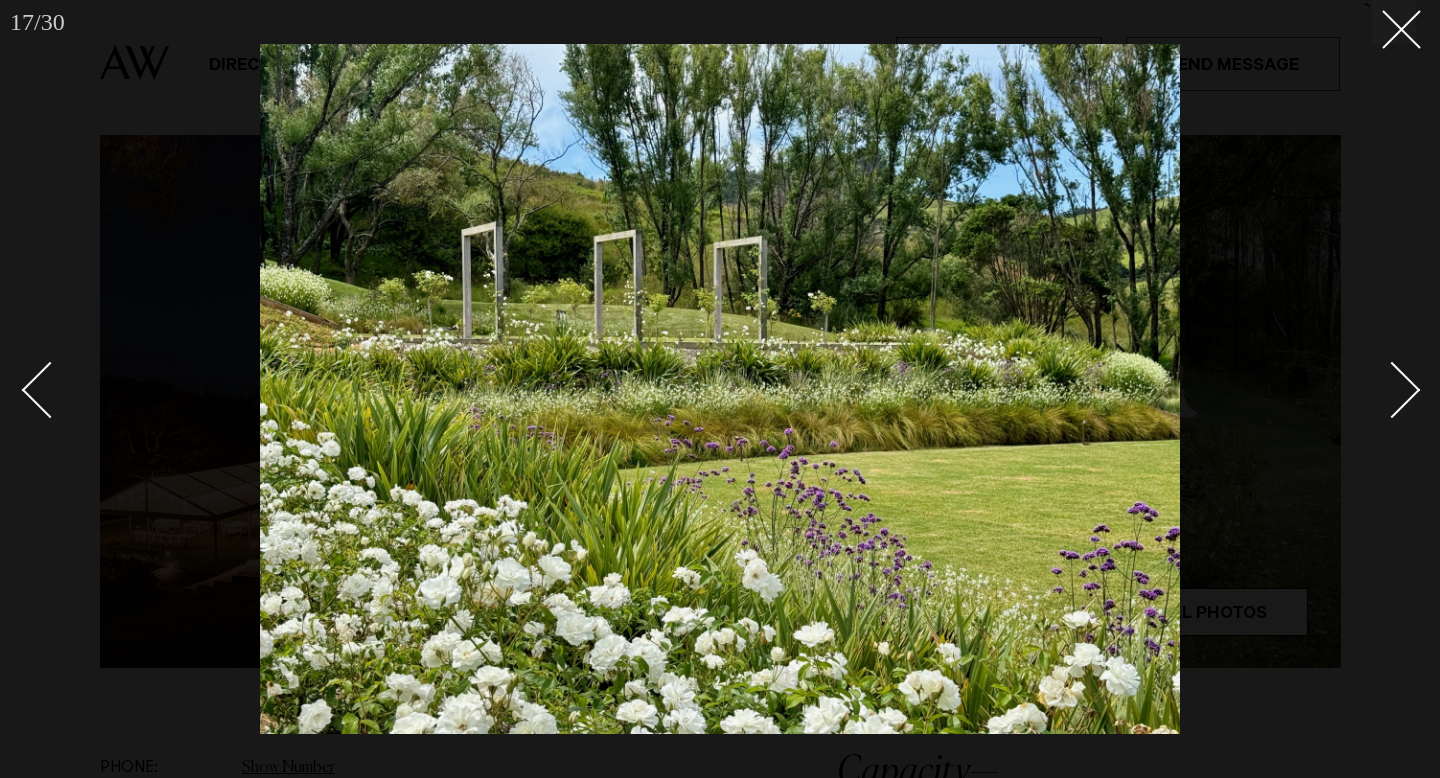 click at bounding box center [1392, 390] 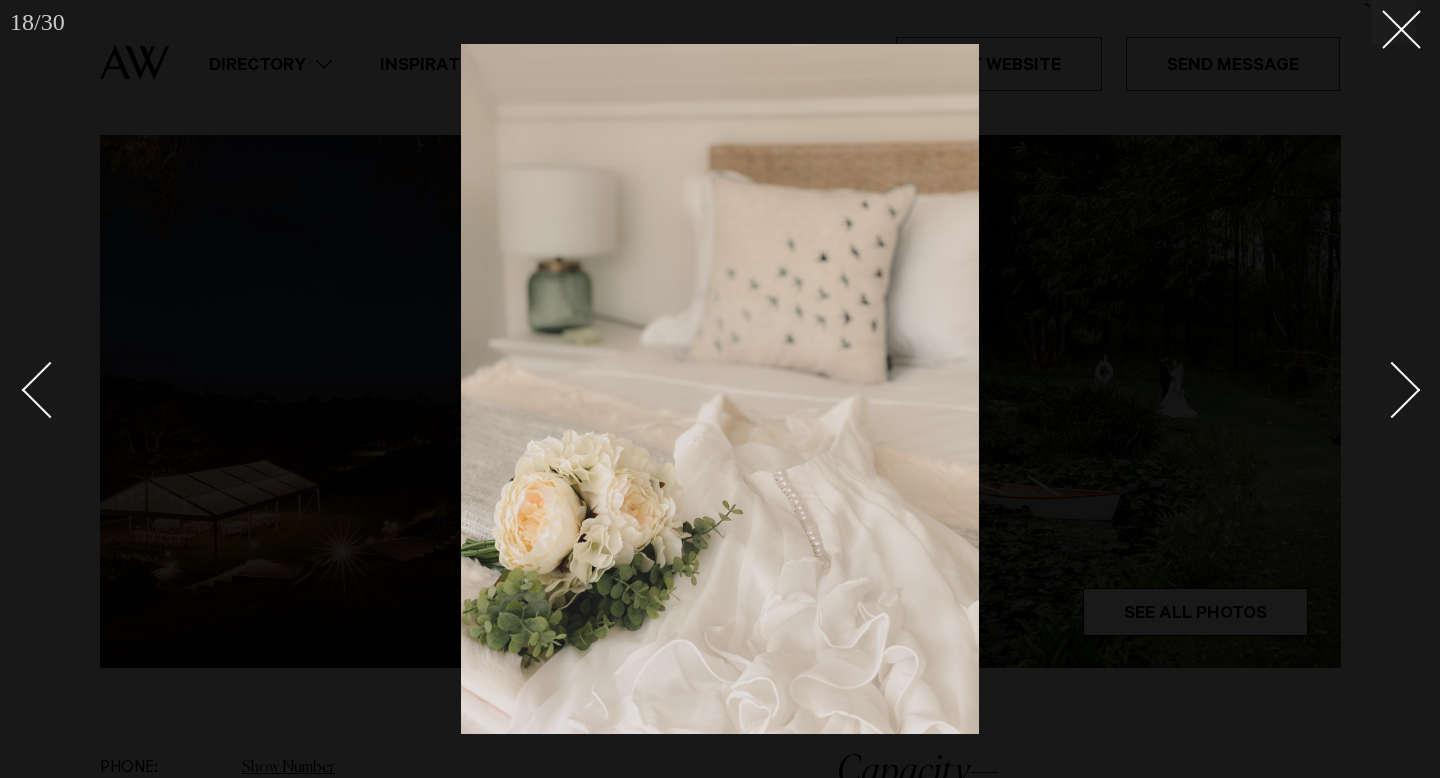 click at bounding box center (1392, 390) 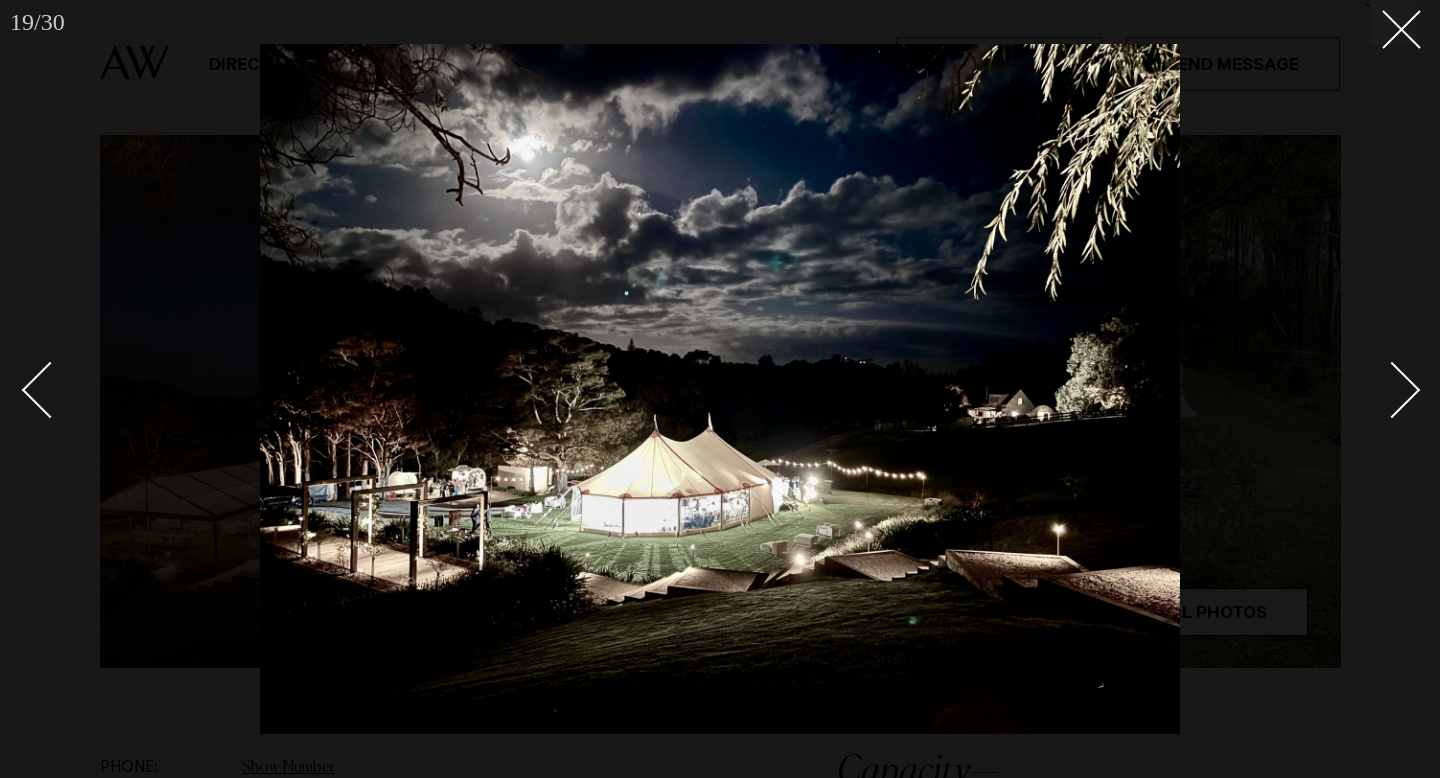 click at bounding box center (1392, 390) 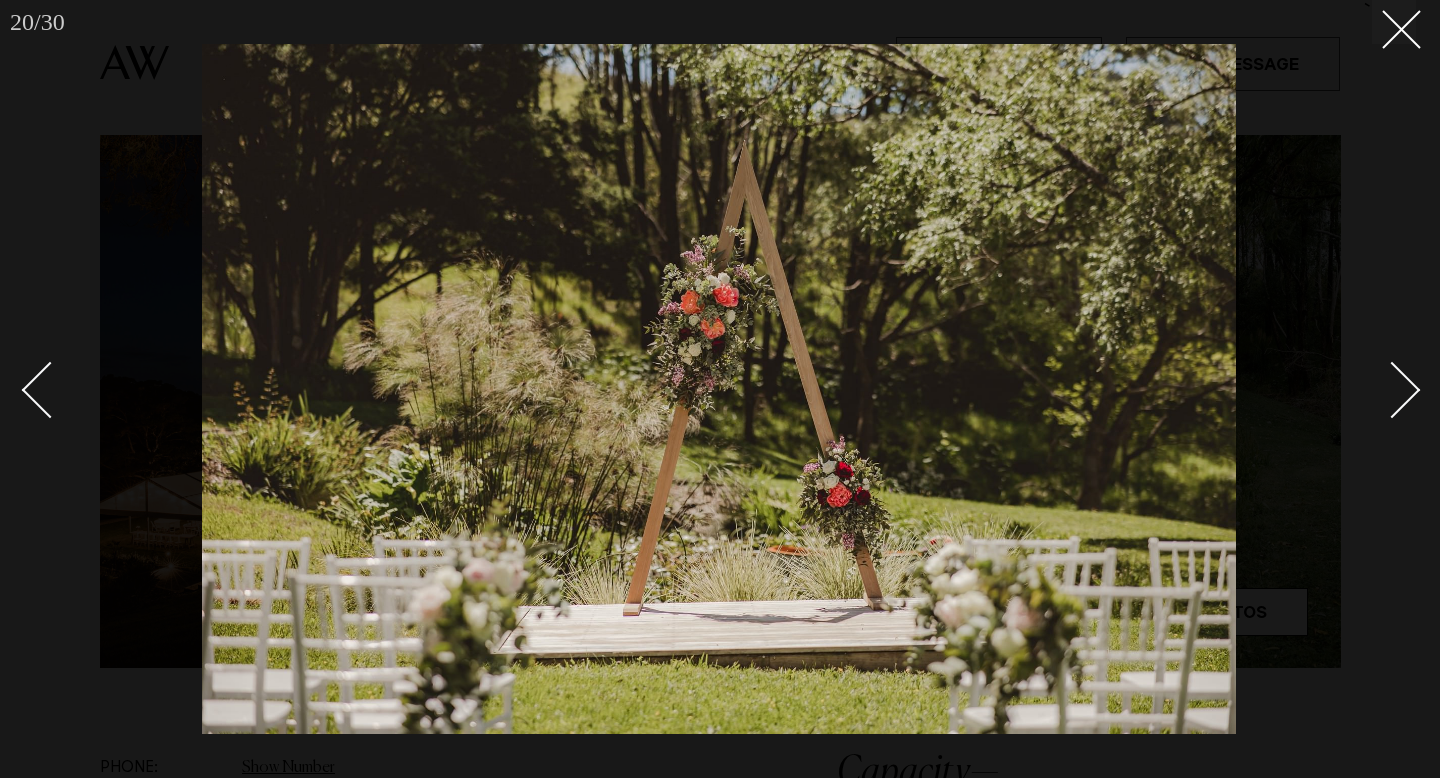 click at bounding box center [1392, 390] 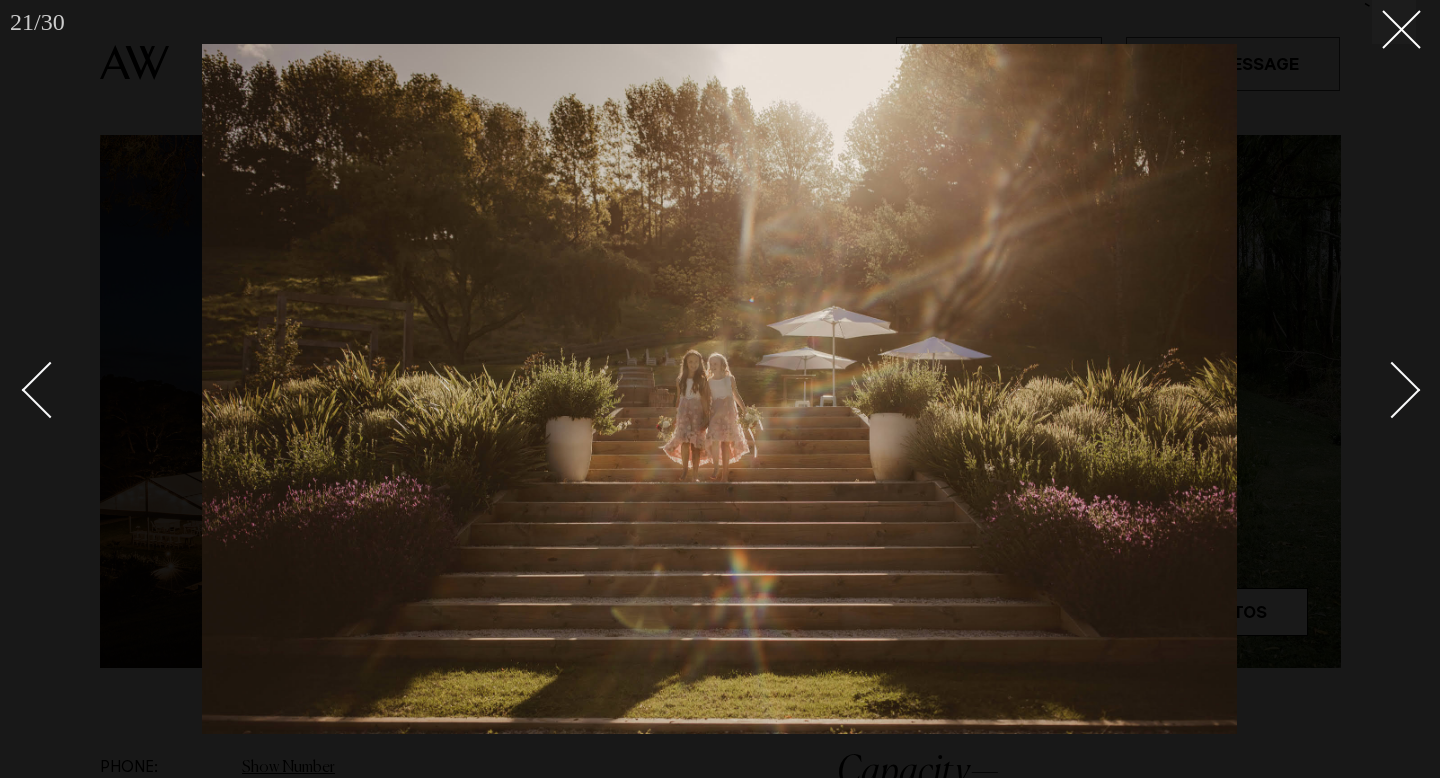 click at bounding box center (1392, 390) 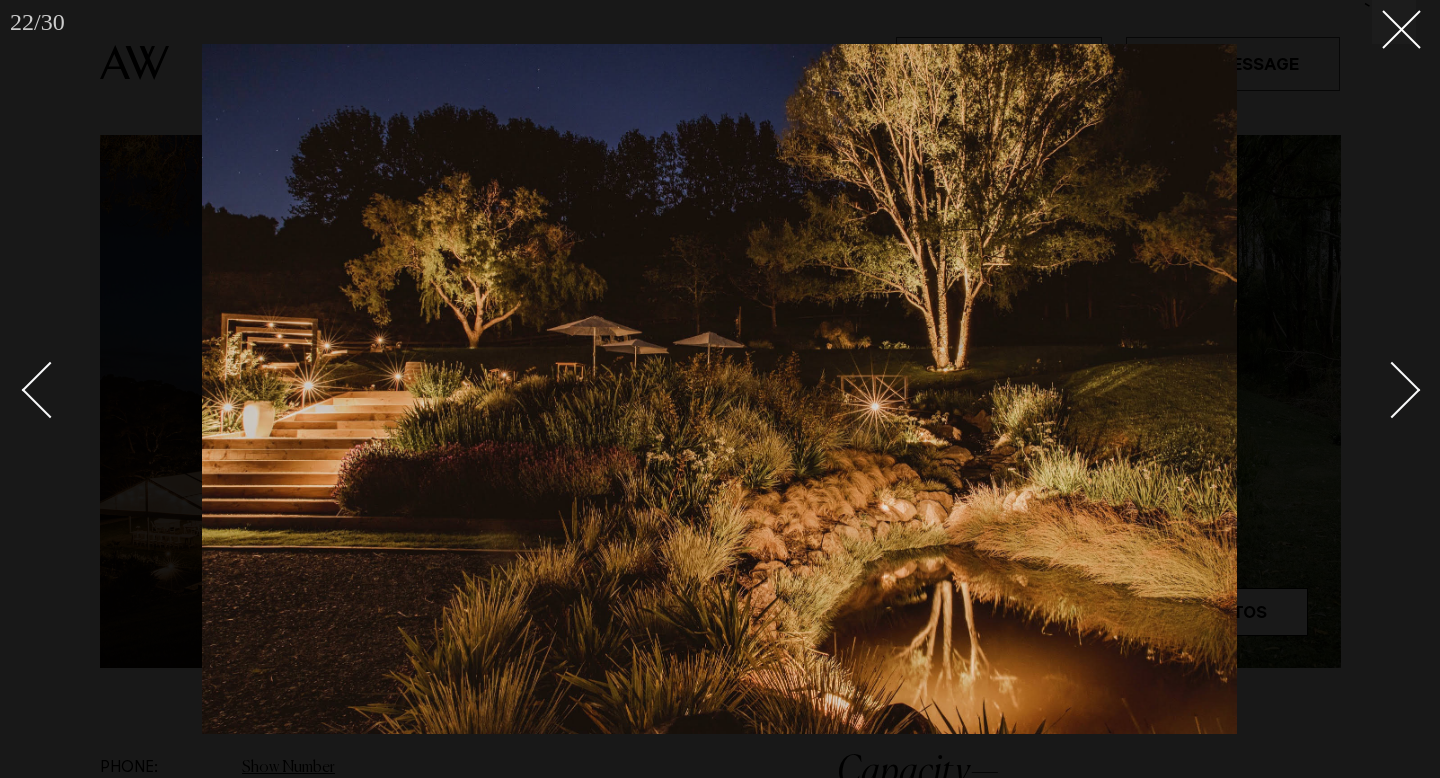 click at bounding box center (1392, 390) 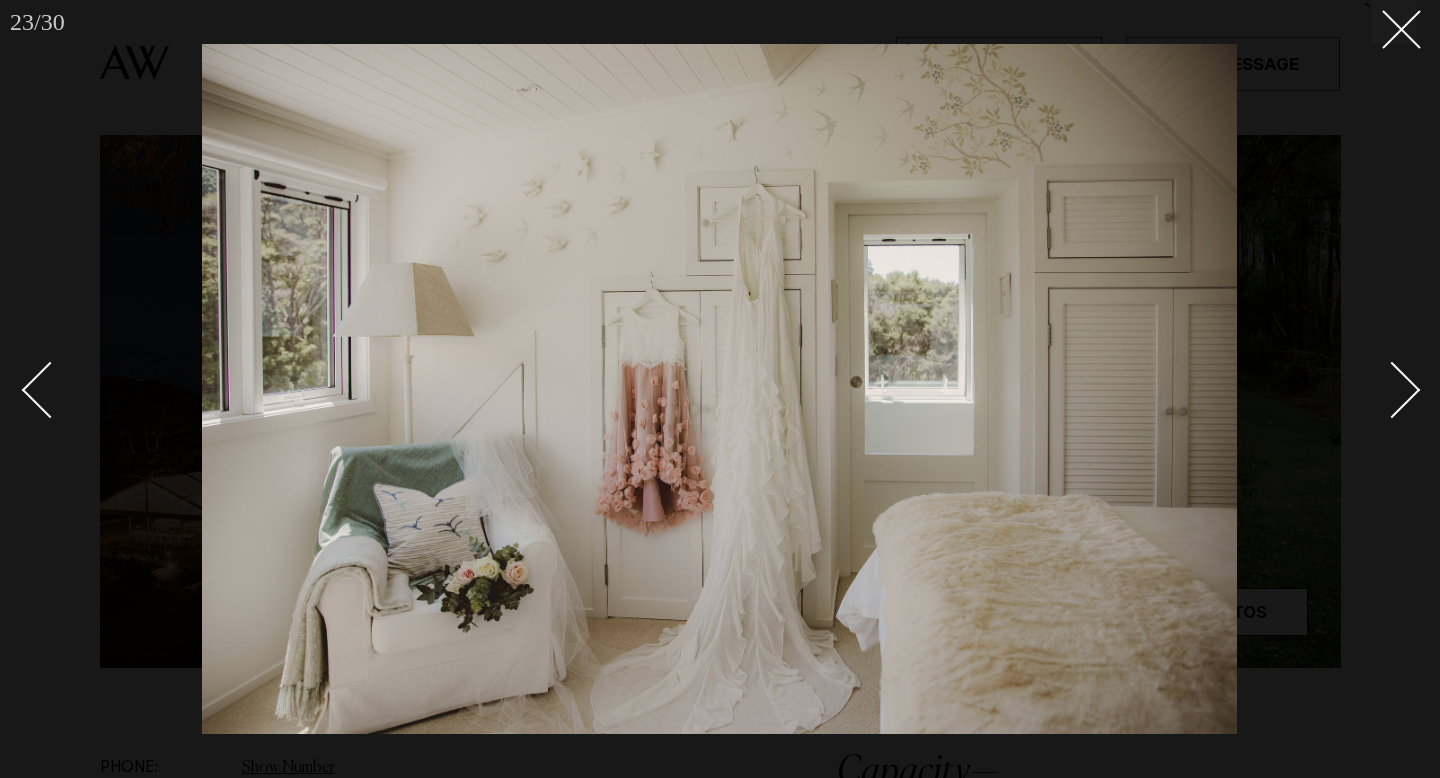 click at bounding box center [1392, 390] 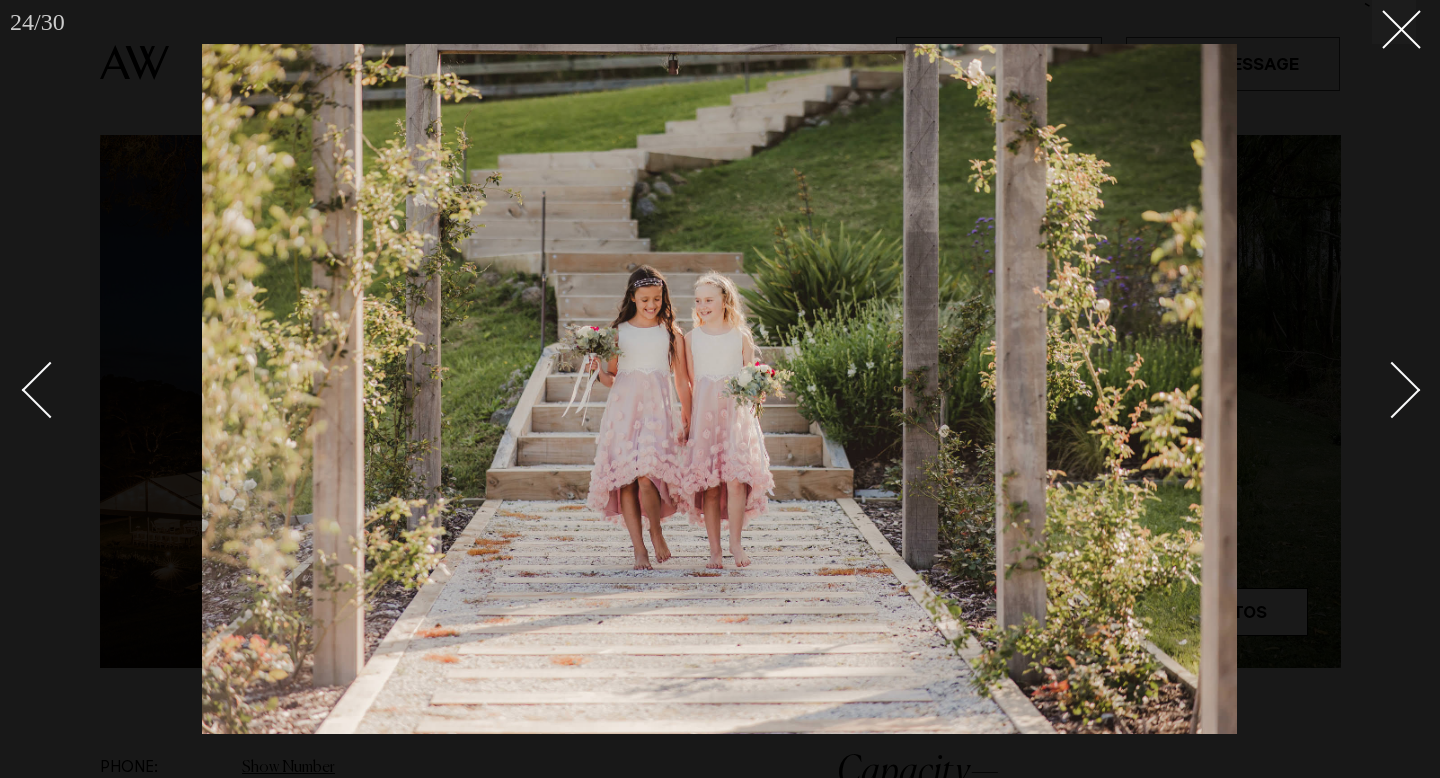 click at bounding box center (1392, 390) 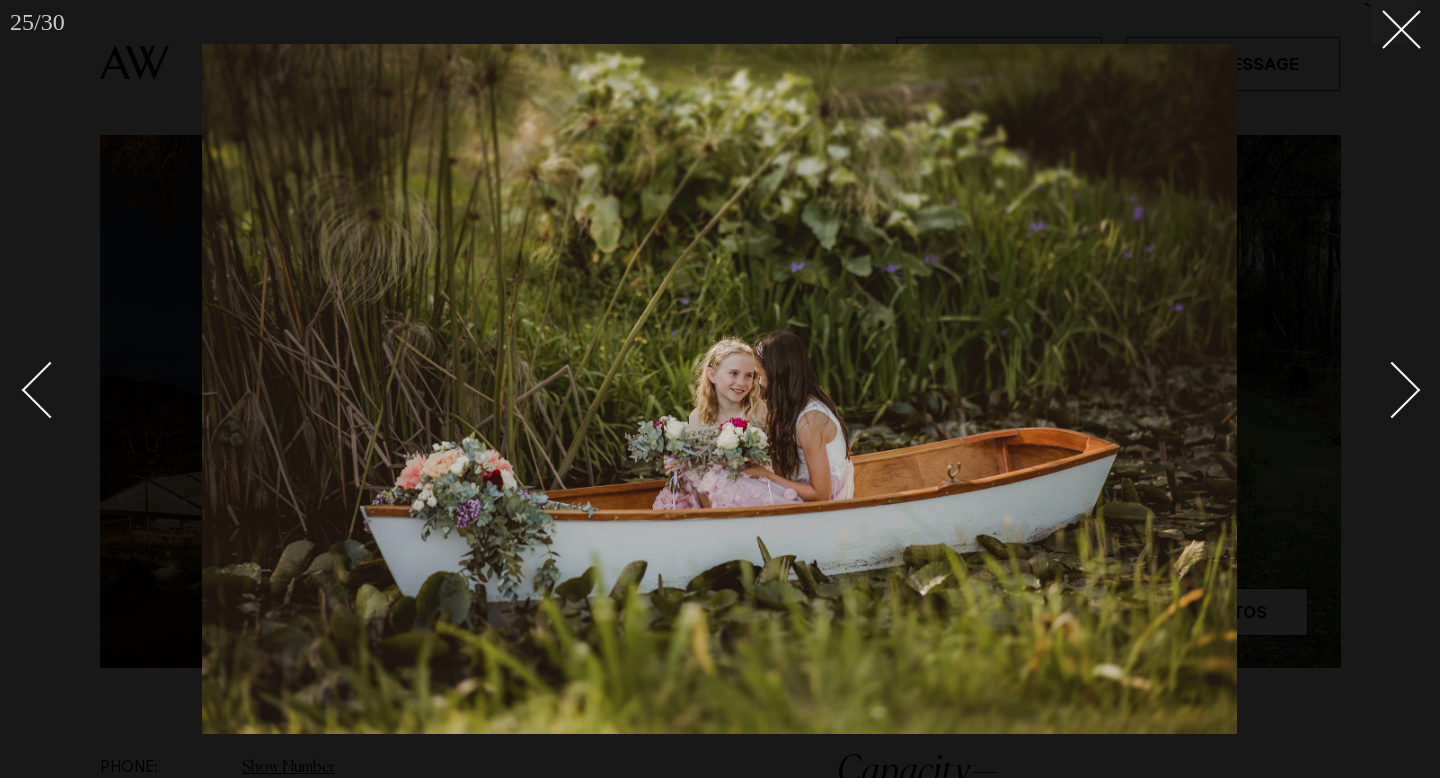 click at bounding box center (1392, 390) 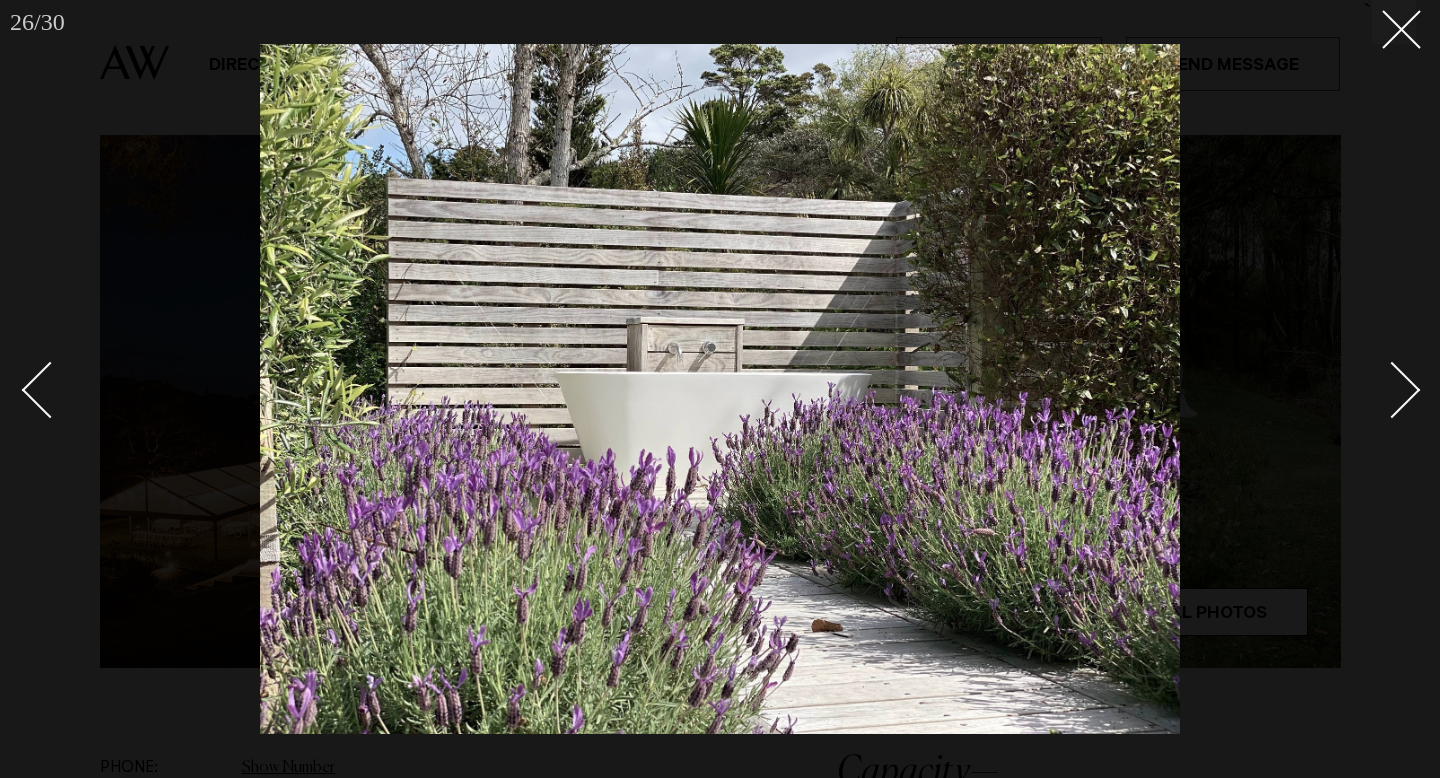 click at bounding box center (1392, 390) 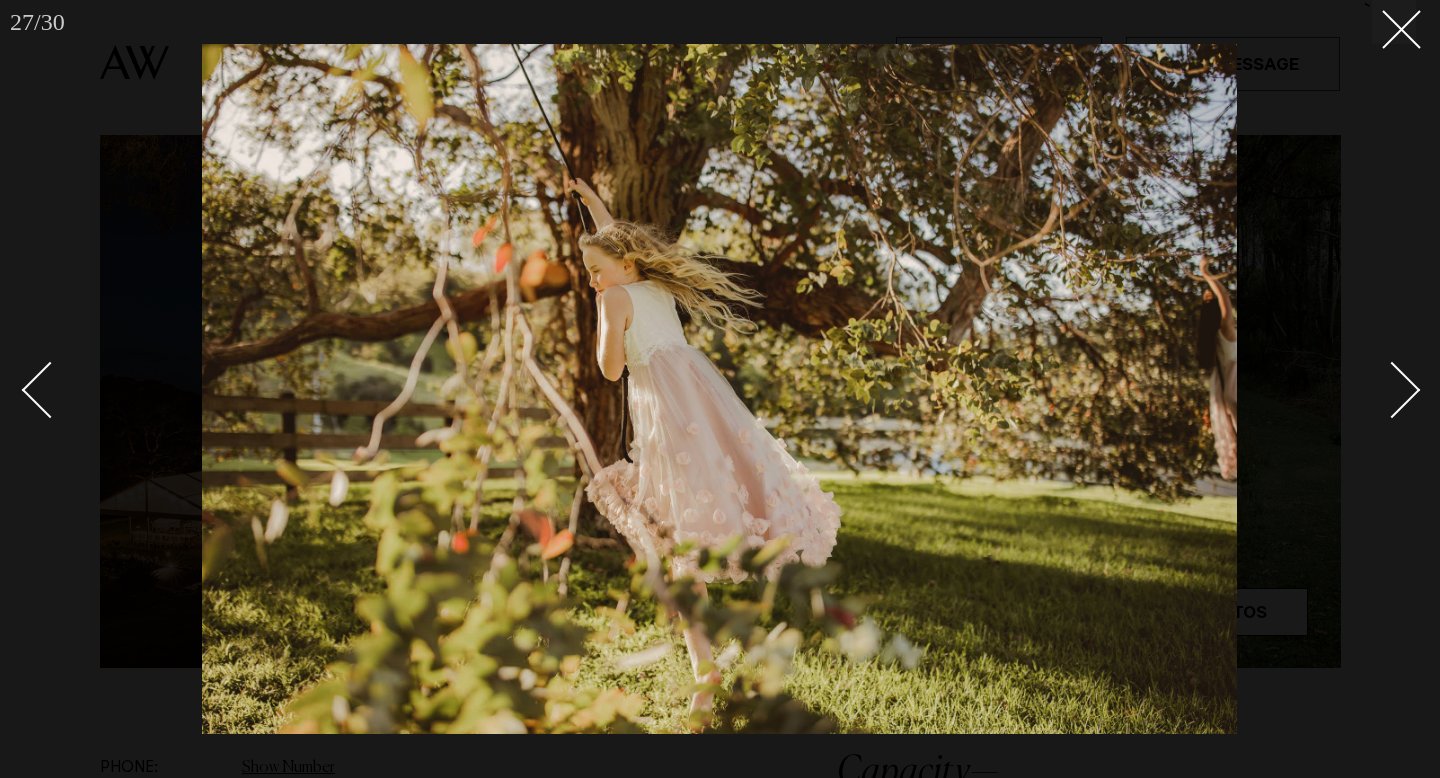click at bounding box center (1392, 390) 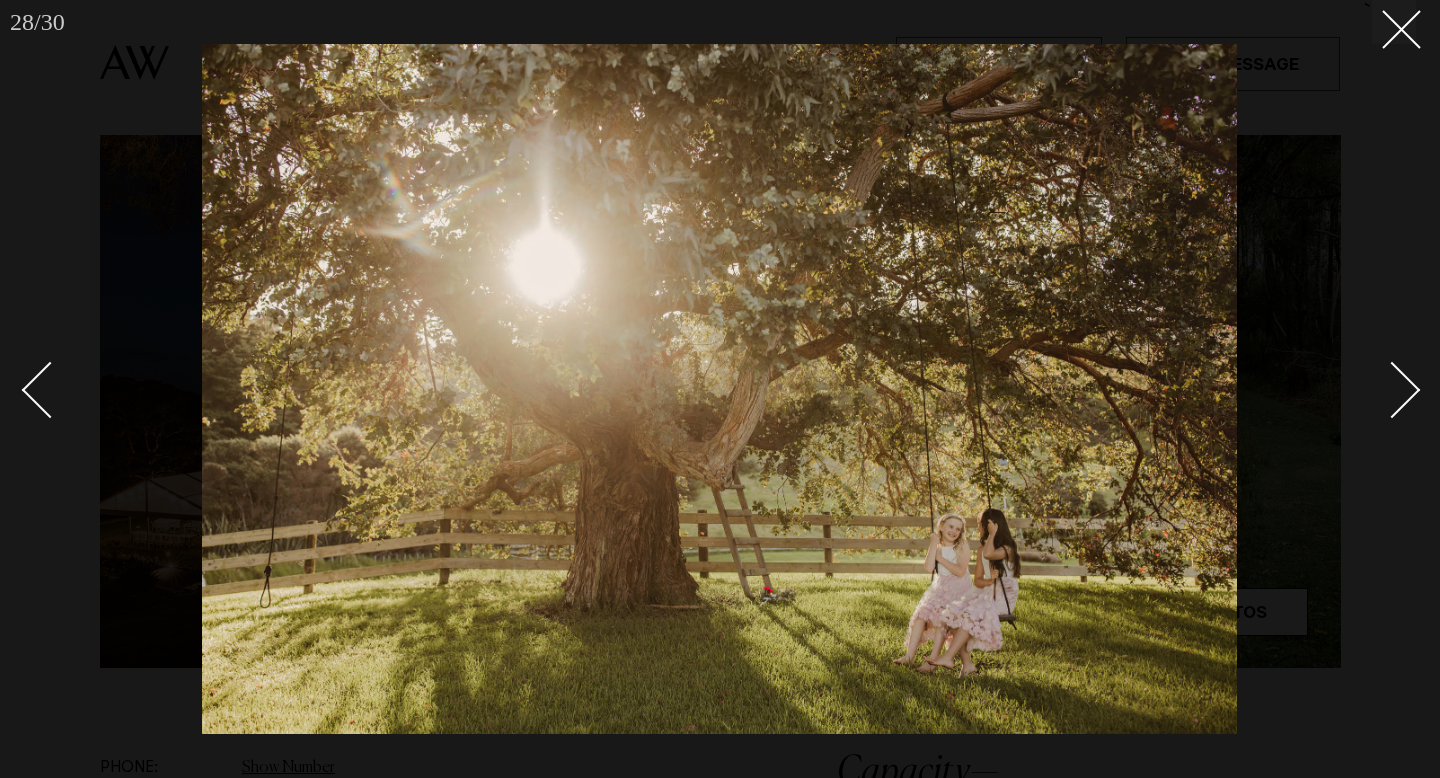click at bounding box center [1392, 390] 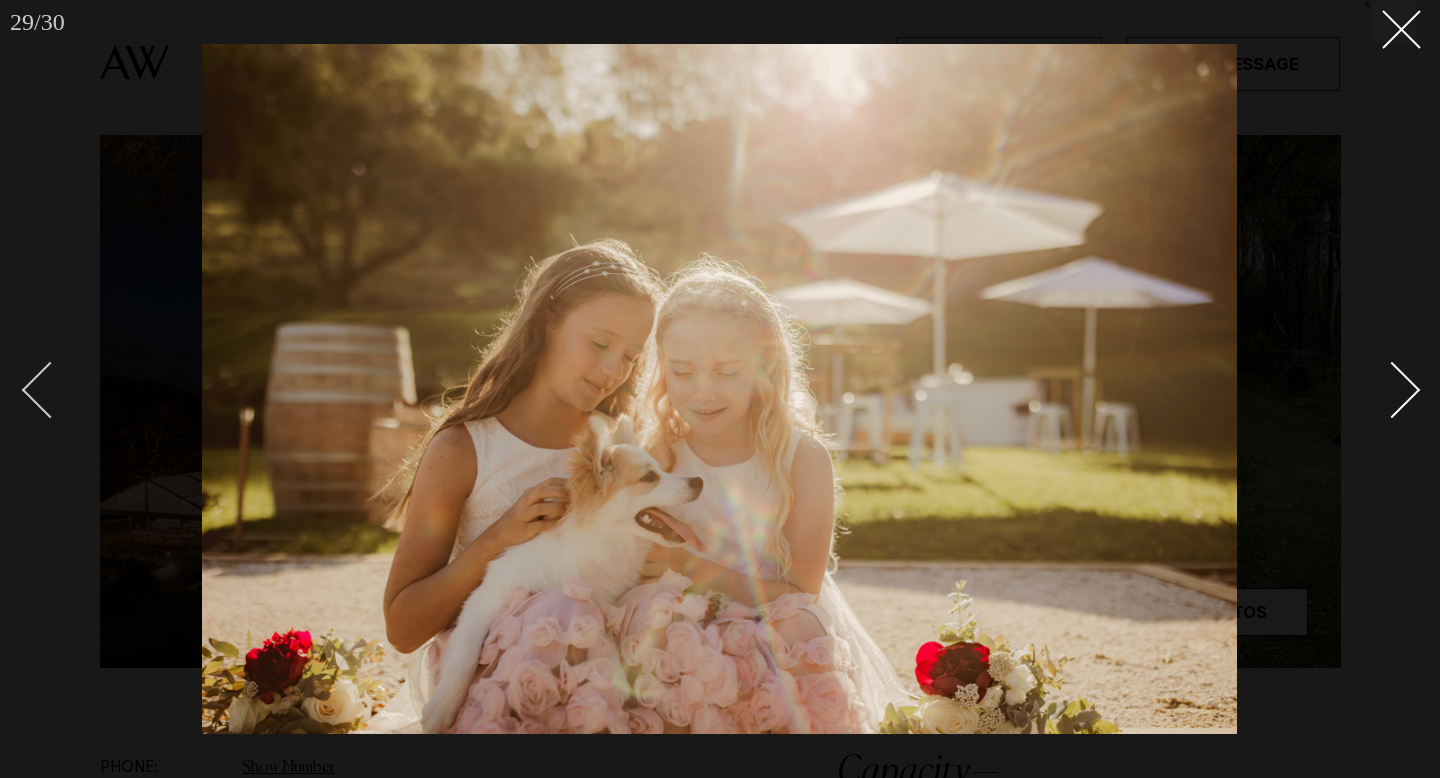click at bounding box center (50, 390) 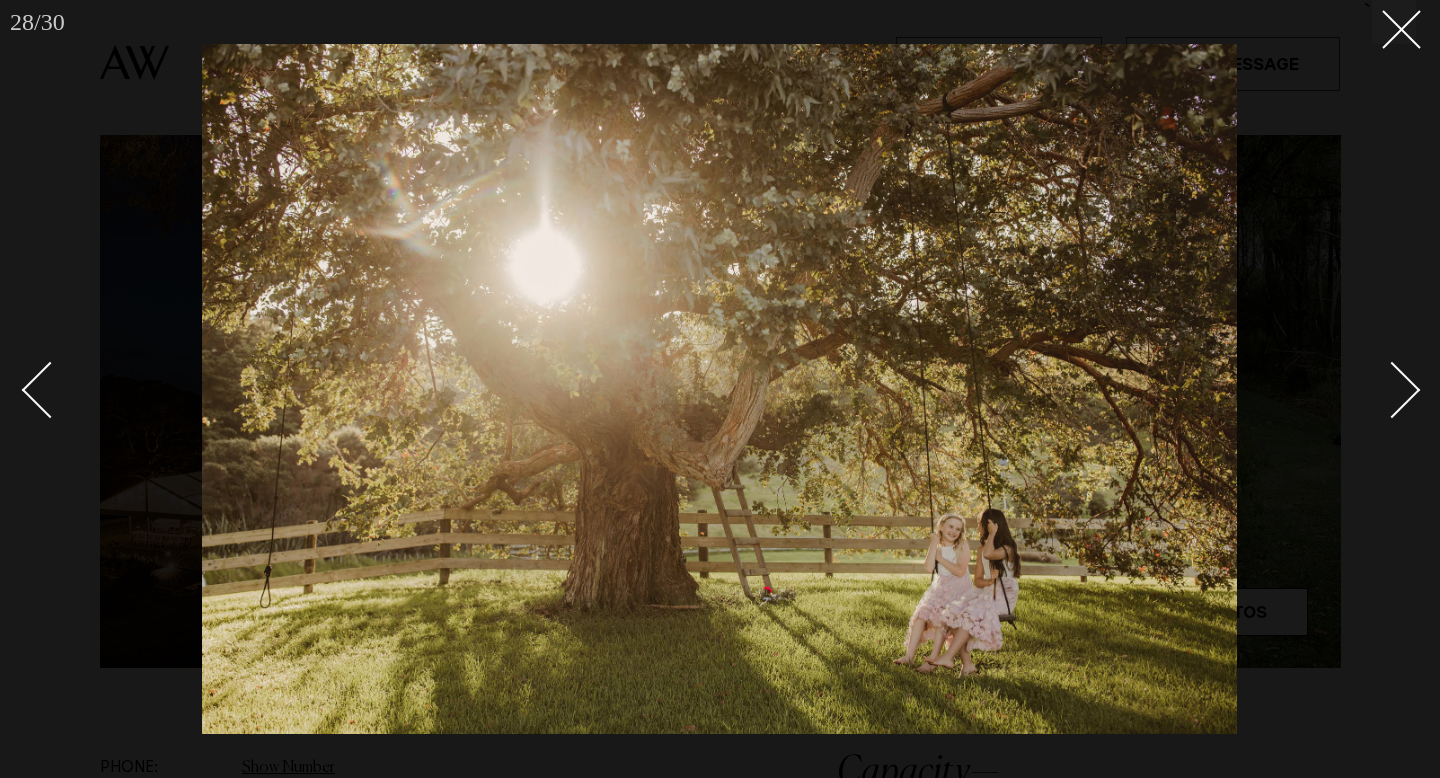 click at bounding box center [1381, 389] 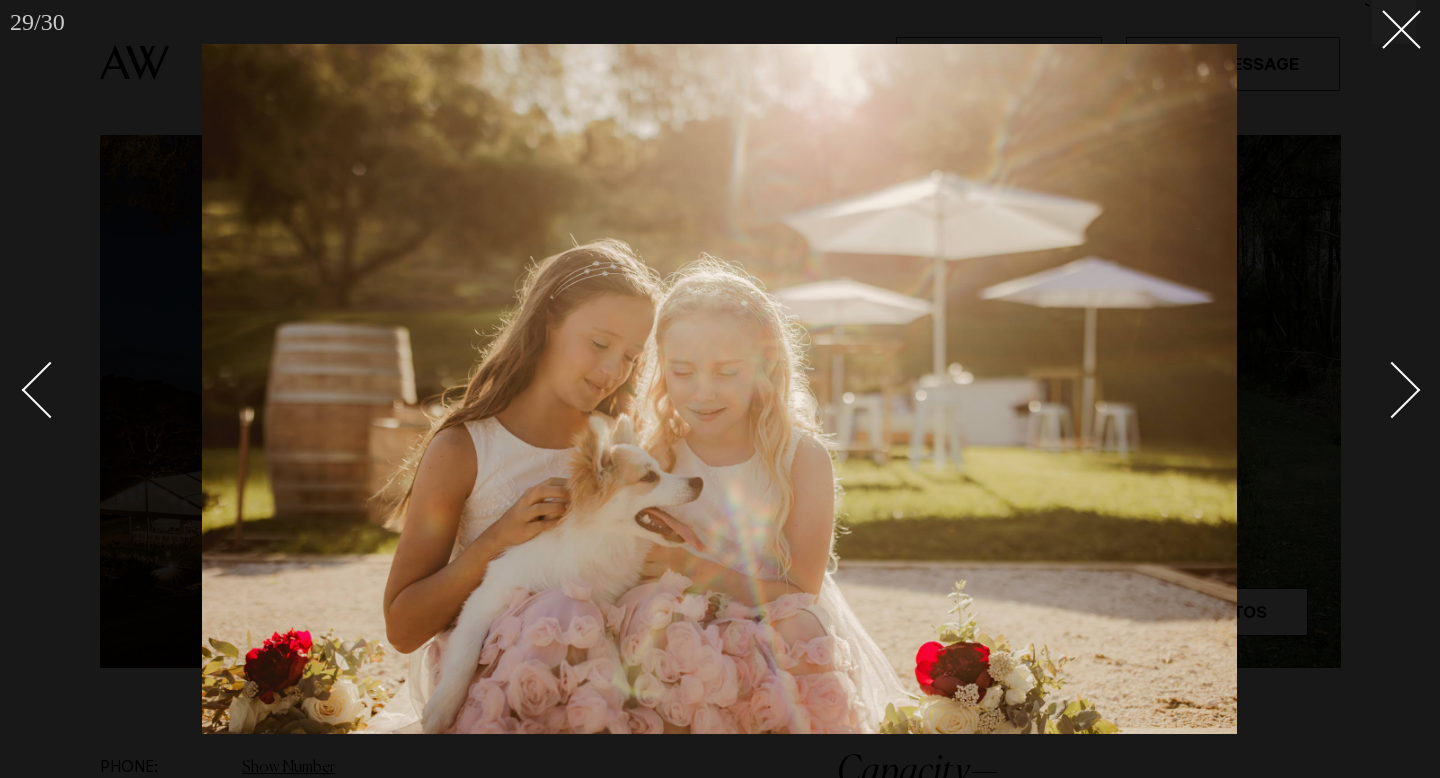 click at bounding box center (1381, 389) 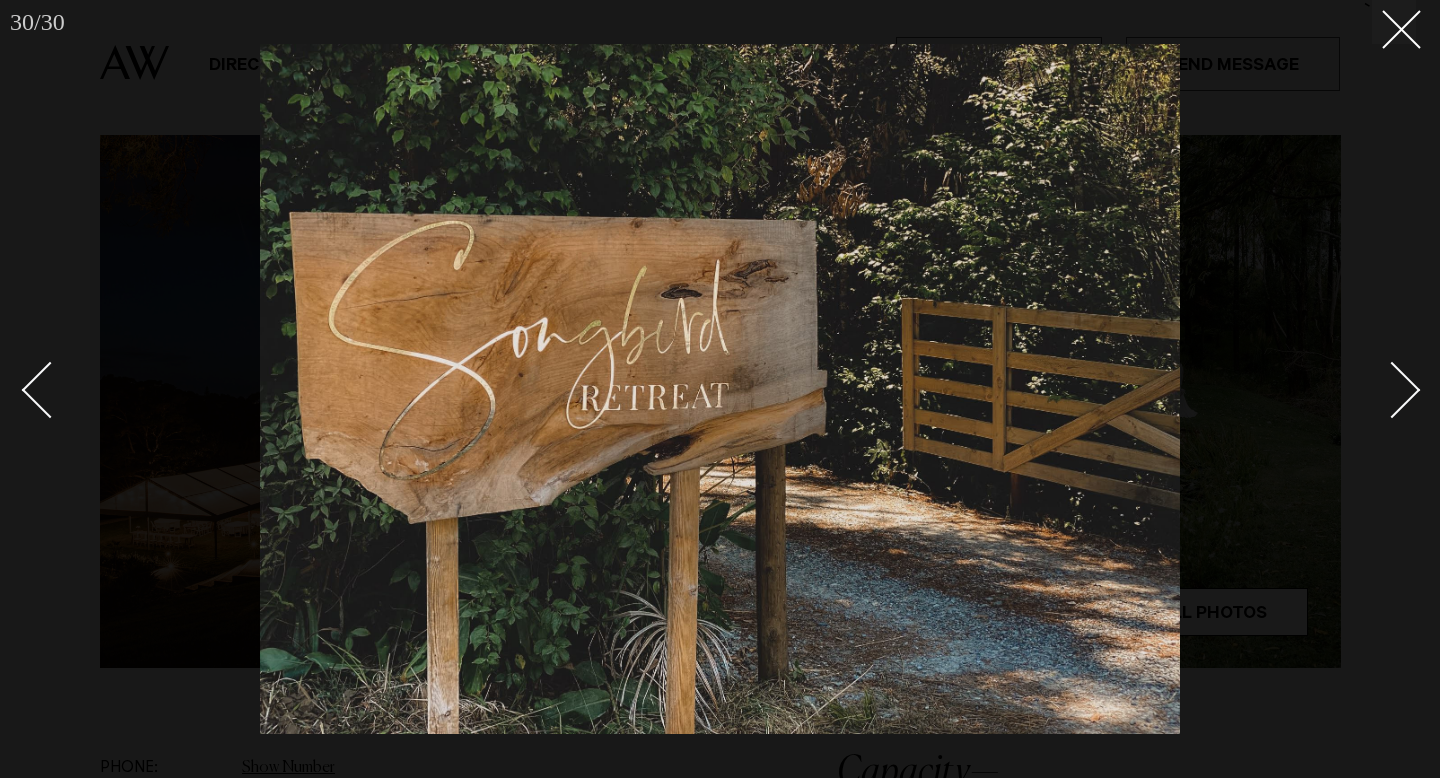 click at bounding box center [1381, 389] 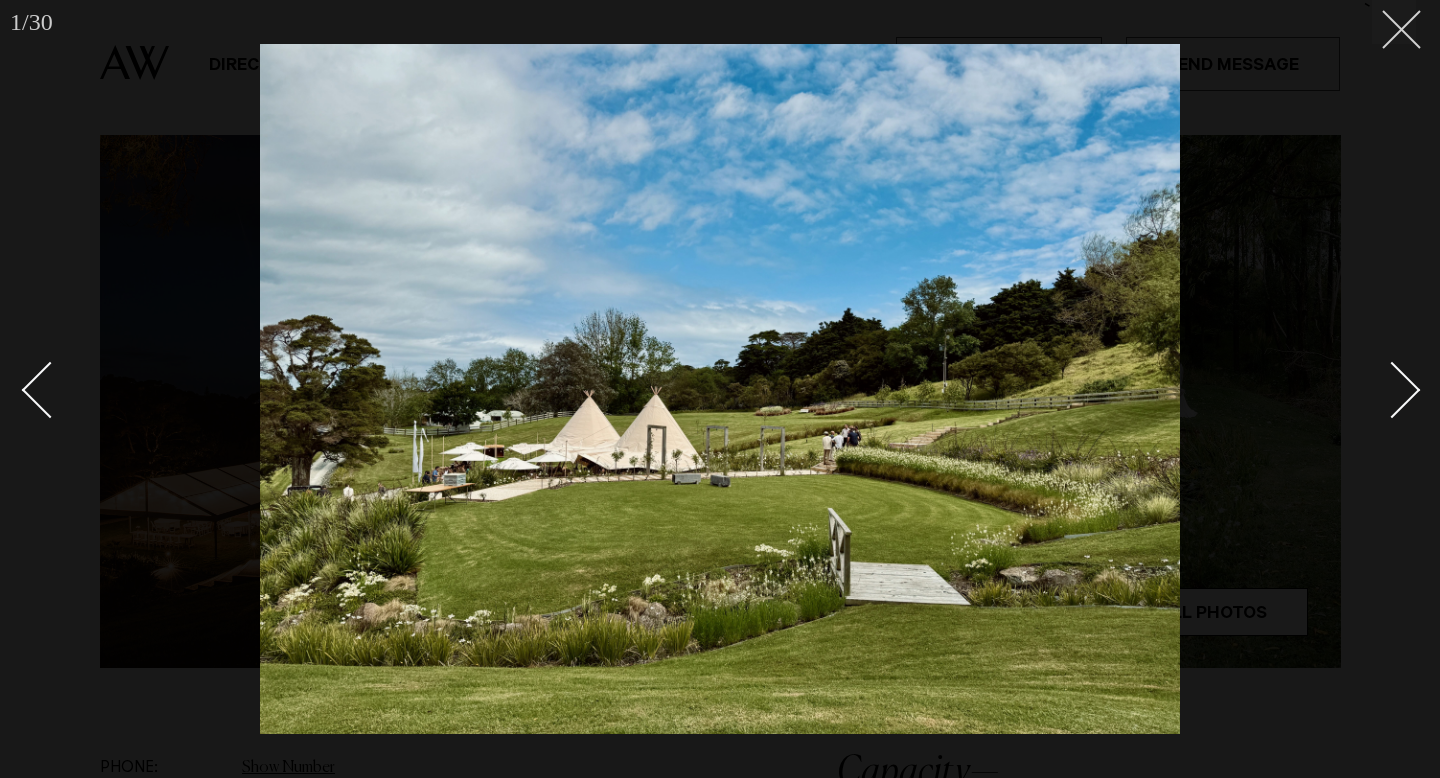 click 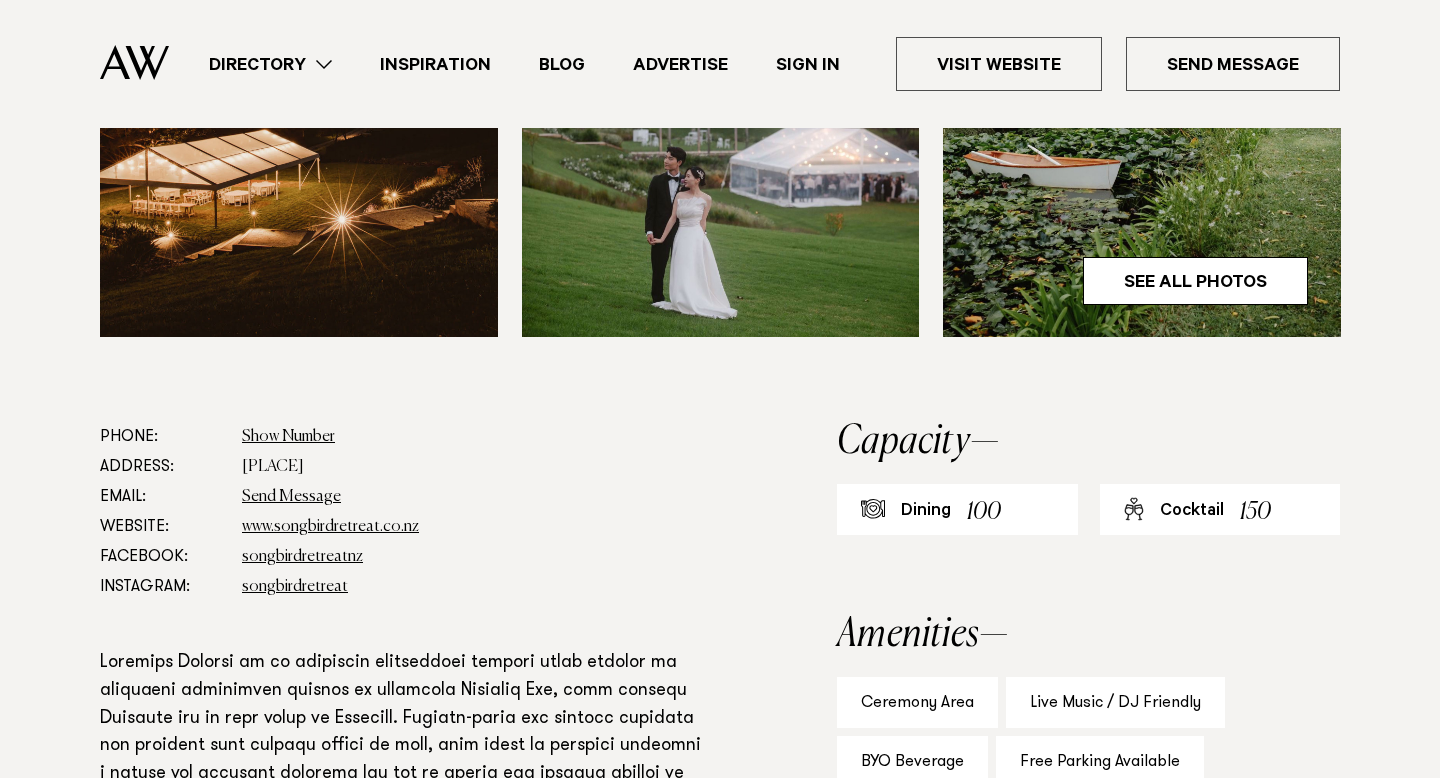 scroll, scrollTop: 974, scrollLeft: 0, axis: vertical 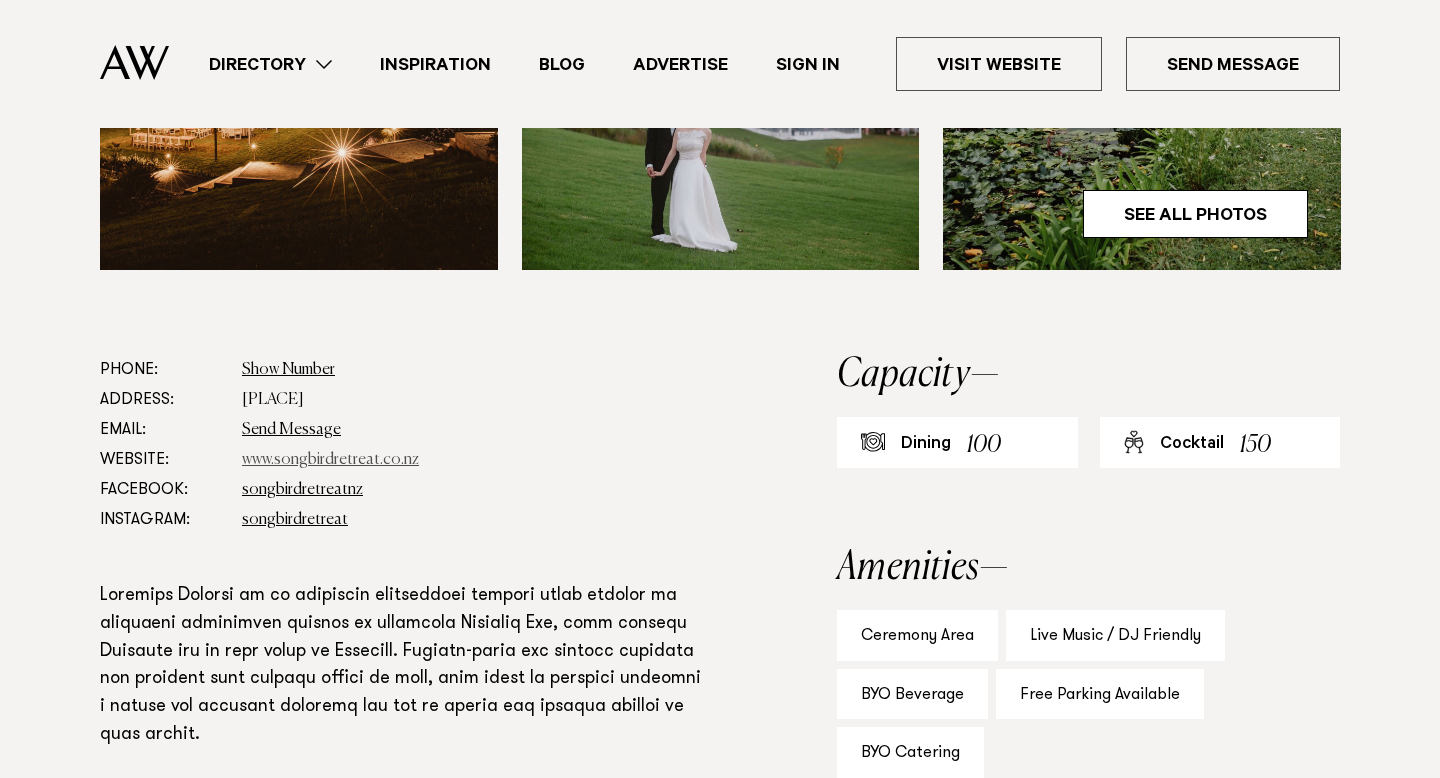 click on "www.songbirdretreat.co.nz" at bounding box center (330, 460) 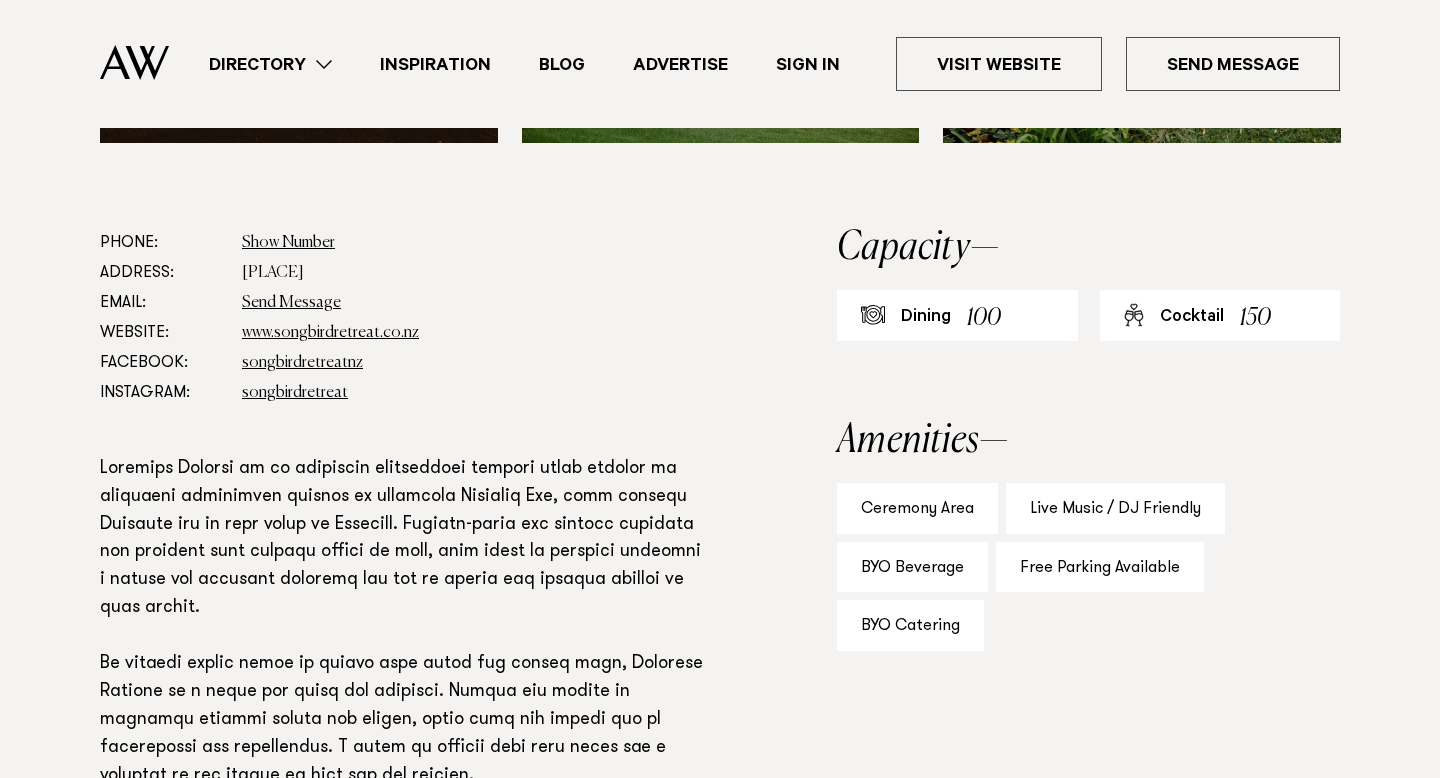 scroll, scrollTop: 560, scrollLeft: 0, axis: vertical 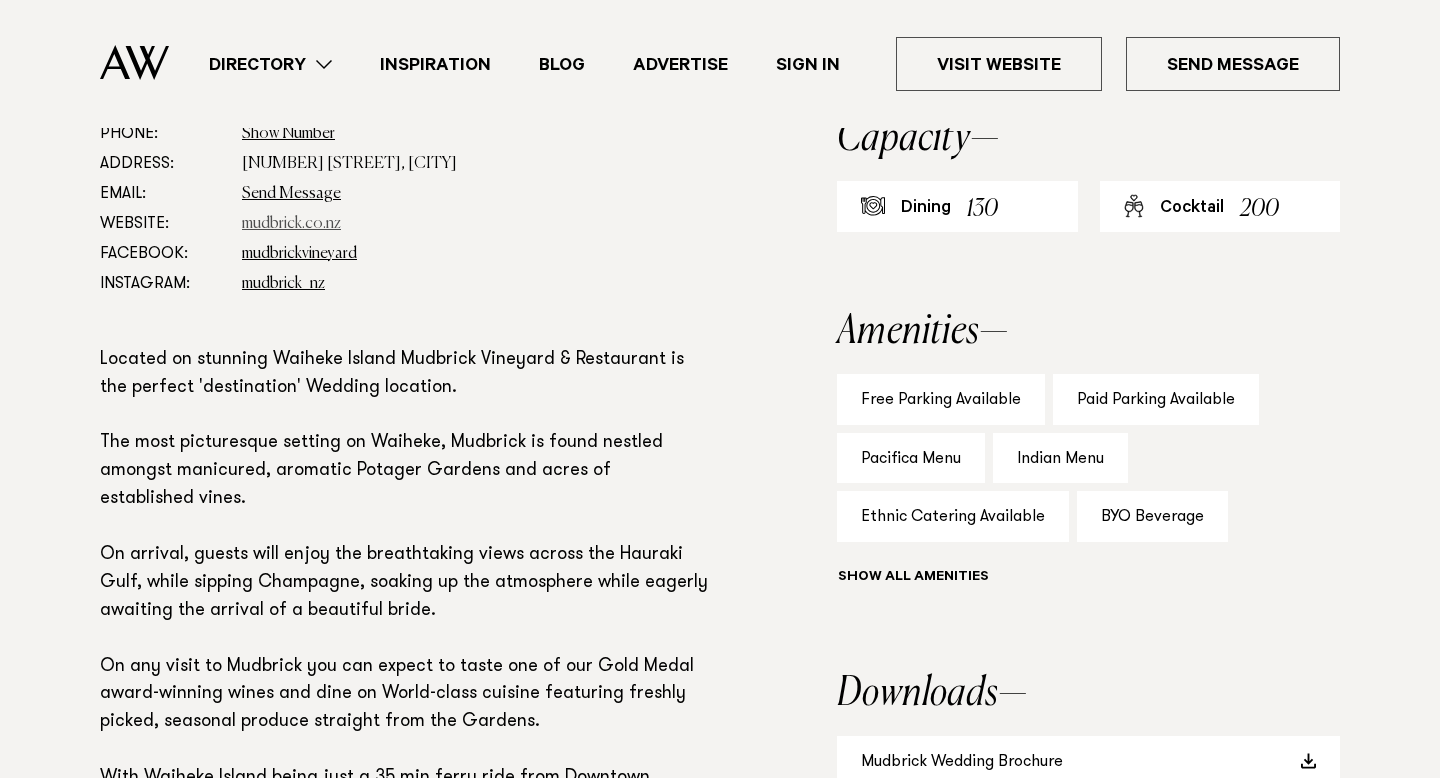 click on "mudbrick.co.nz" at bounding box center [291, 224] 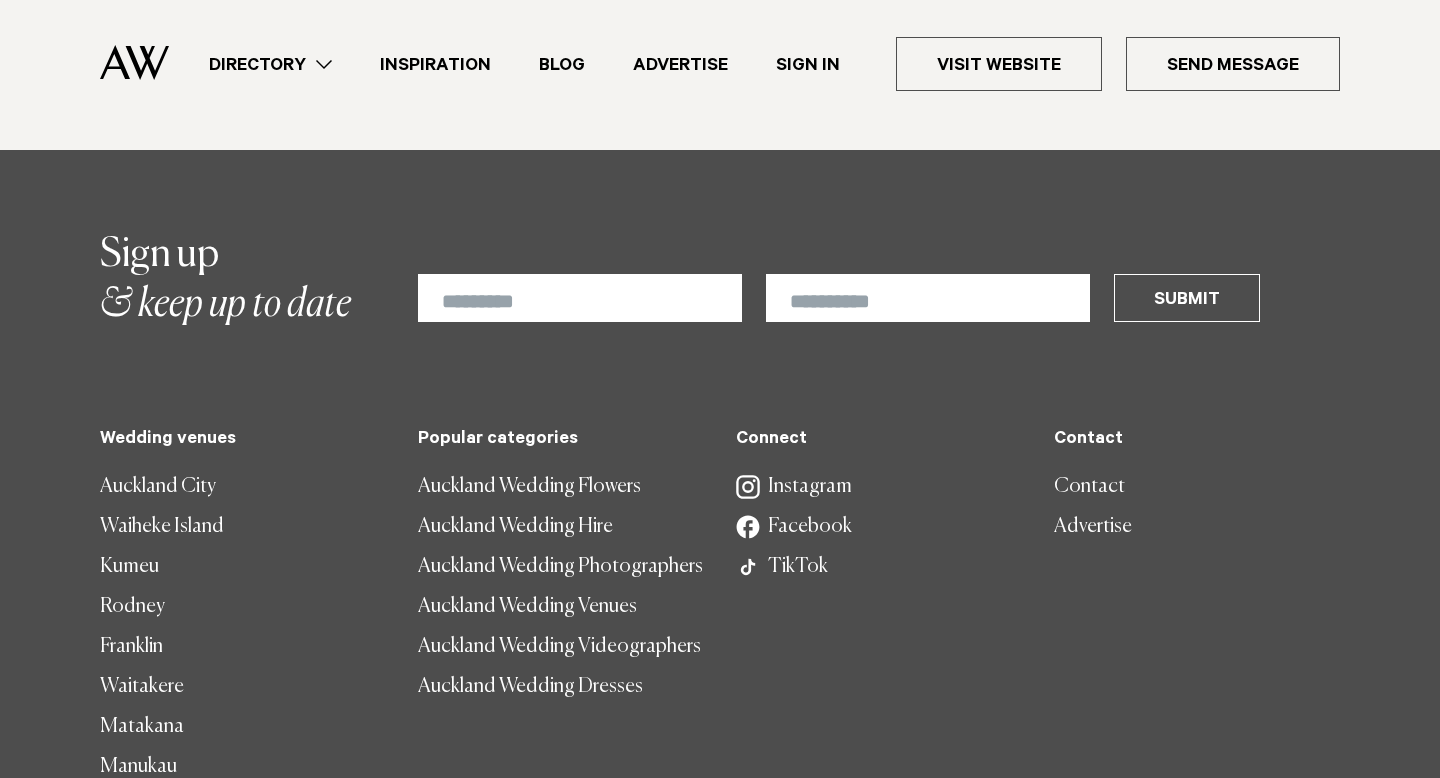 scroll, scrollTop: 2204, scrollLeft: 0, axis: vertical 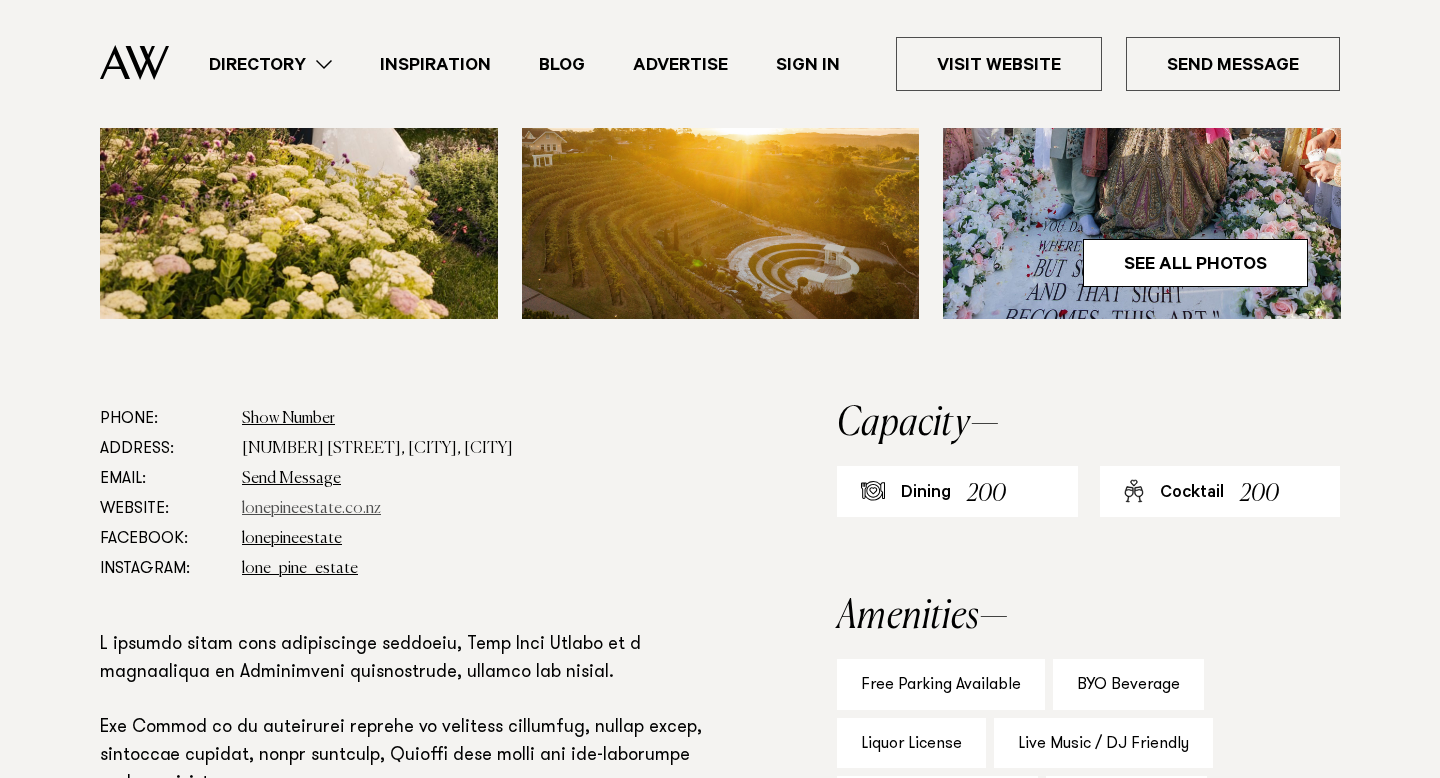 click on "lonepineestate.co.nz" at bounding box center (311, 509) 